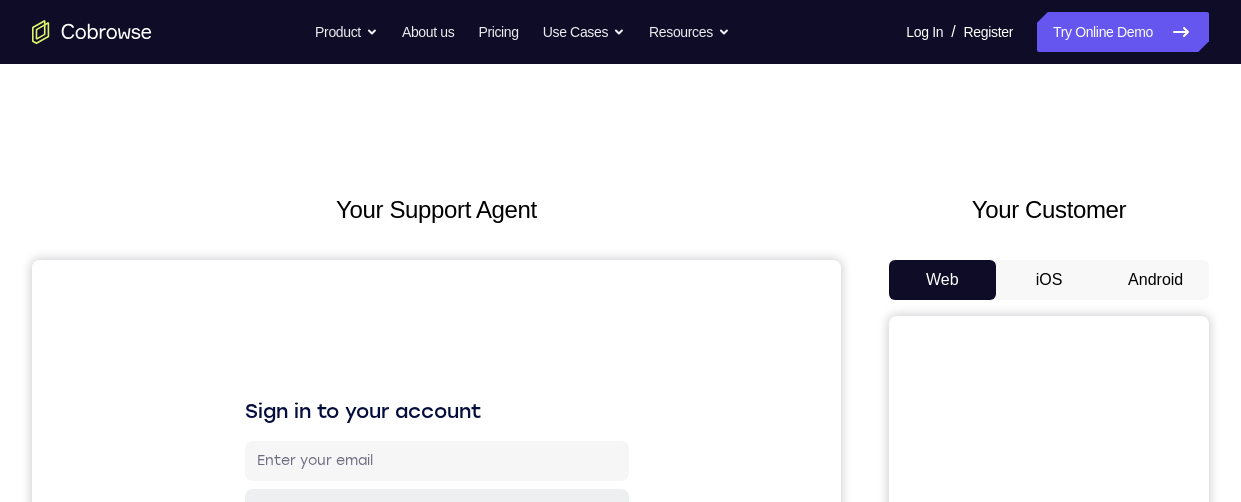 scroll, scrollTop: 0, scrollLeft: 0, axis: both 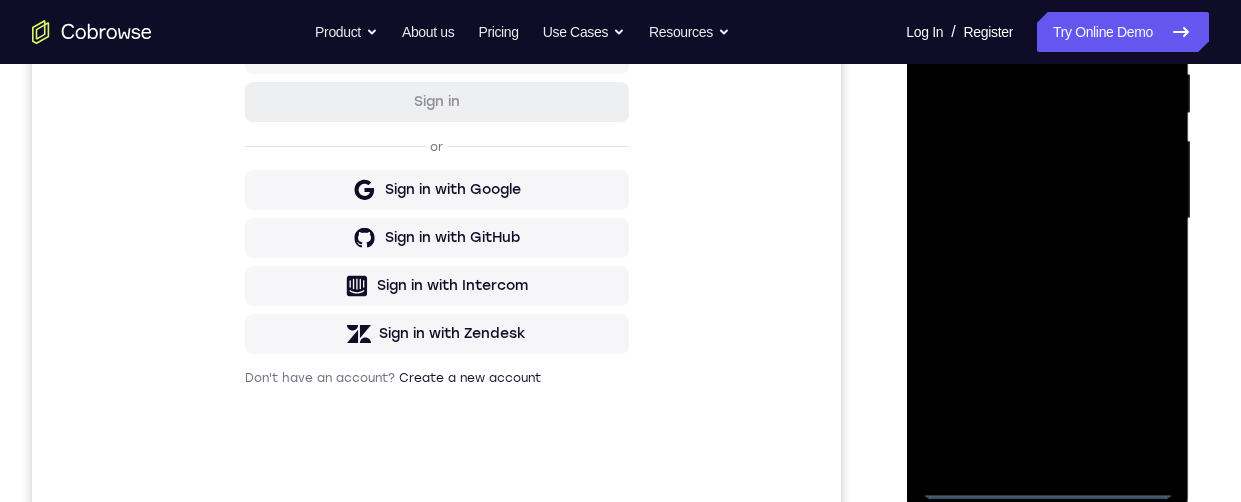 click at bounding box center (1047, 219) 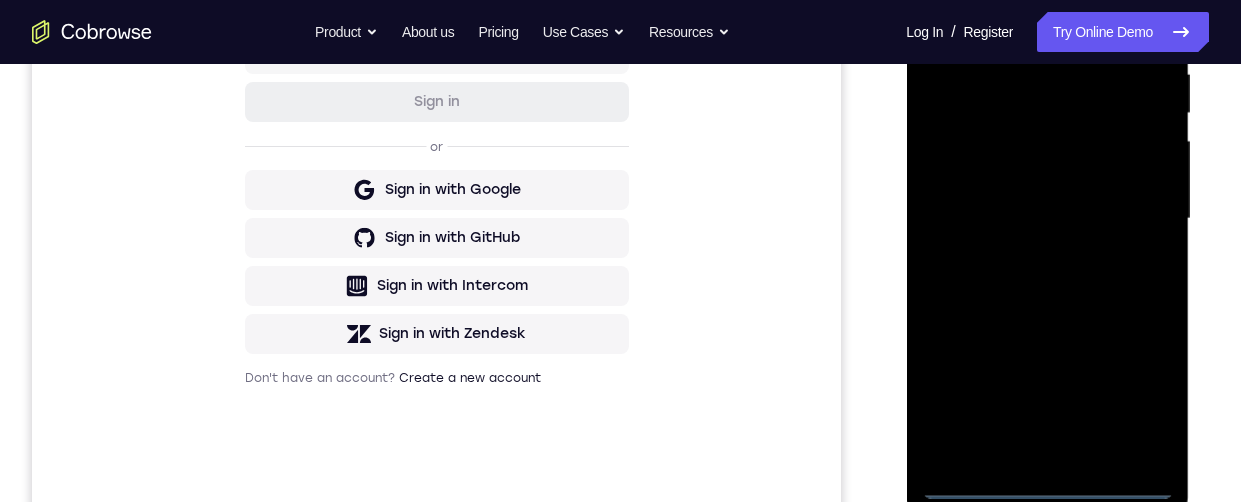 scroll, scrollTop: 544, scrollLeft: 0, axis: vertical 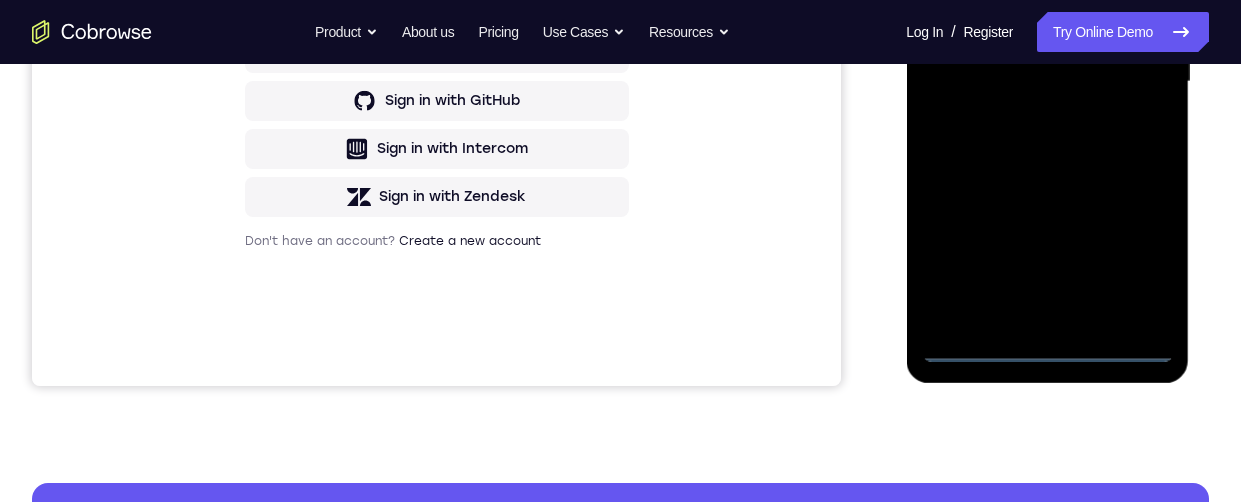 click at bounding box center [1047, 82] 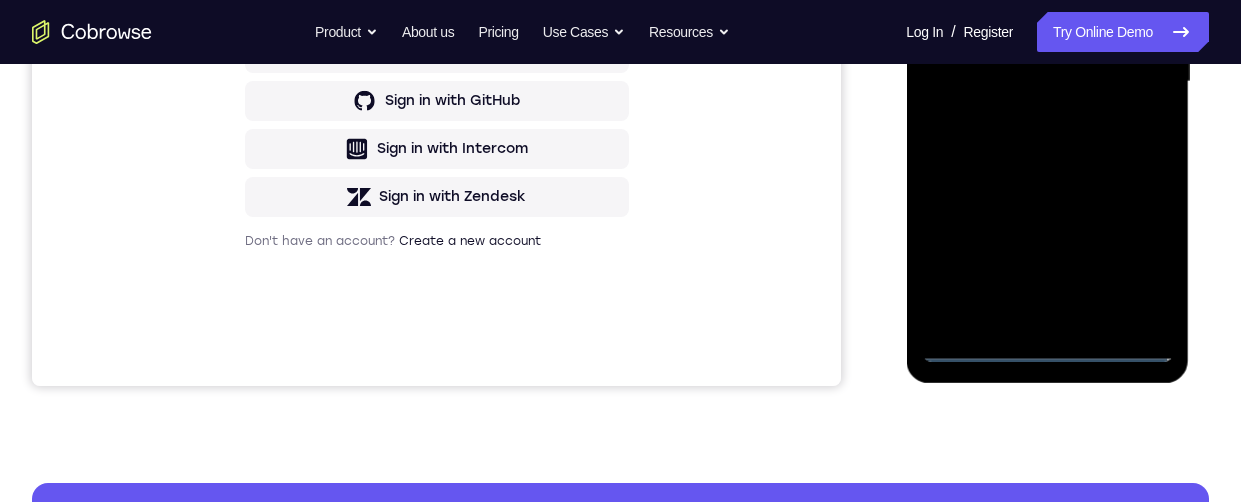click at bounding box center (1047, 82) 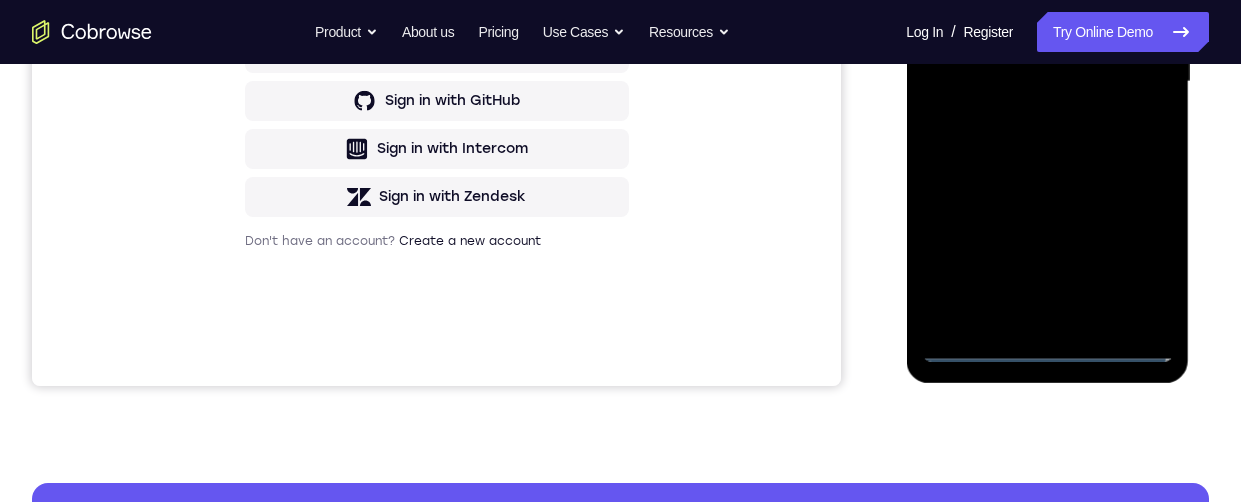 click at bounding box center (1047, 82) 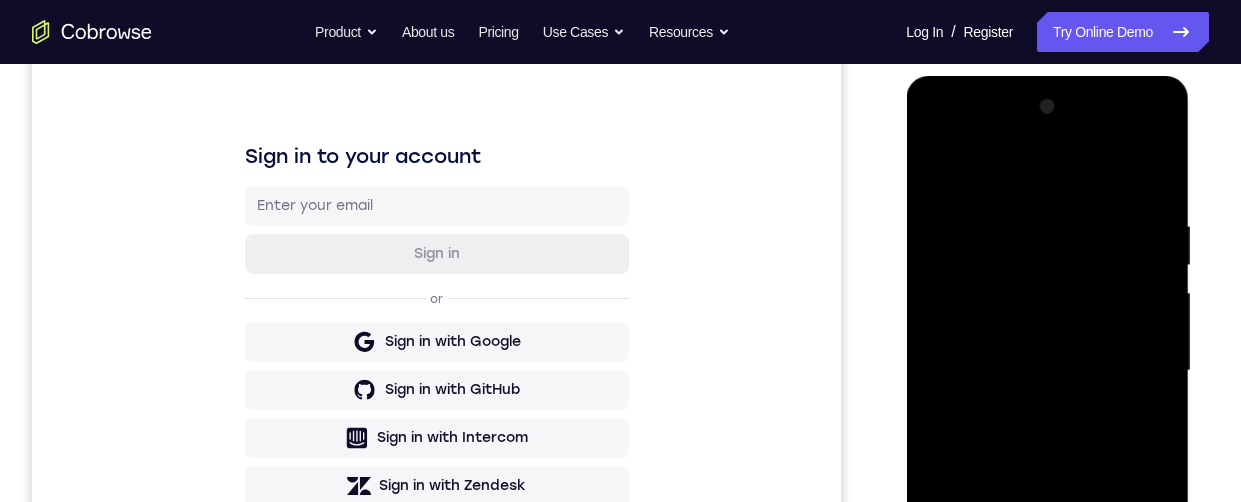 click at bounding box center [1047, 371] 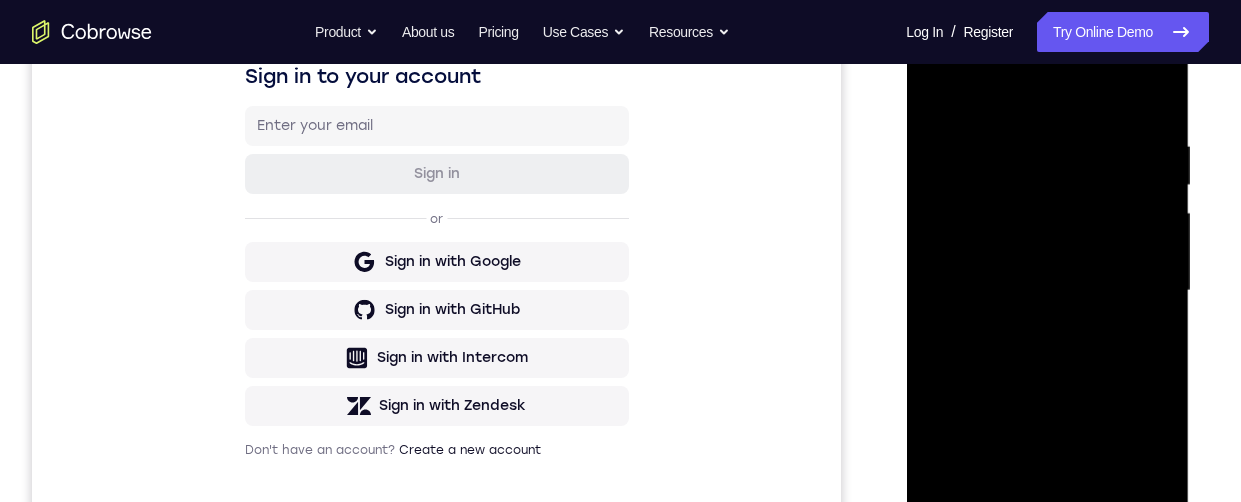 drag, startPoint x: 1024, startPoint y: 208, endPoint x: 940, endPoint y: 200, distance: 84.38009 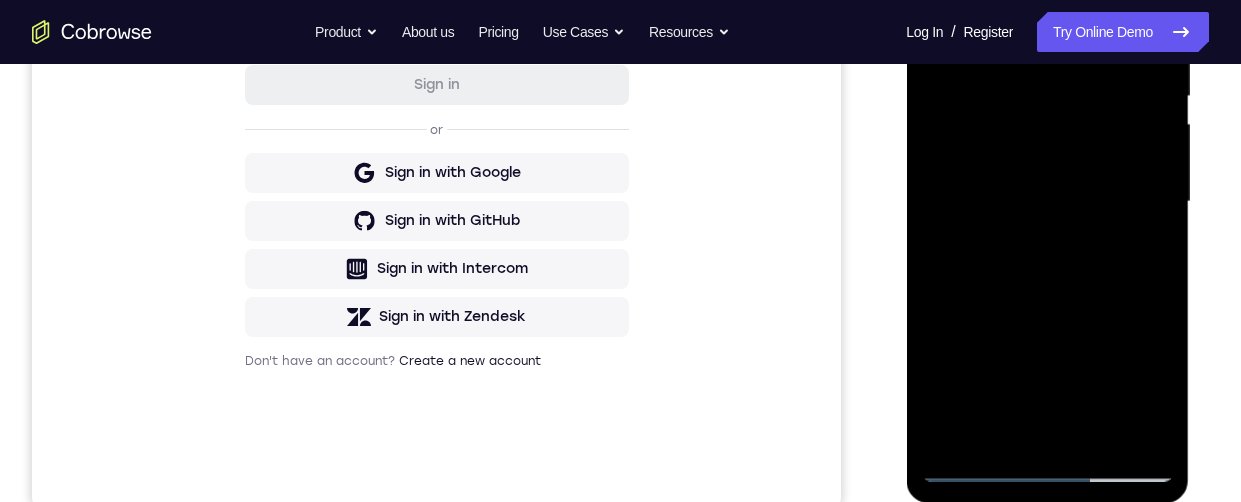 click at bounding box center (1047, 202) 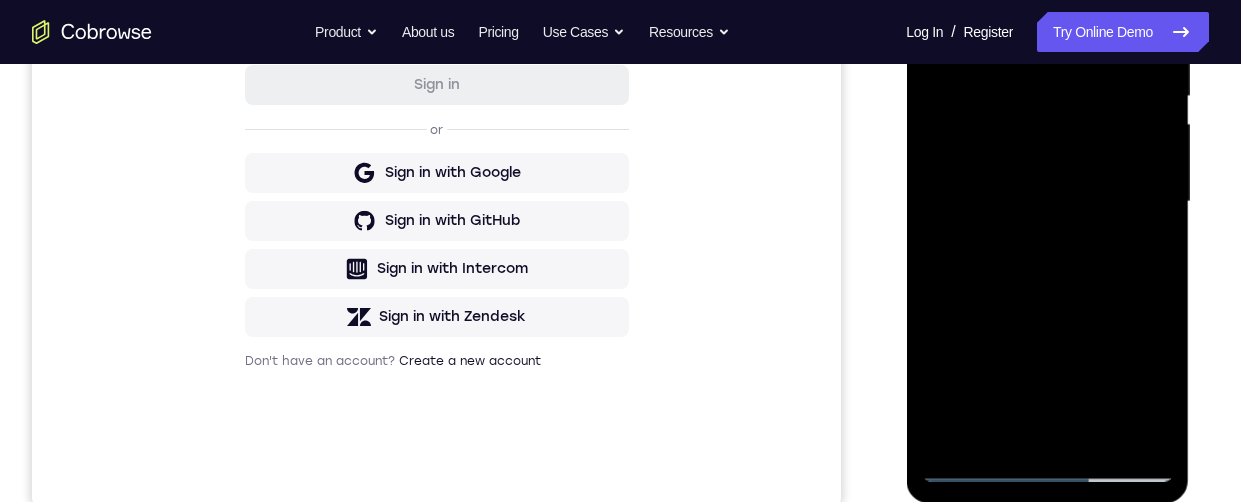 scroll, scrollTop: 484, scrollLeft: 0, axis: vertical 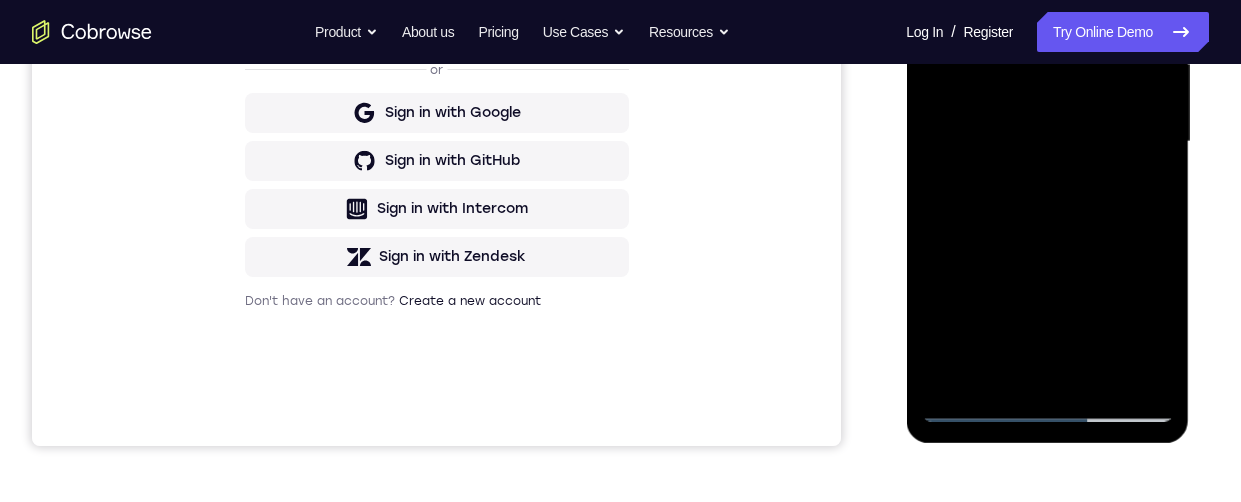 click at bounding box center [1047, 142] 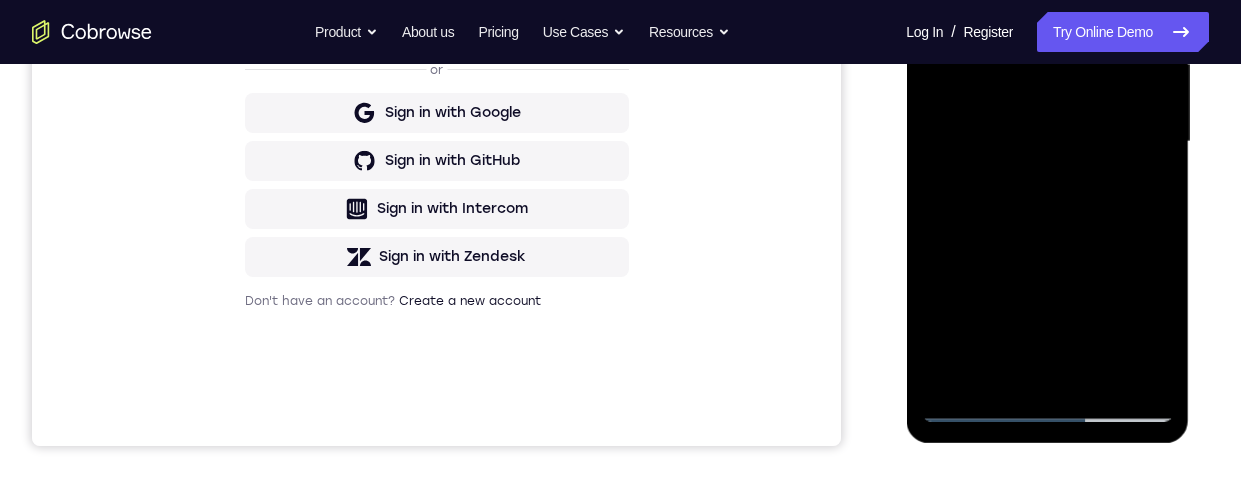 click at bounding box center [1047, 142] 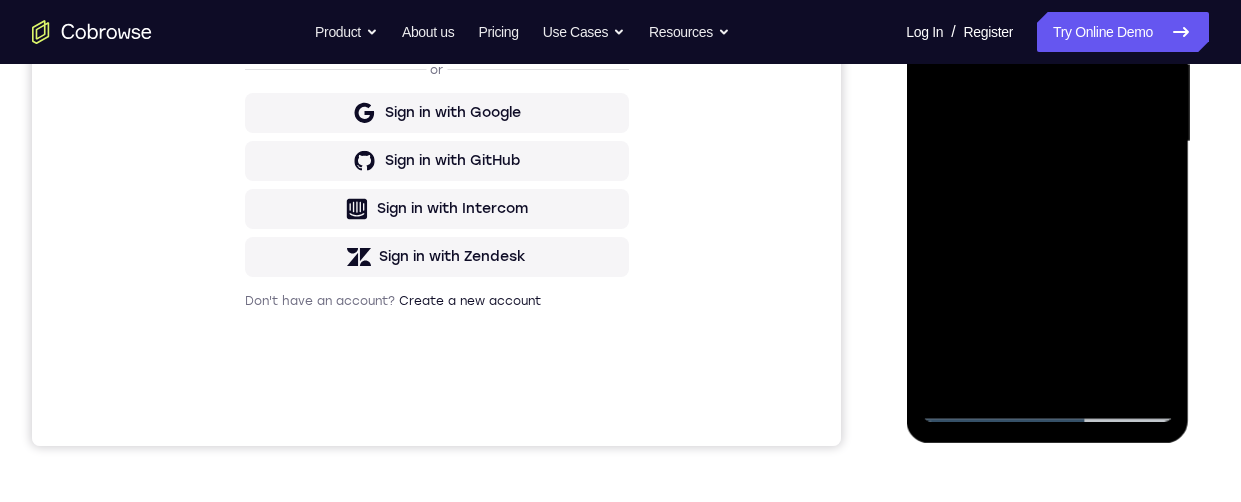 click at bounding box center (1047, 142) 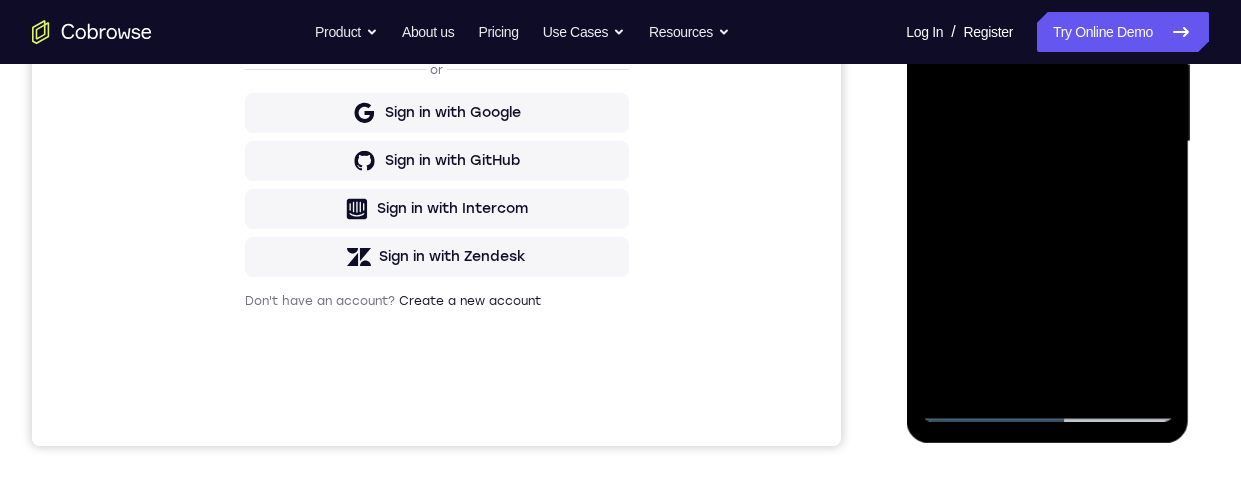 click at bounding box center [1047, 142] 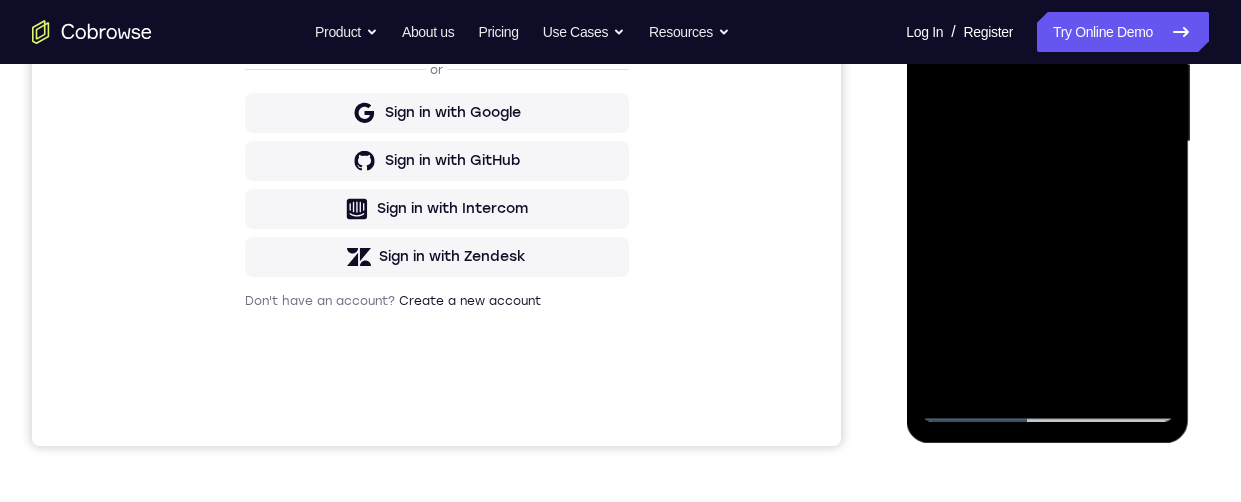 click at bounding box center (1047, 142) 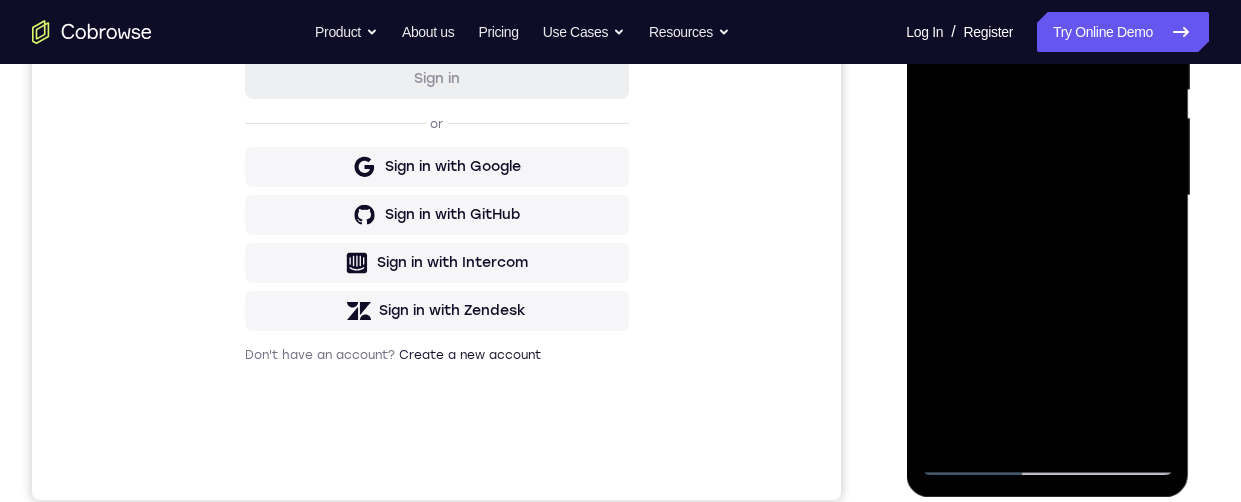 scroll, scrollTop: 443, scrollLeft: 0, axis: vertical 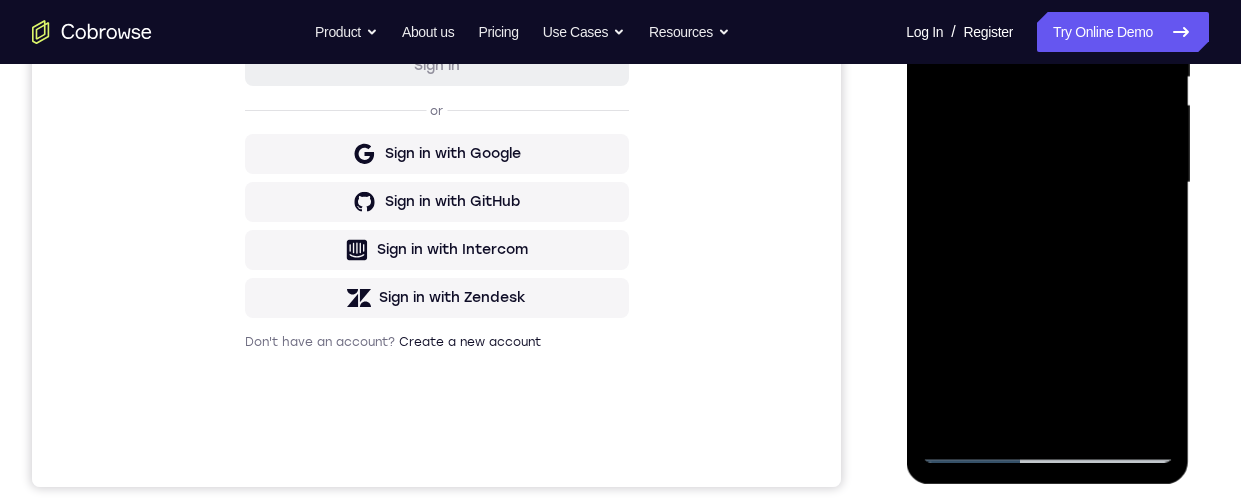 click at bounding box center [1047, 183] 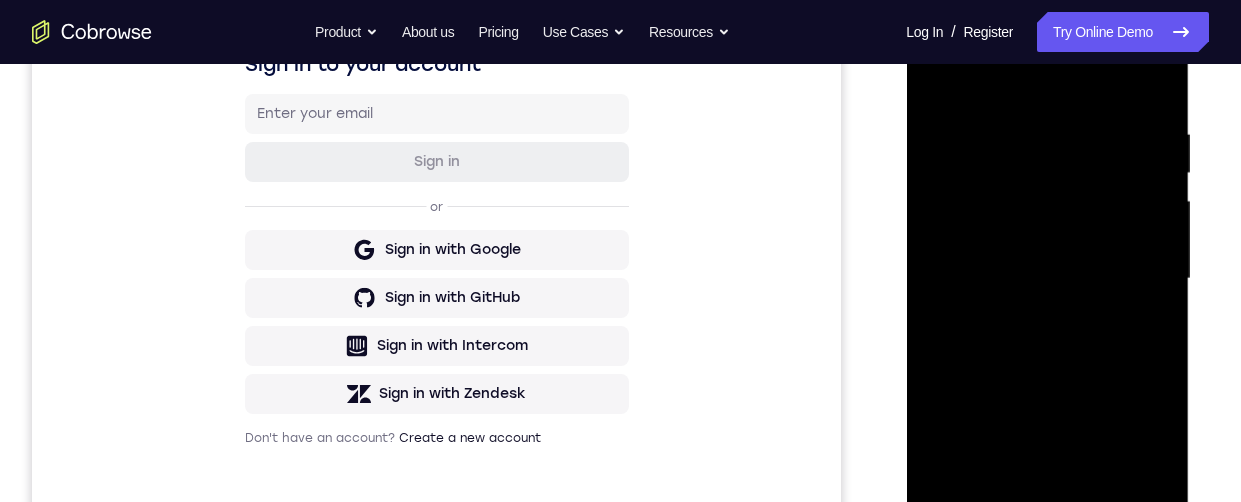 scroll, scrollTop: 328, scrollLeft: 0, axis: vertical 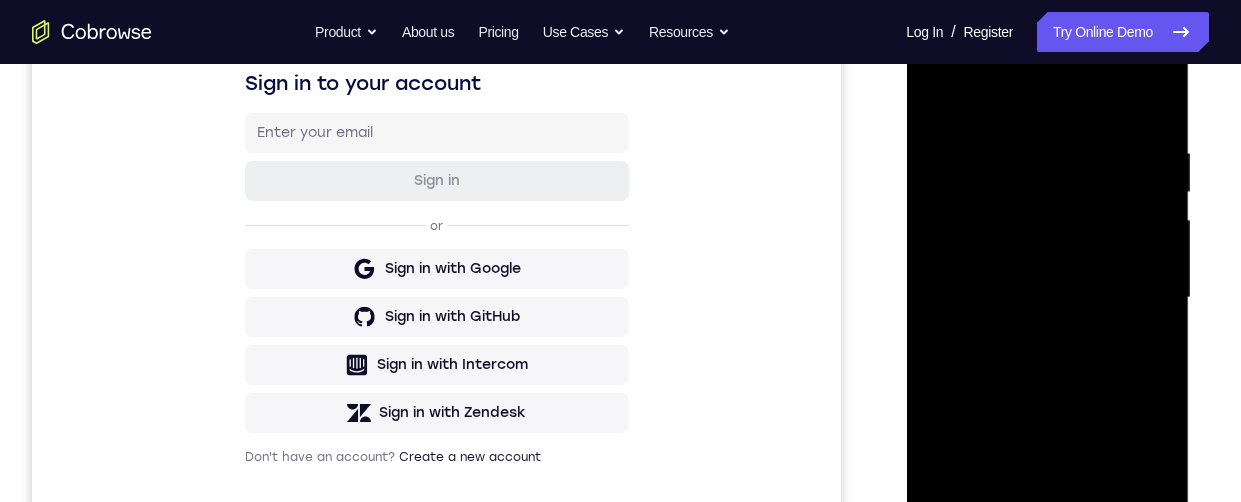 click at bounding box center (1047, 298) 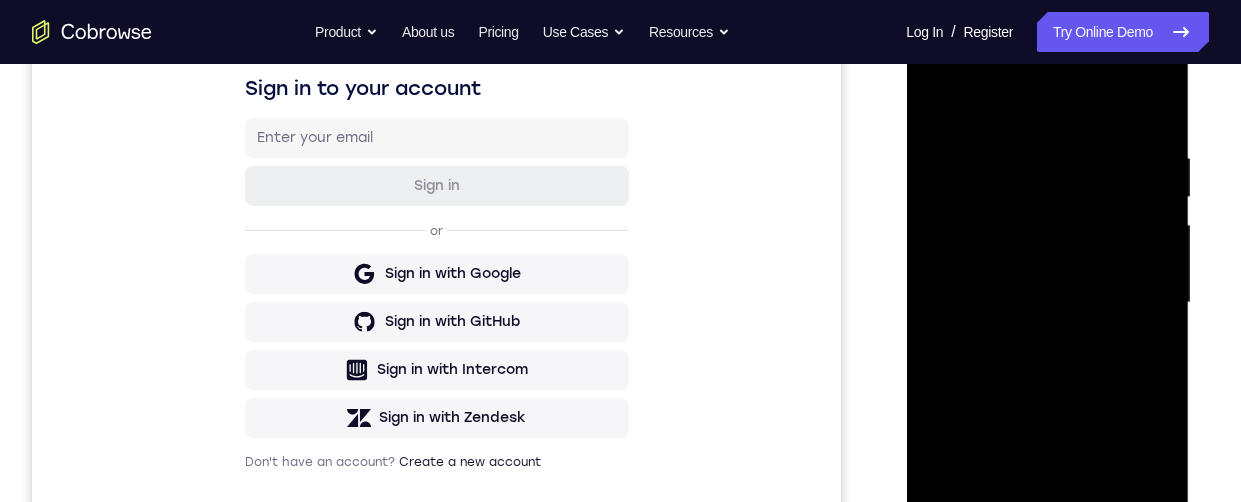 click at bounding box center [1047, 303] 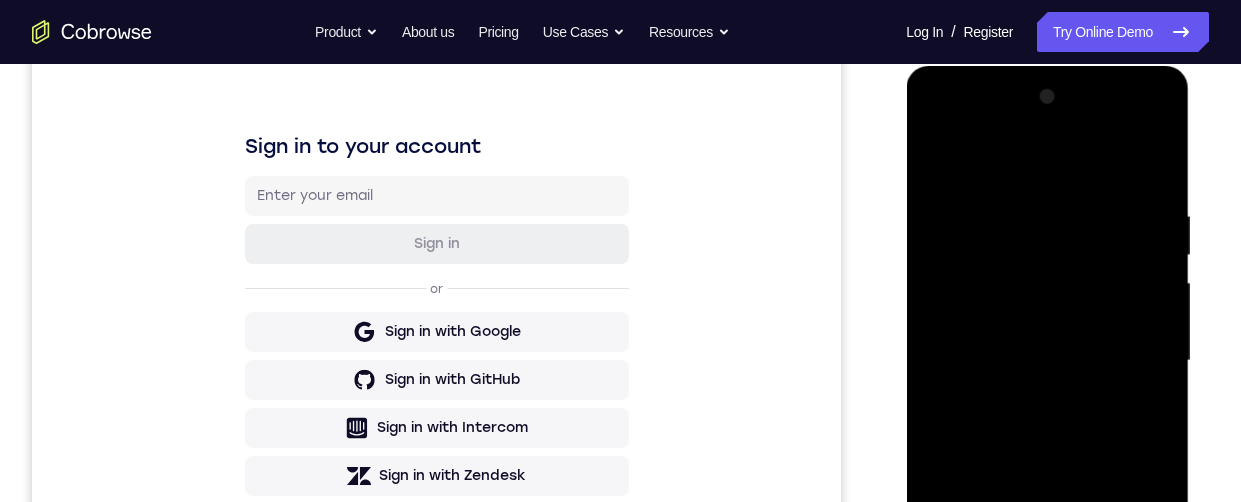 scroll, scrollTop: 49, scrollLeft: 0, axis: vertical 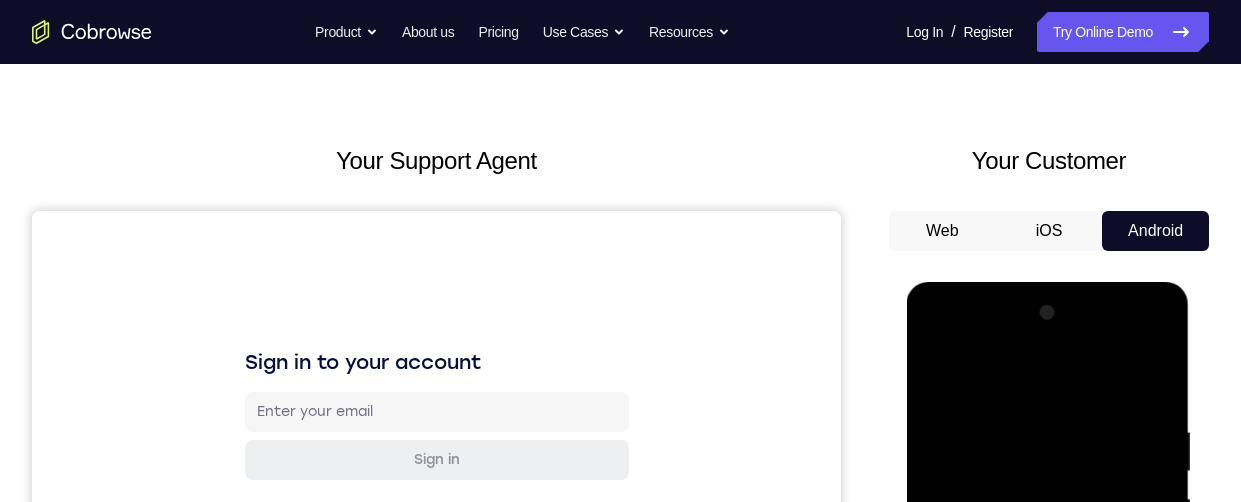 click on "iOS" at bounding box center (1049, 231) 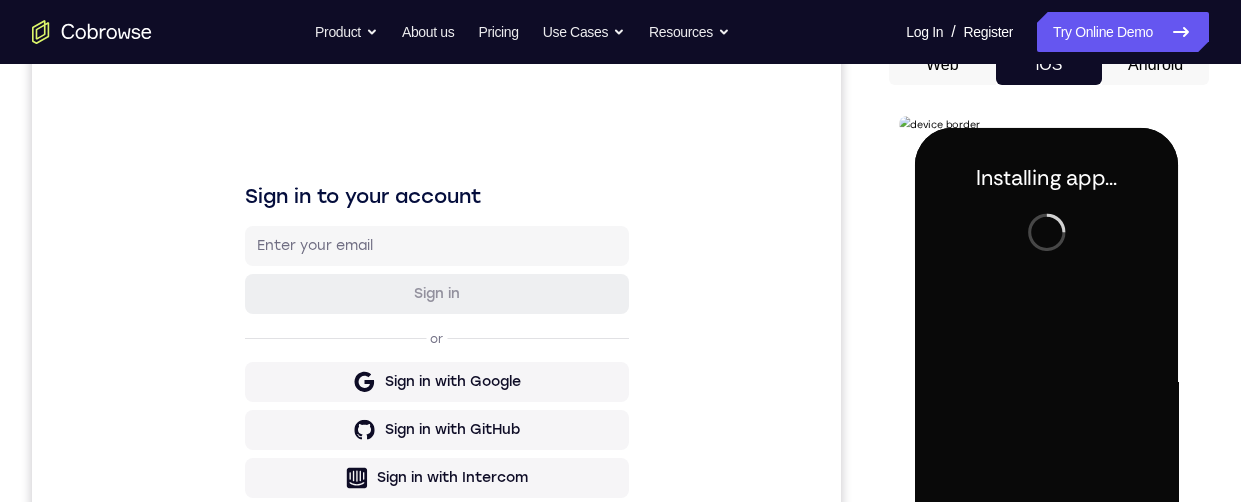 scroll, scrollTop: 0, scrollLeft: 0, axis: both 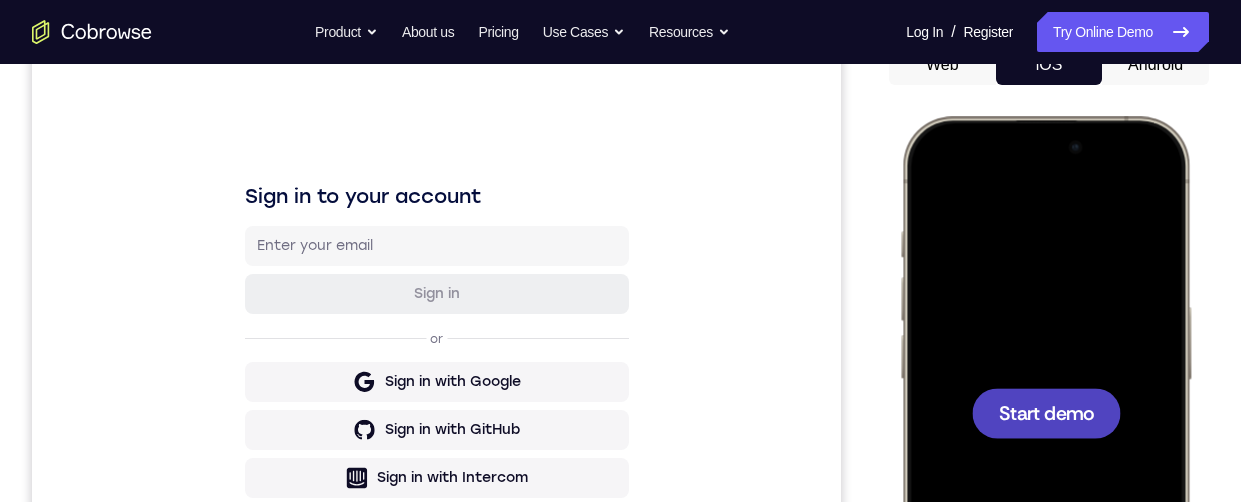 click on "Start demo" at bounding box center (1046, 412) 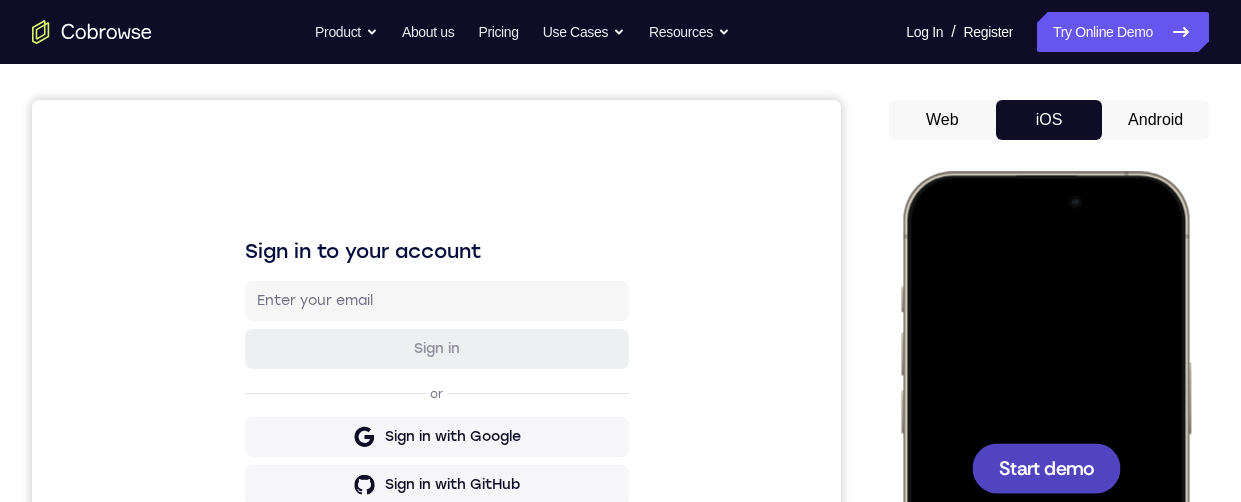 scroll, scrollTop: 159, scrollLeft: 0, axis: vertical 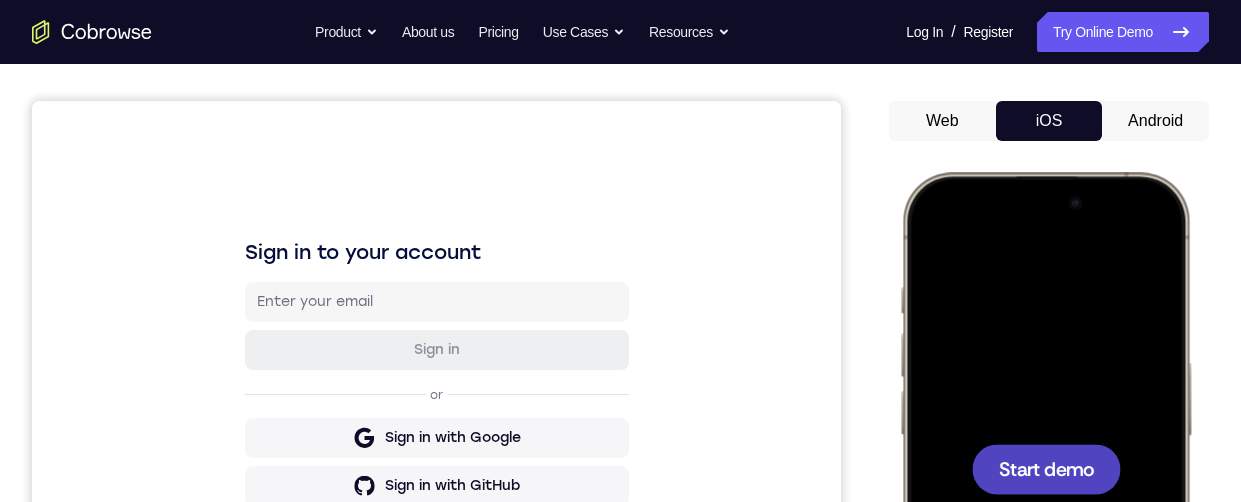 click on "Android" at bounding box center [1155, 121] 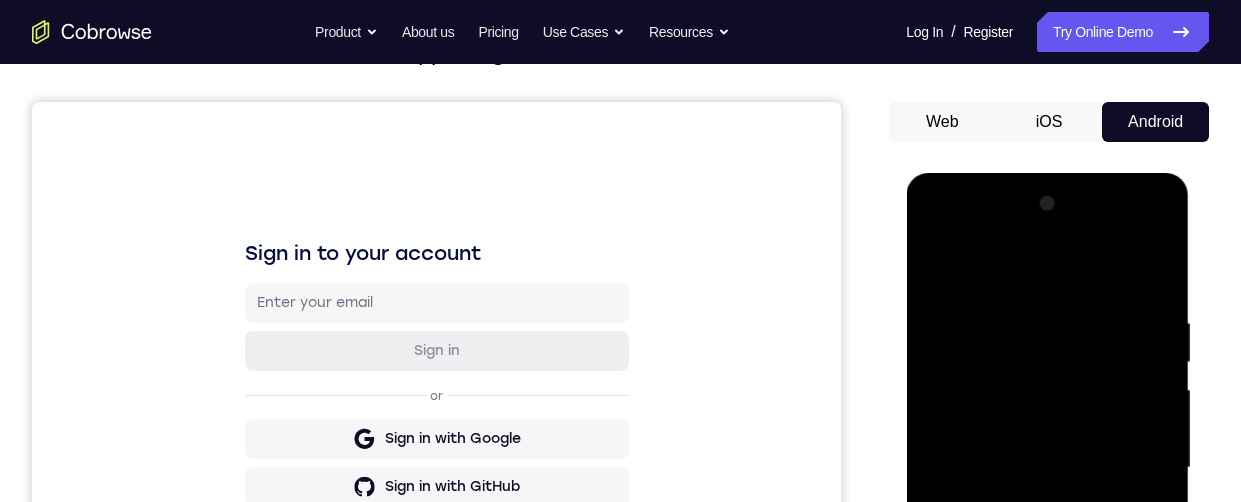 scroll, scrollTop: 135, scrollLeft: 0, axis: vertical 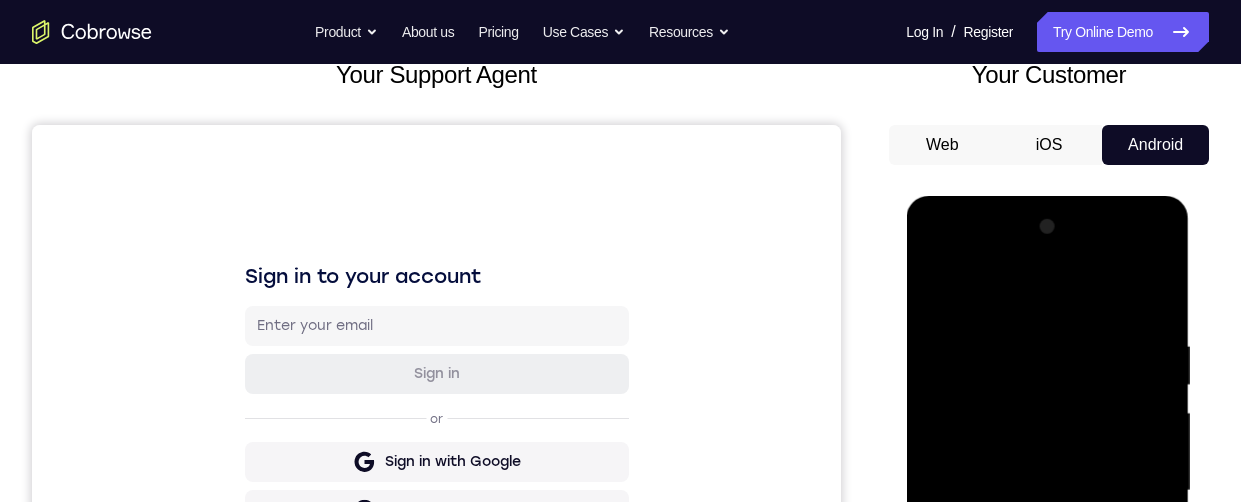 click on "iOS" at bounding box center (1049, 145) 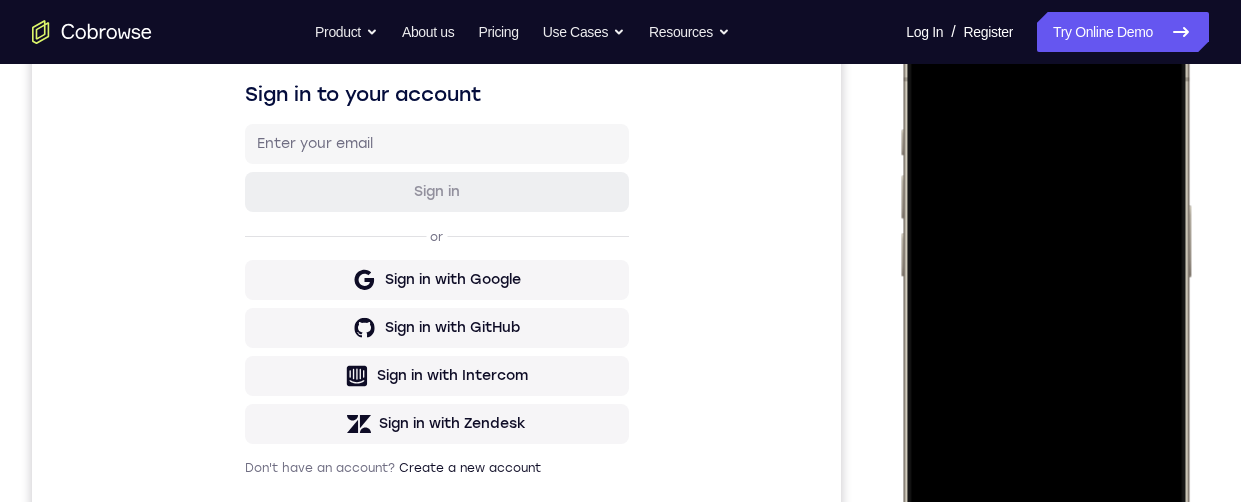 scroll, scrollTop: 258, scrollLeft: 0, axis: vertical 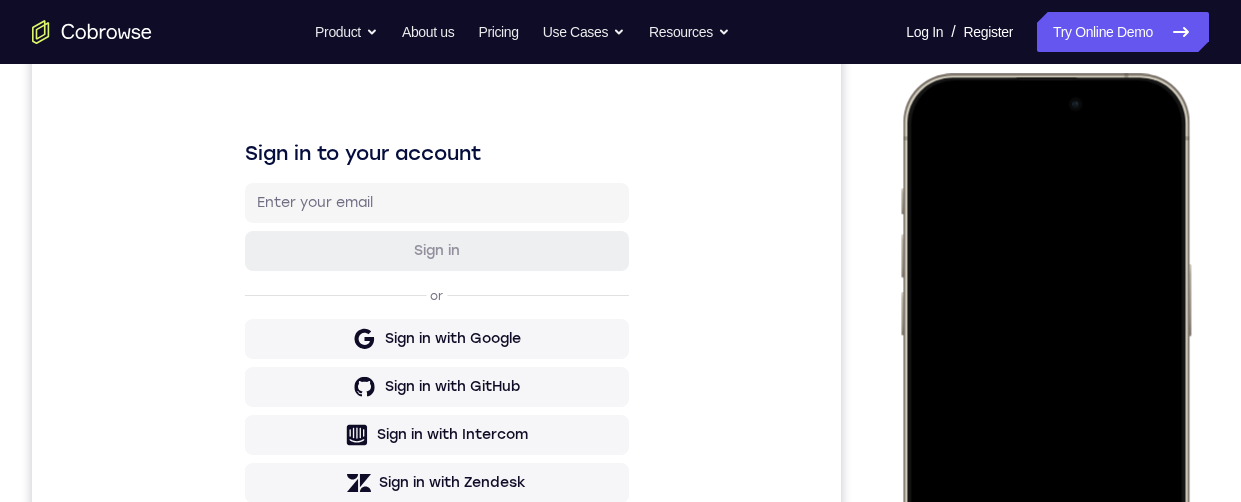 click at bounding box center [1045, 369] 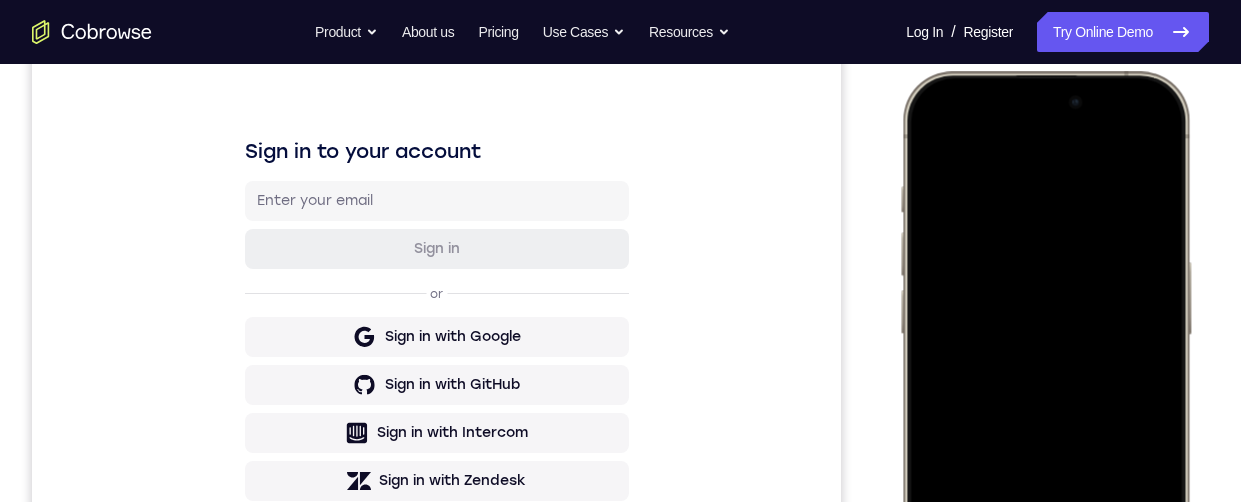 click at bounding box center [1045, 367] 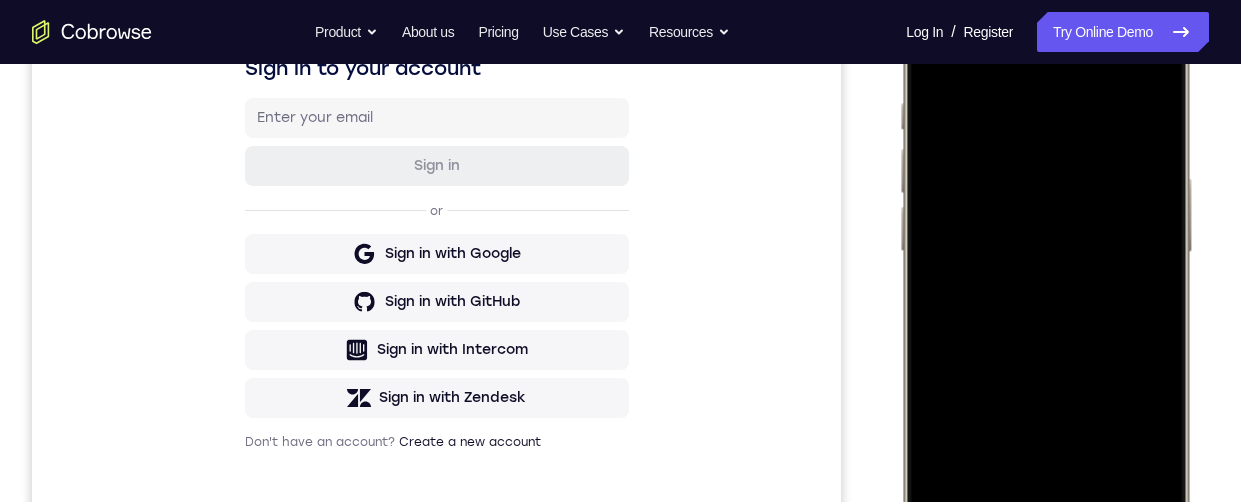 scroll, scrollTop: 466, scrollLeft: 0, axis: vertical 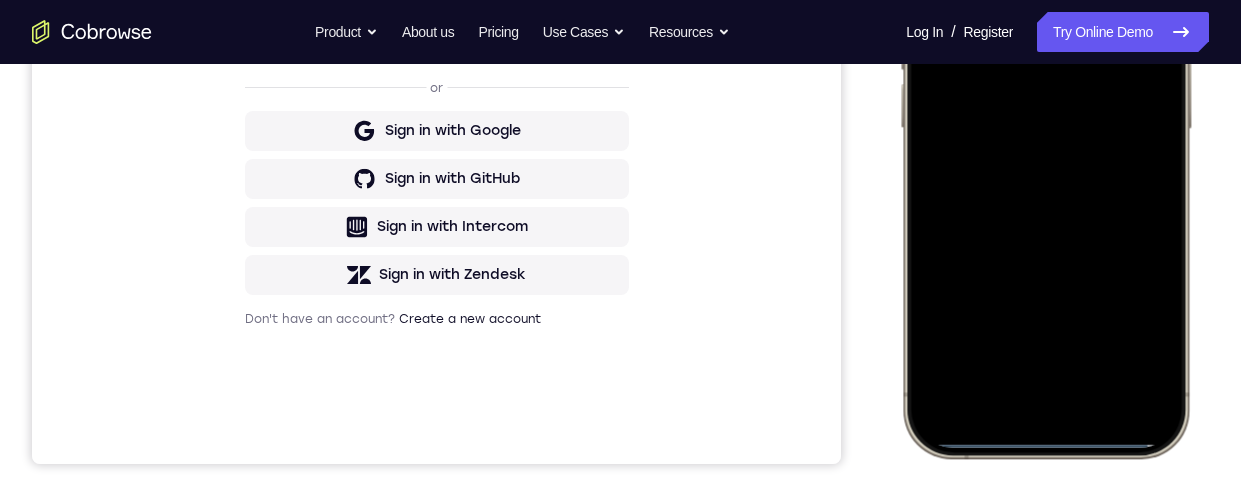 click at bounding box center (1045, 161) 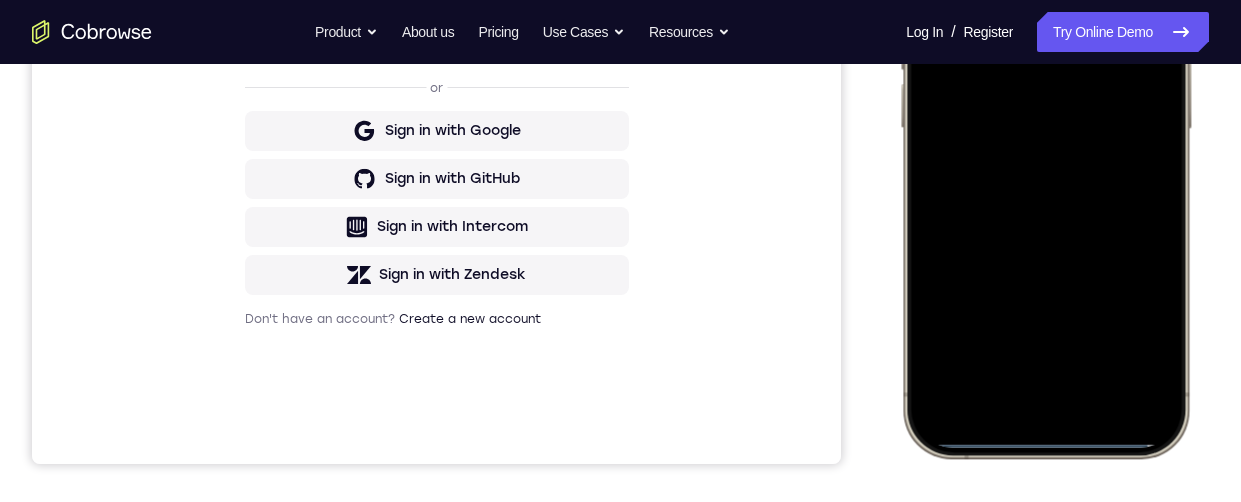 scroll, scrollTop: 492, scrollLeft: 0, axis: vertical 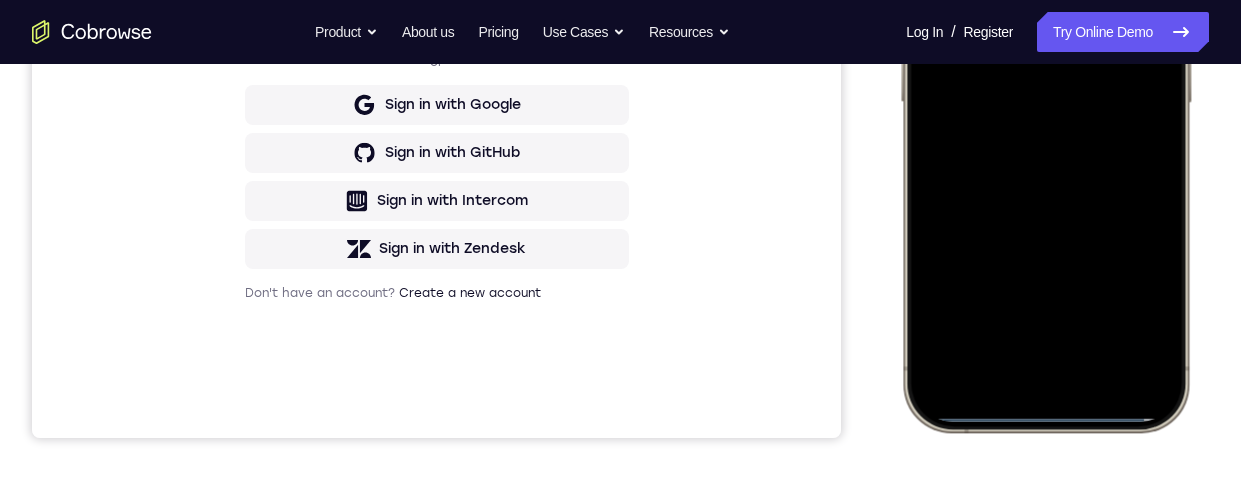 click at bounding box center [1045, 135] 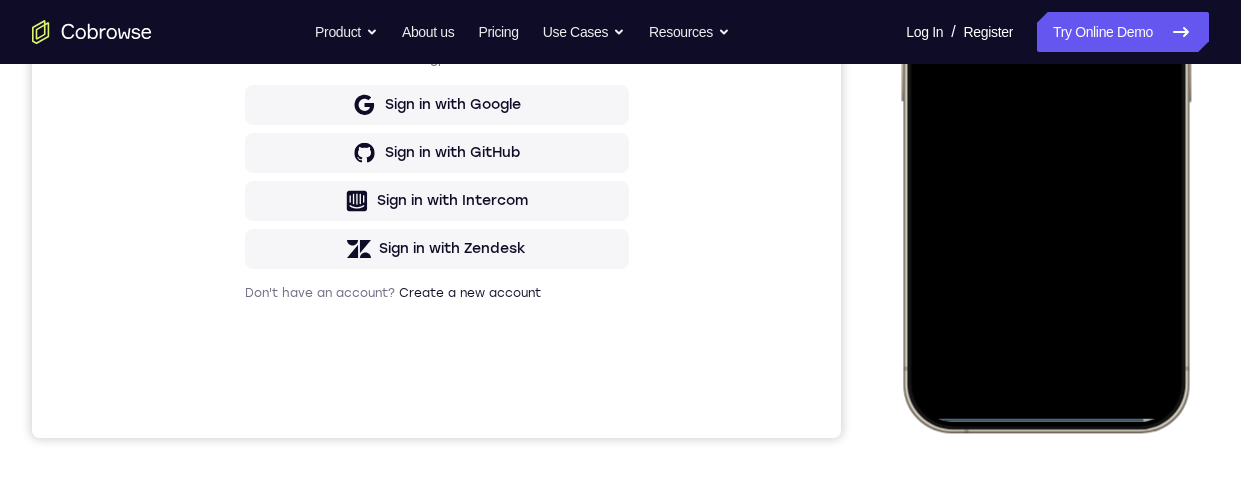 click at bounding box center [1045, 135] 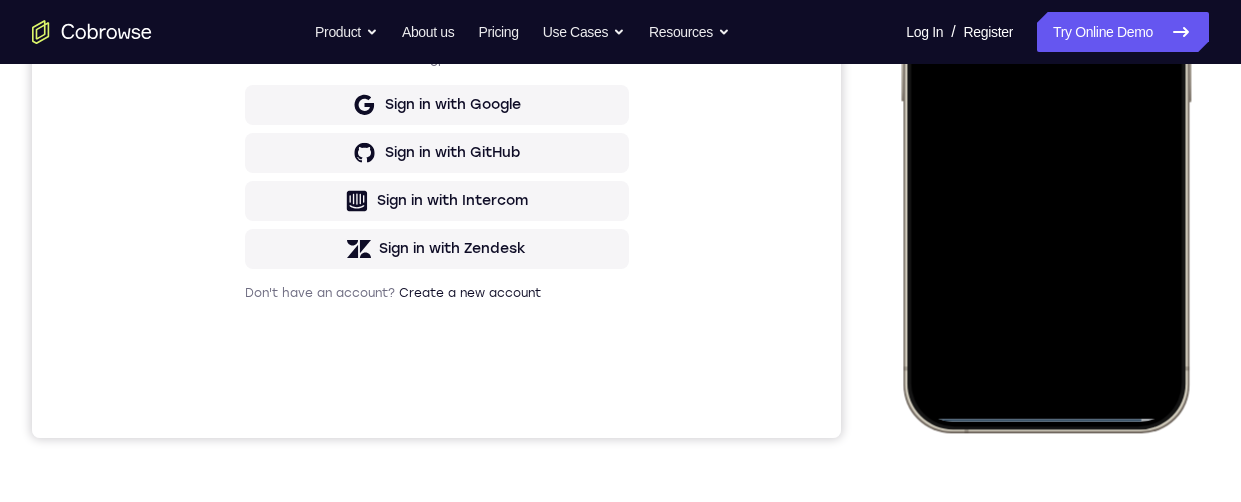 click at bounding box center [1045, 135] 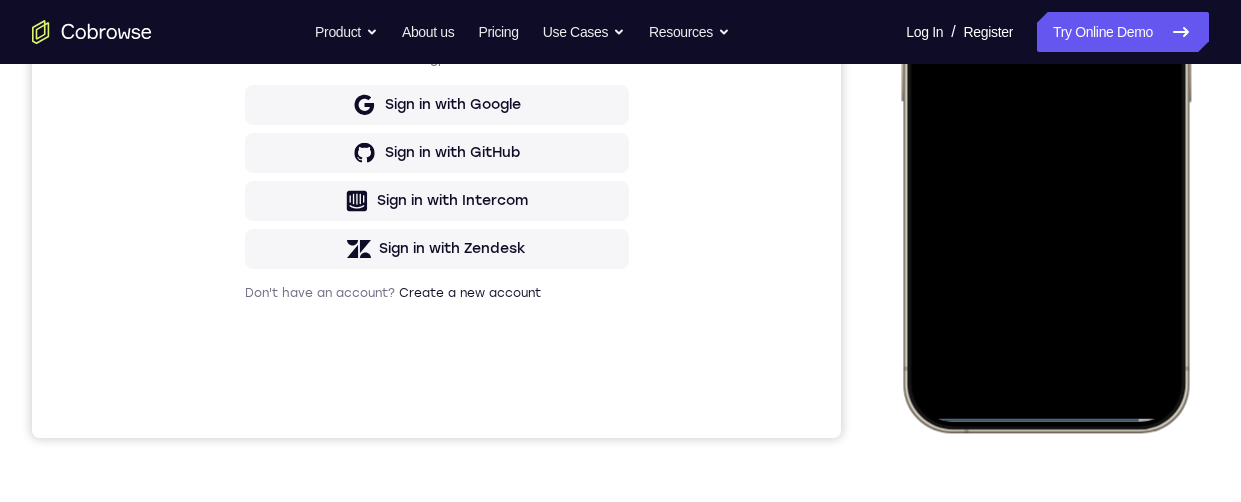 click at bounding box center (1045, 135) 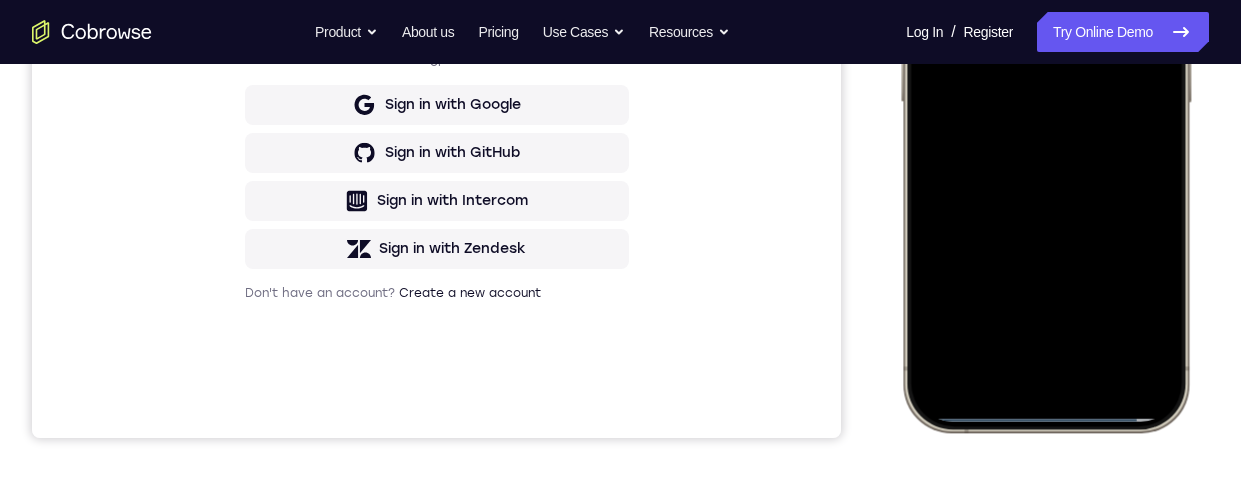 click at bounding box center [1045, 135] 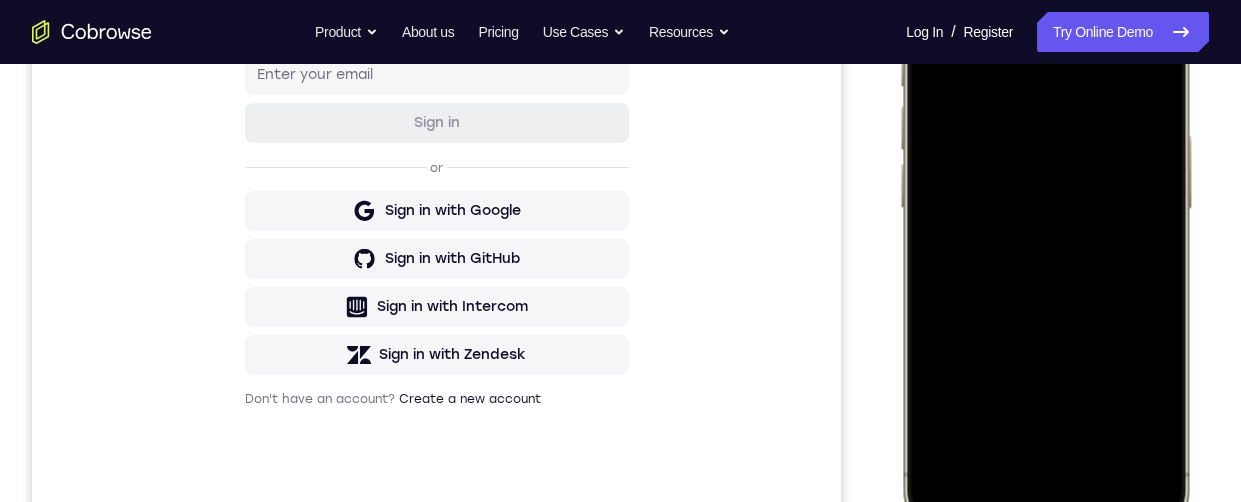 scroll, scrollTop: 327, scrollLeft: 0, axis: vertical 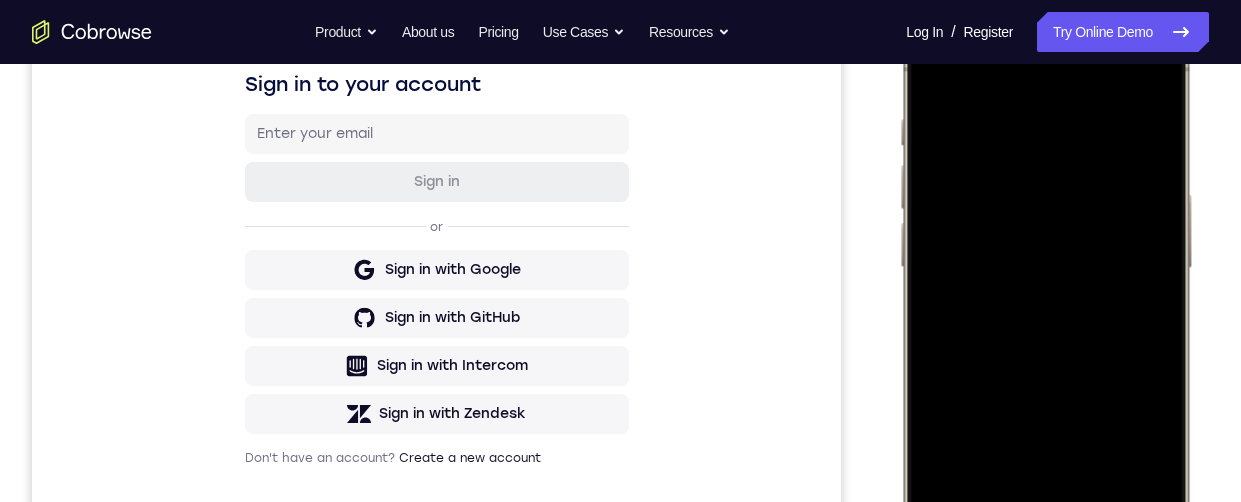click at bounding box center [1045, 300] 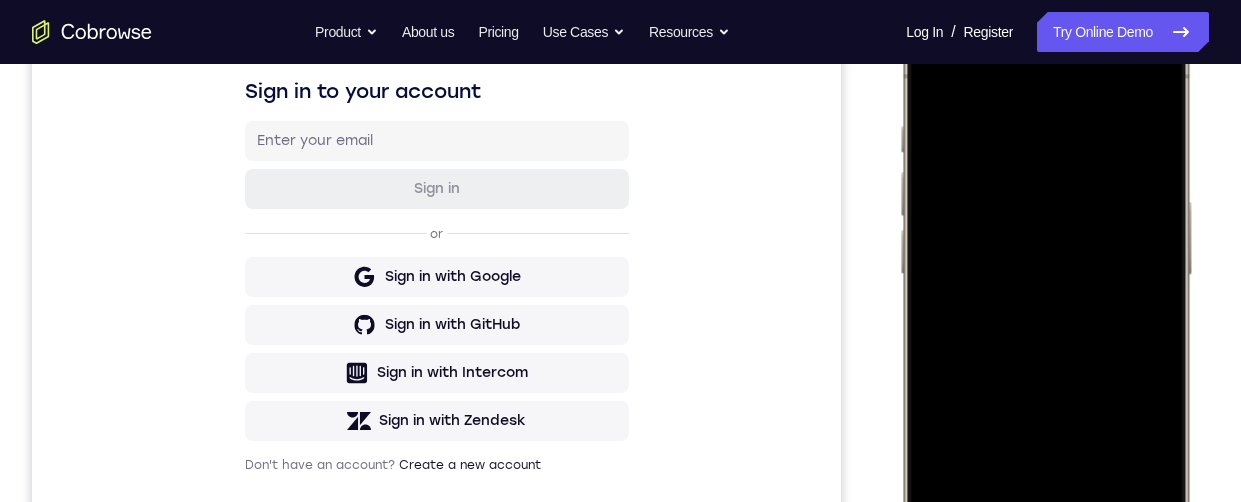 click at bounding box center (1045, 307) 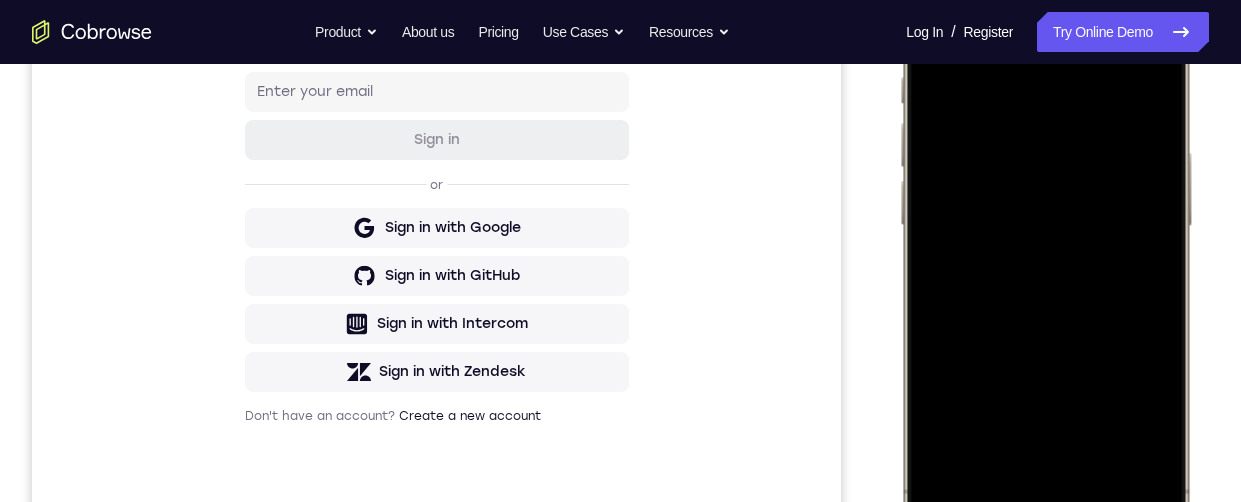 scroll, scrollTop: 400, scrollLeft: 0, axis: vertical 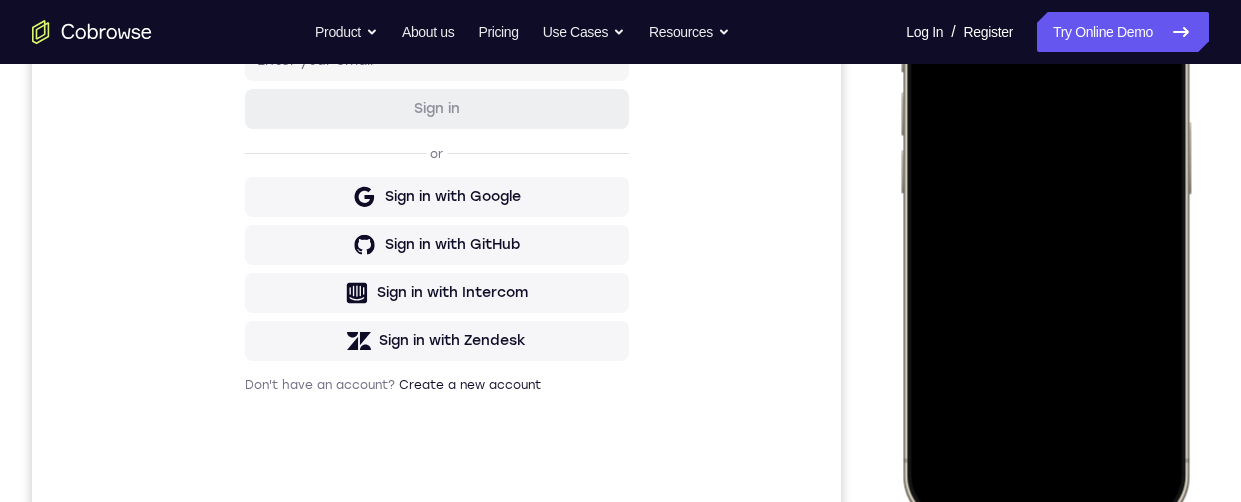click at bounding box center (1045, 227) 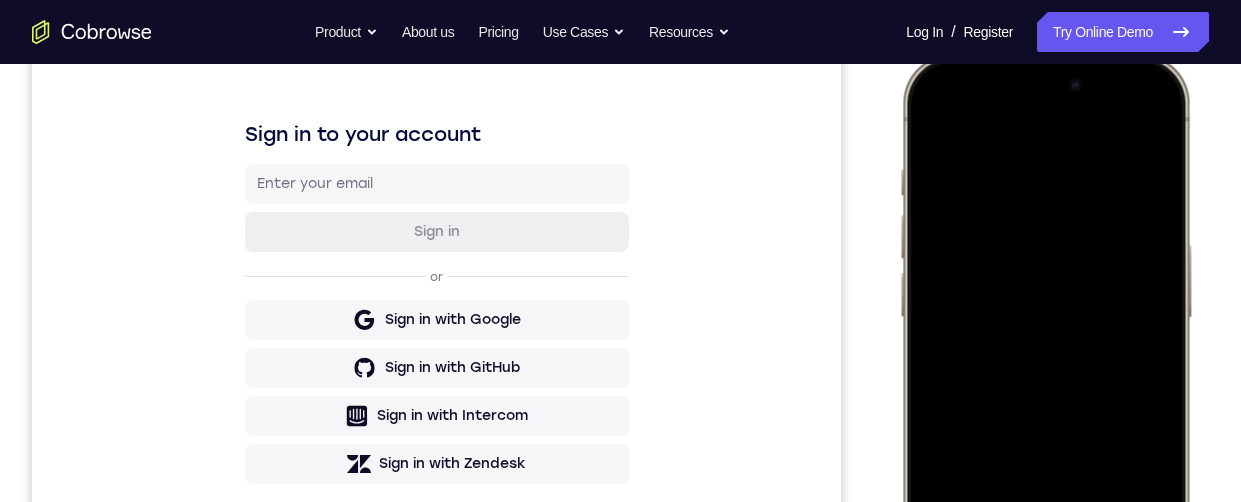 click at bounding box center [1045, 350] 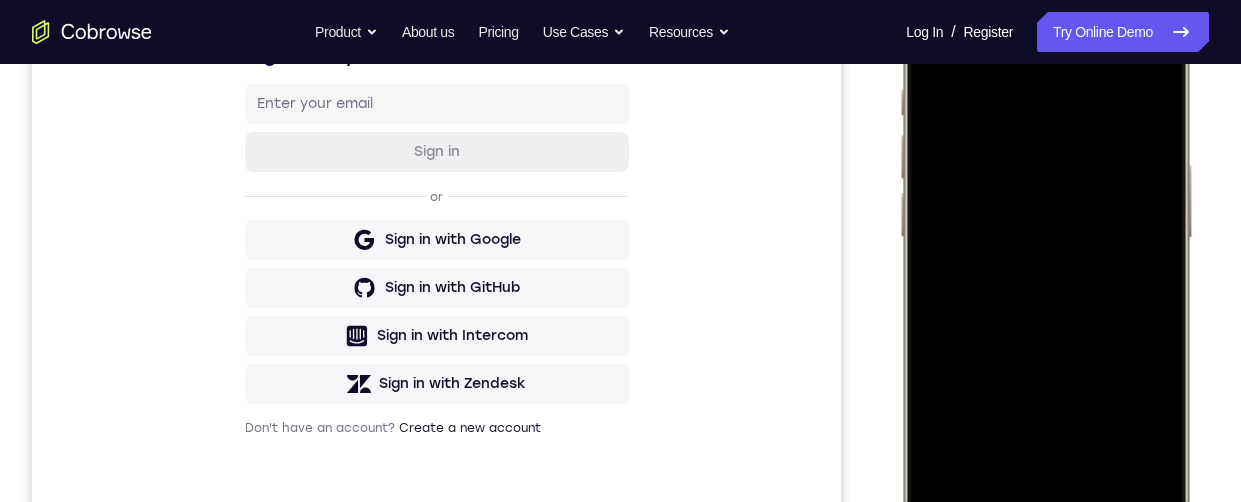 scroll, scrollTop: 351, scrollLeft: 0, axis: vertical 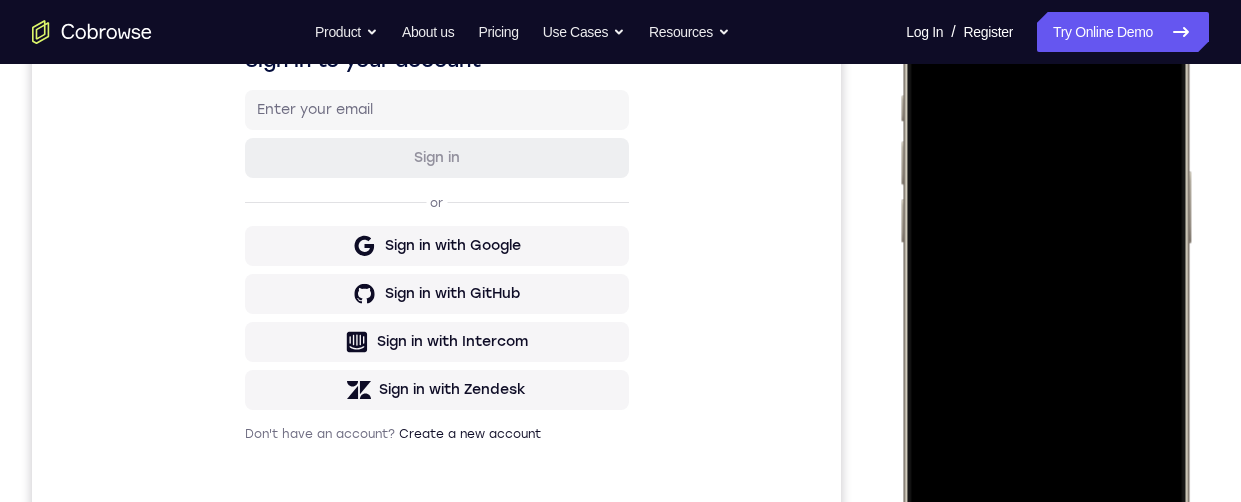 click at bounding box center [1045, 276] 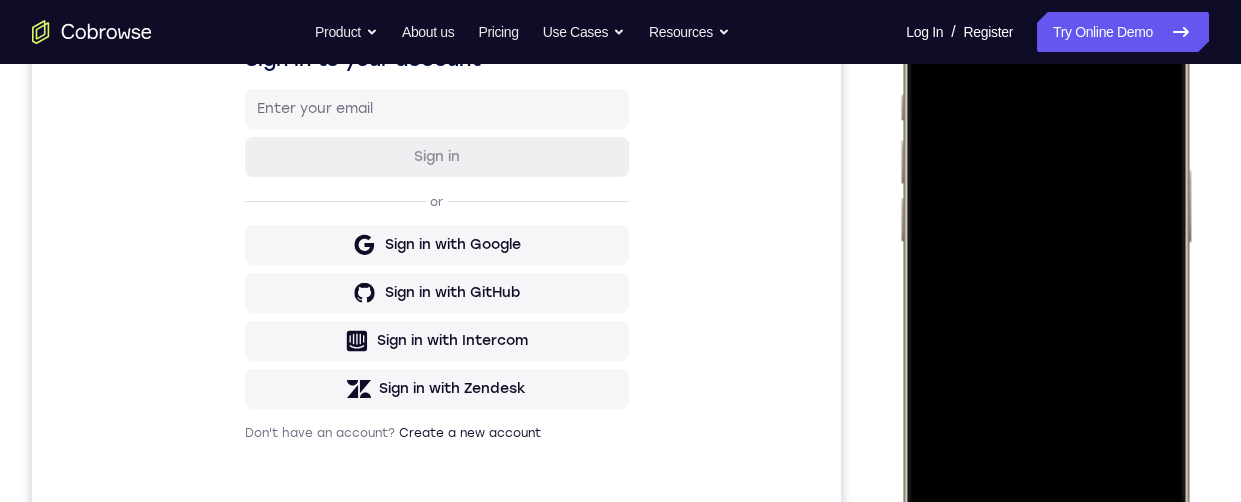 scroll, scrollTop: 282, scrollLeft: 0, axis: vertical 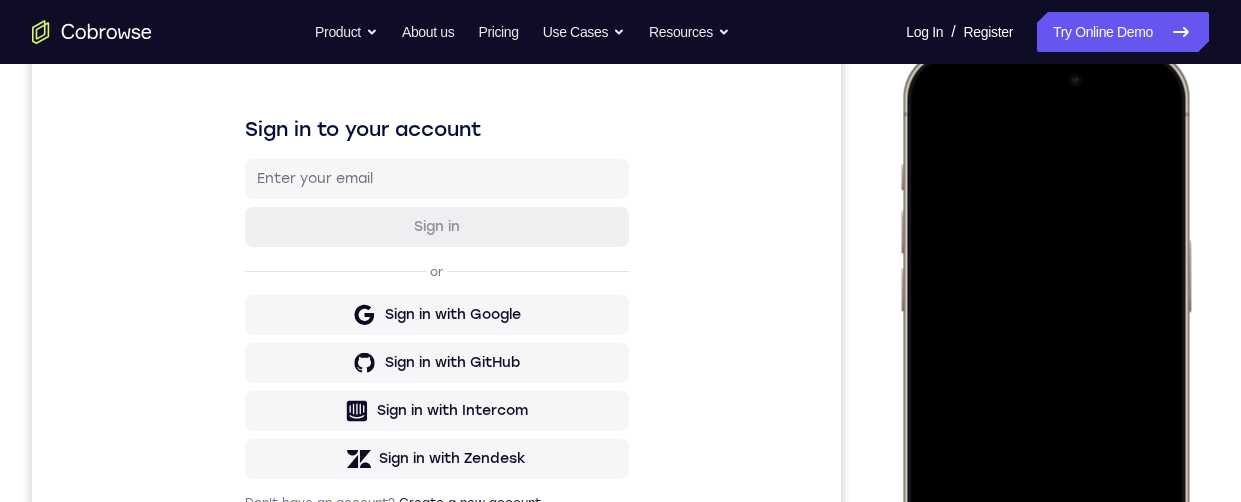click at bounding box center [1045, 345] 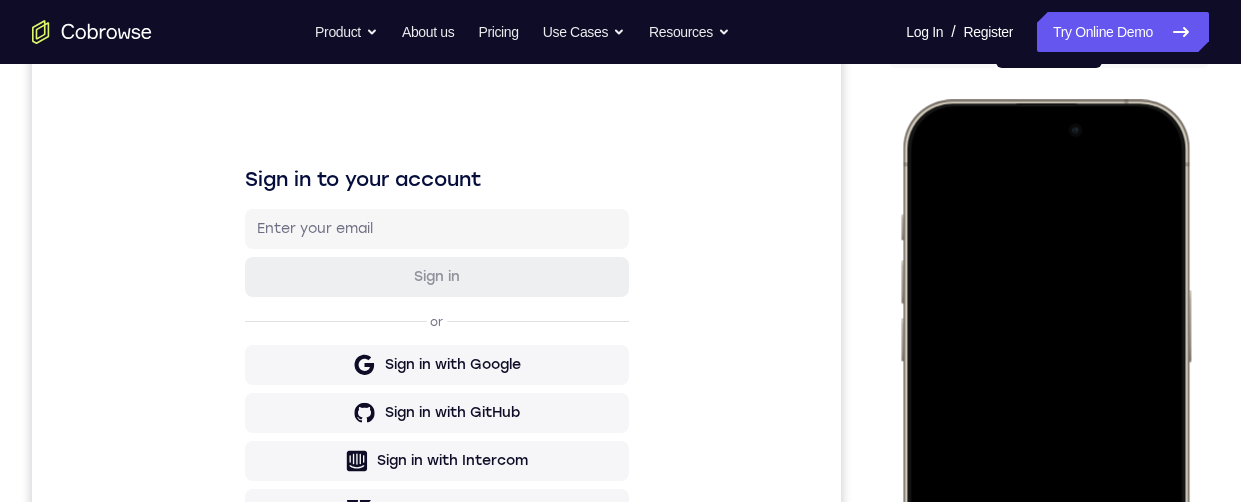 scroll, scrollTop: 422, scrollLeft: 0, axis: vertical 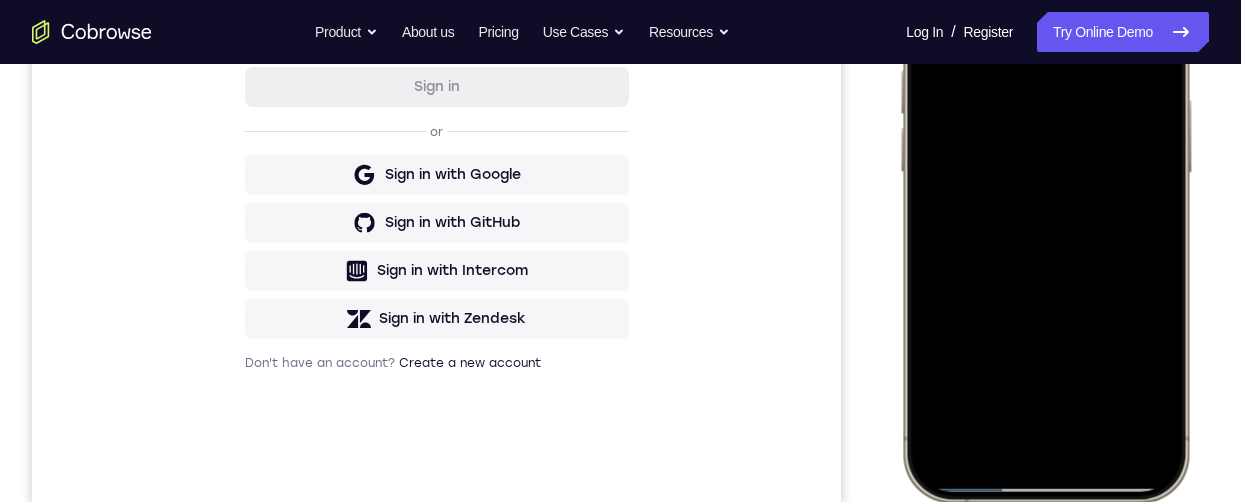 click at bounding box center (1045, 205) 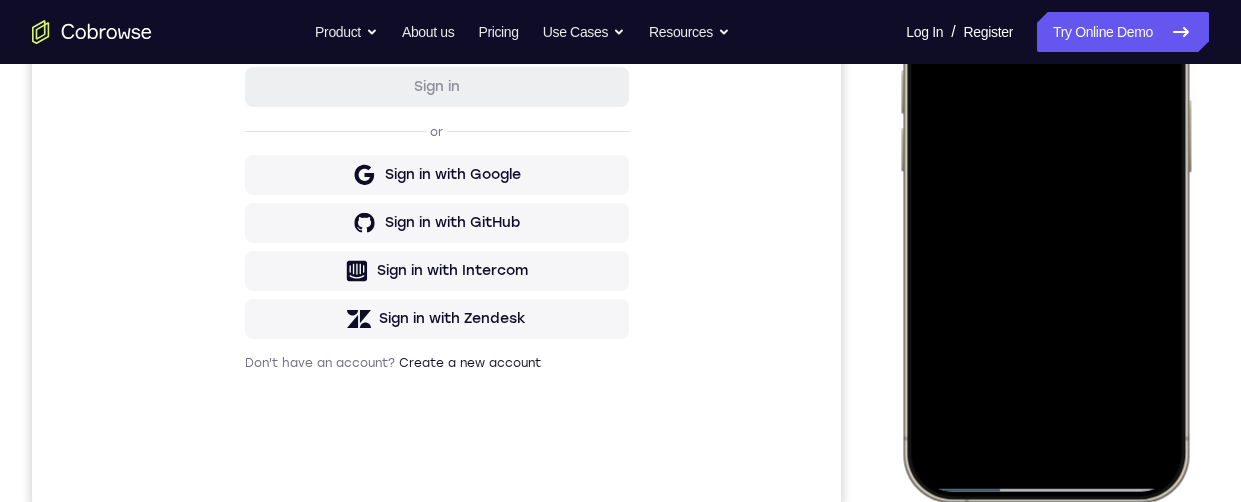 scroll, scrollTop: 461, scrollLeft: 0, axis: vertical 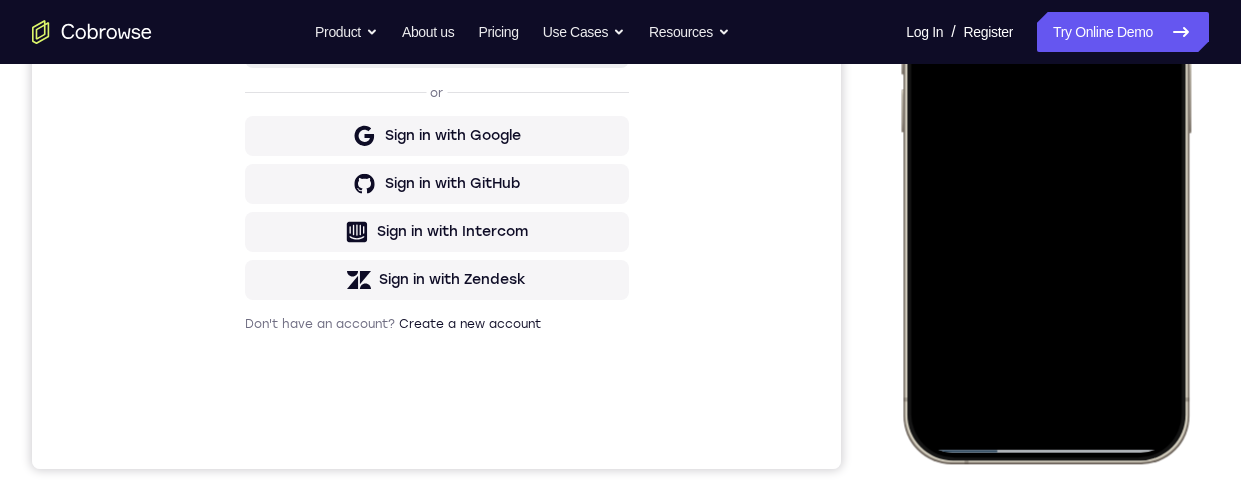 click at bounding box center (1045, 166) 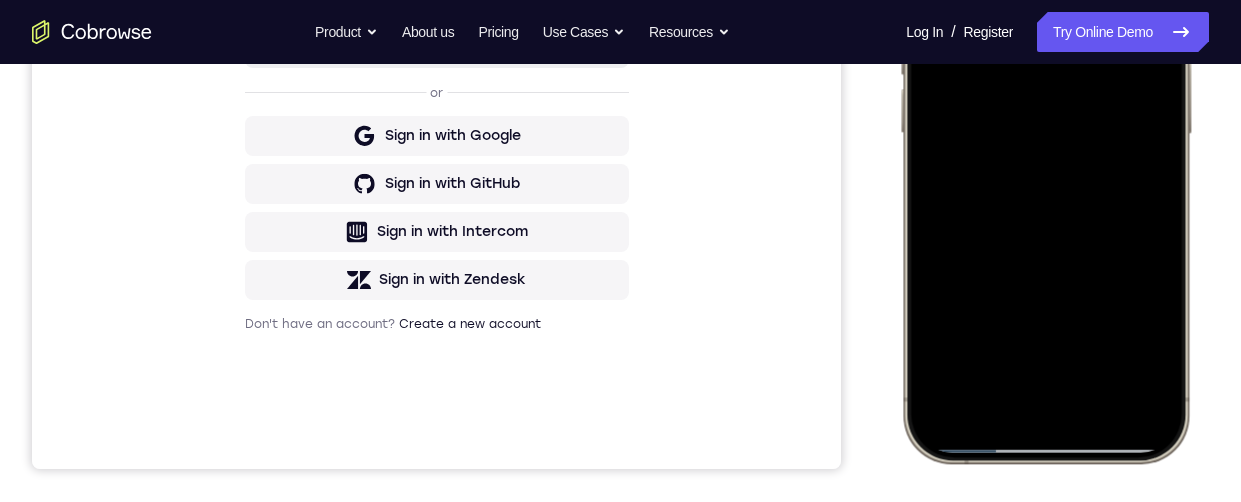 click at bounding box center (1045, 166) 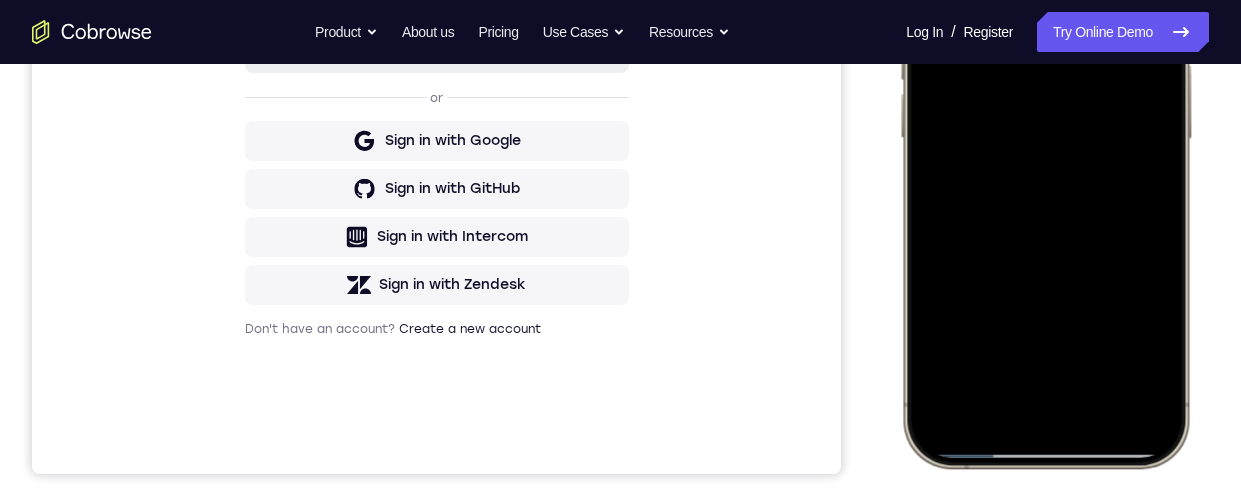 scroll, scrollTop: 303, scrollLeft: 0, axis: vertical 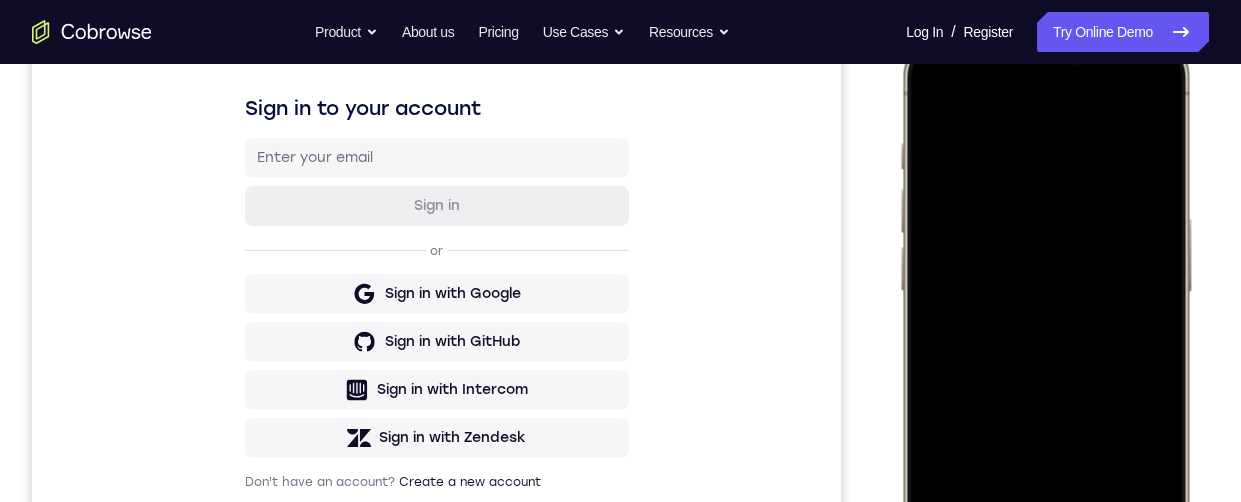 click at bounding box center [1045, 324] 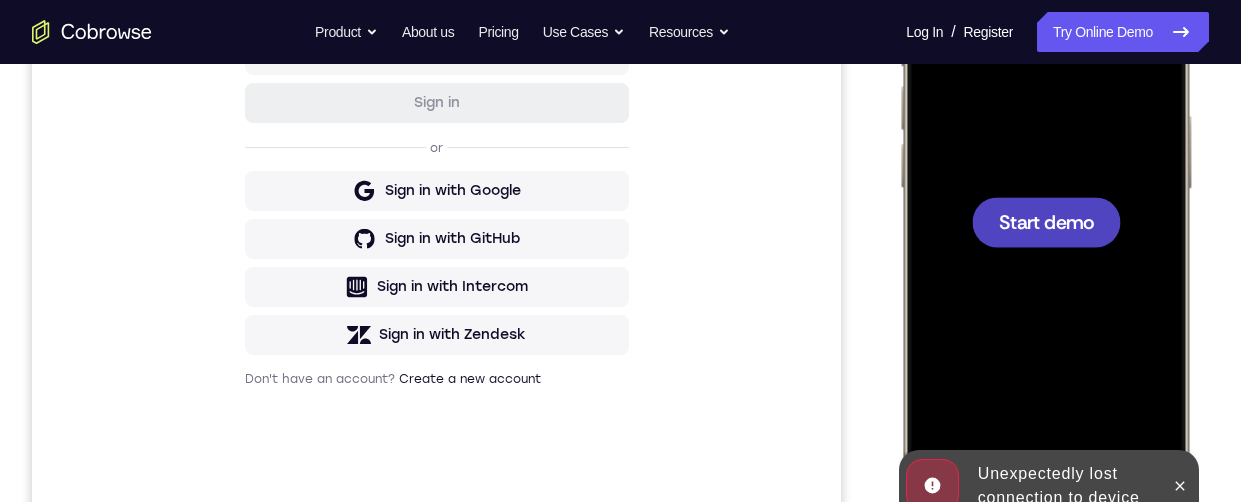 scroll, scrollTop: 417, scrollLeft: 0, axis: vertical 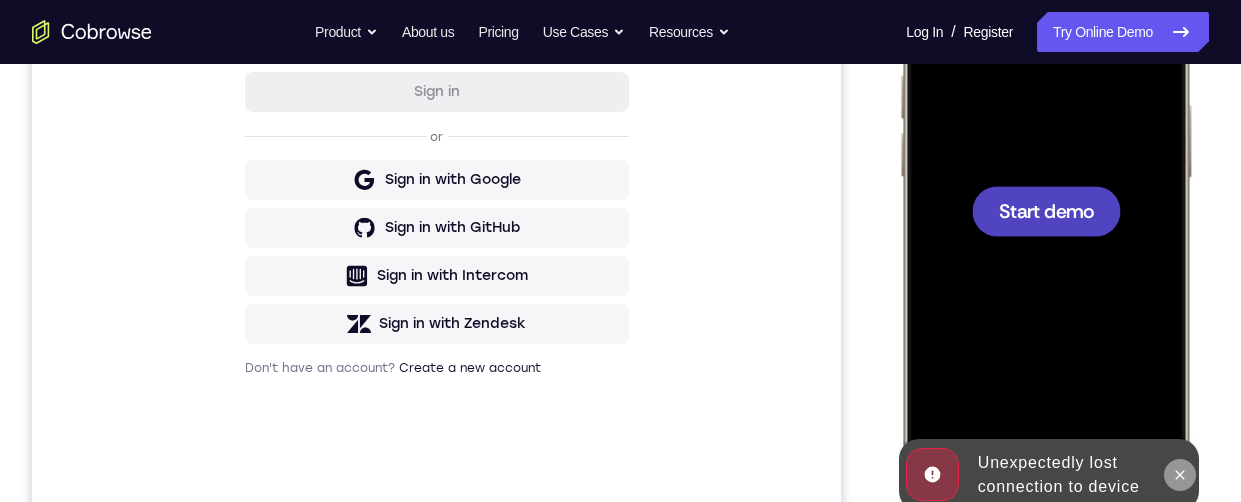 click at bounding box center (1180, 475) 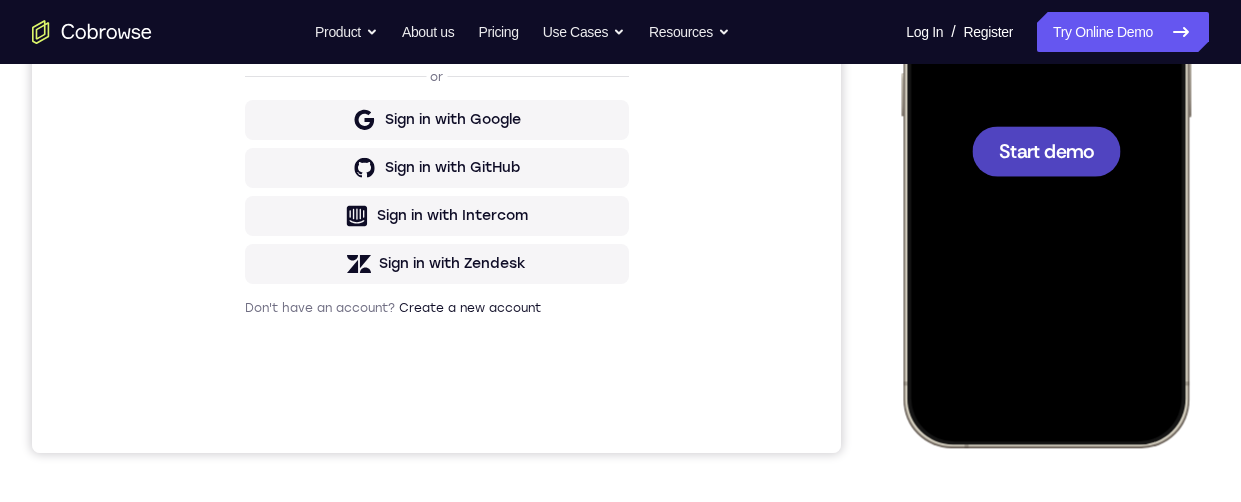 scroll, scrollTop: 51, scrollLeft: 0, axis: vertical 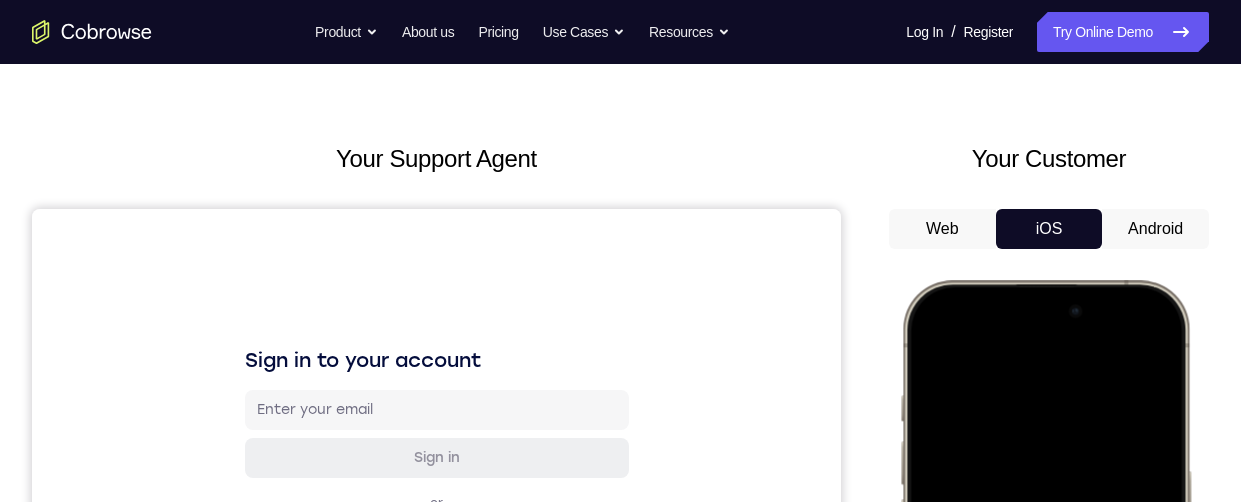 click on "Android" at bounding box center (1155, 229) 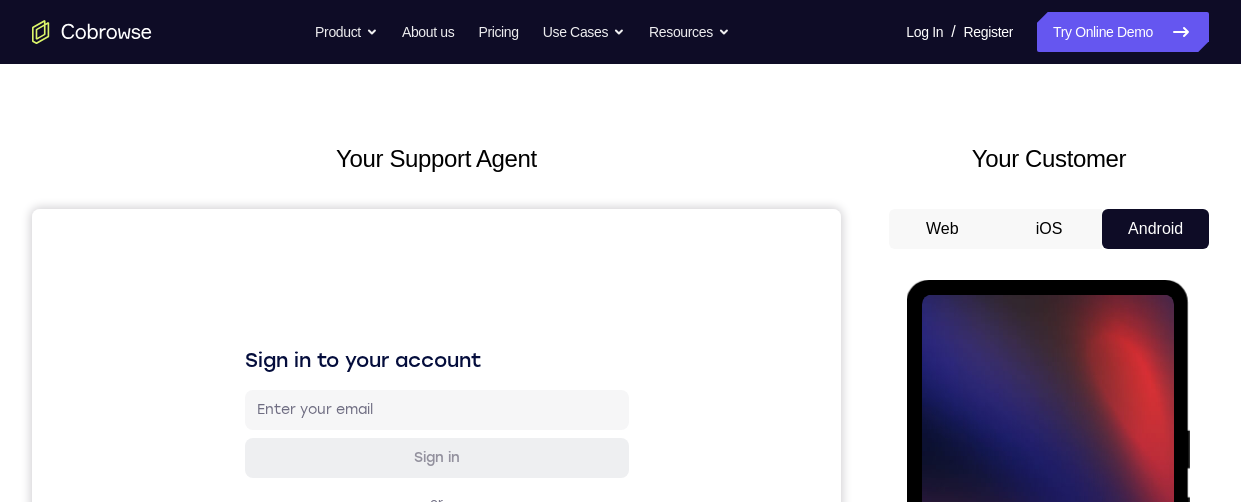 click at bounding box center [1047, 574] 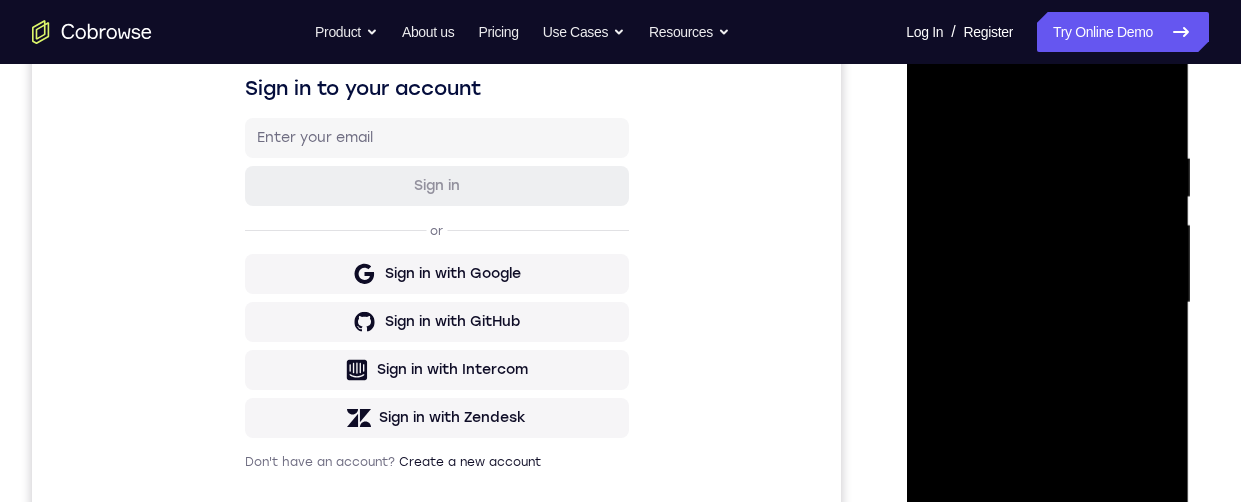scroll, scrollTop: 528, scrollLeft: 0, axis: vertical 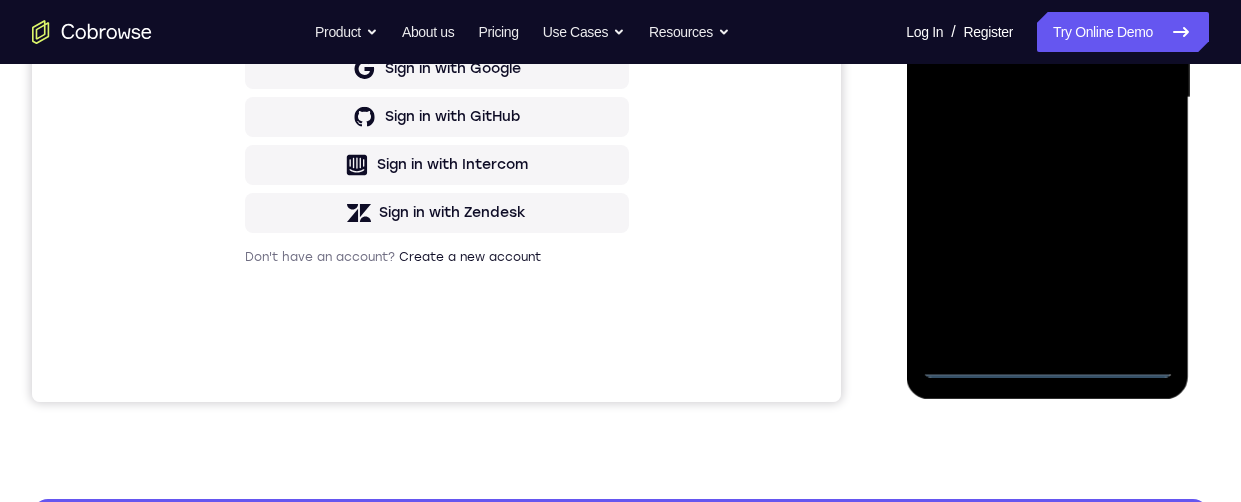 click at bounding box center (1047, 98) 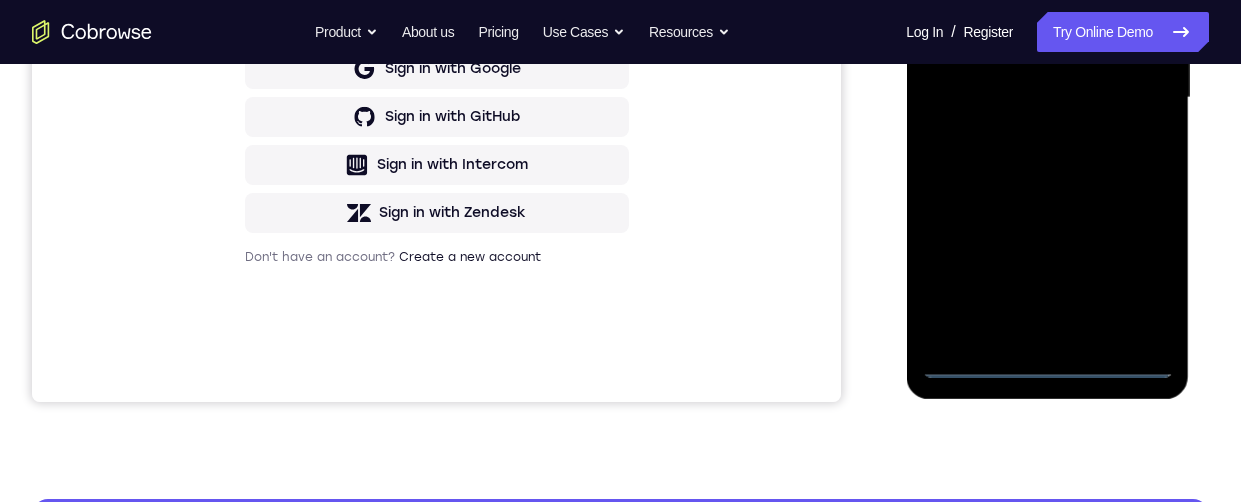 click at bounding box center (1047, 98) 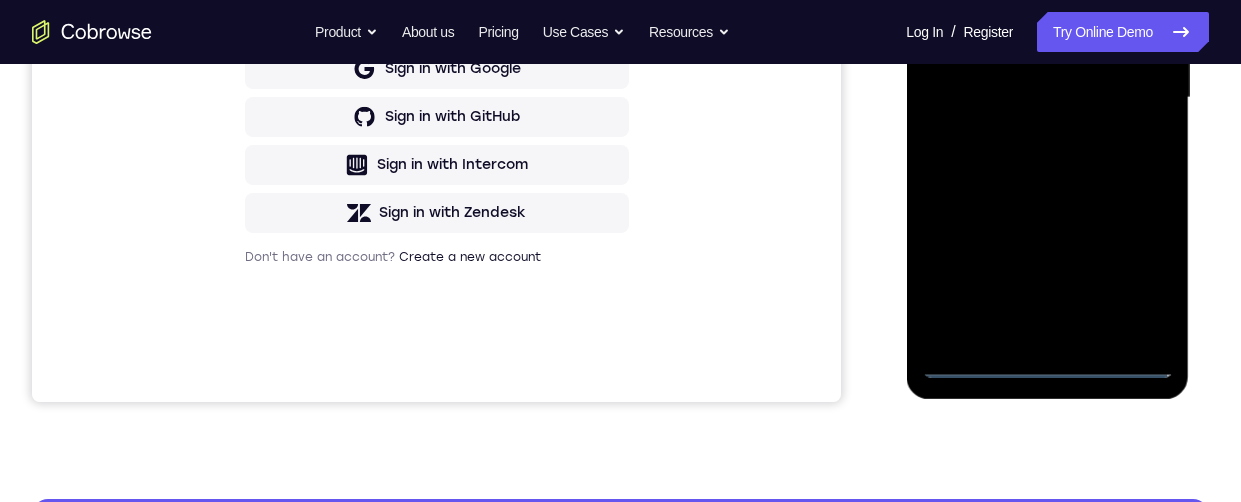 click at bounding box center (1047, 98) 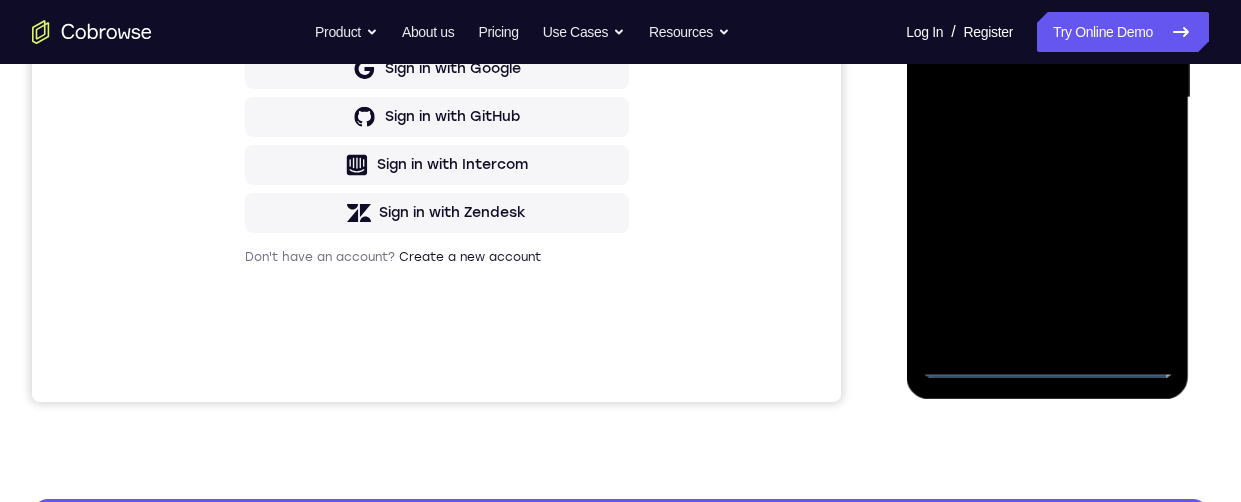 click at bounding box center [1047, 98] 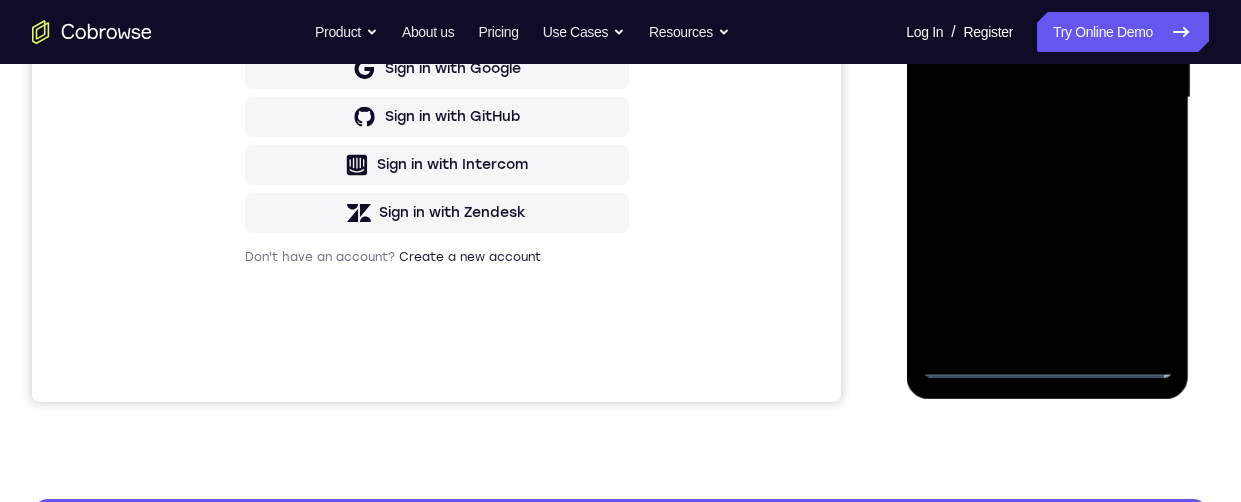 click at bounding box center [1047, 98] 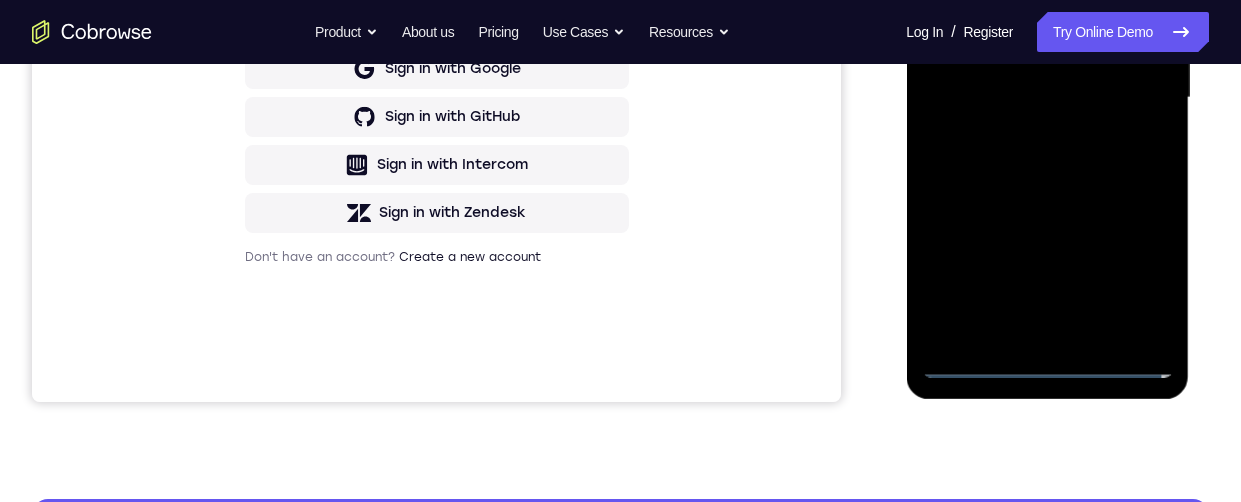 click at bounding box center (1047, 98) 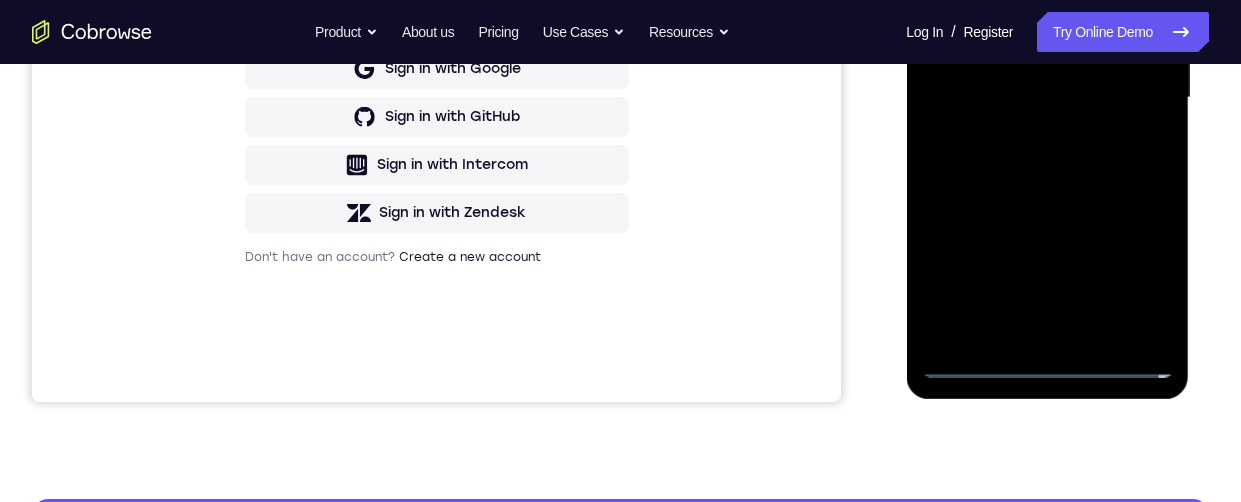 click at bounding box center [1047, 98] 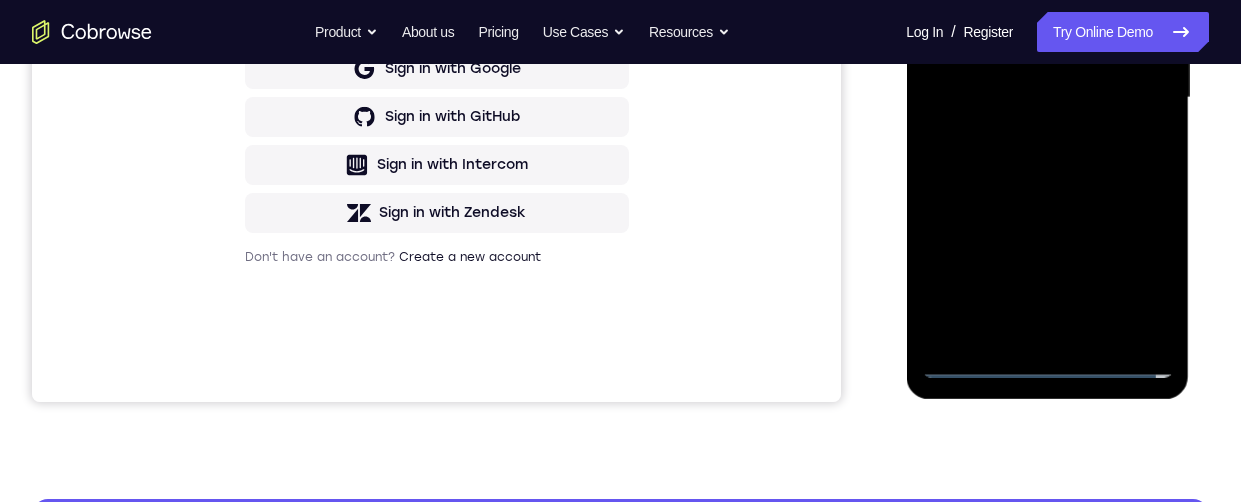 click at bounding box center [1047, 98] 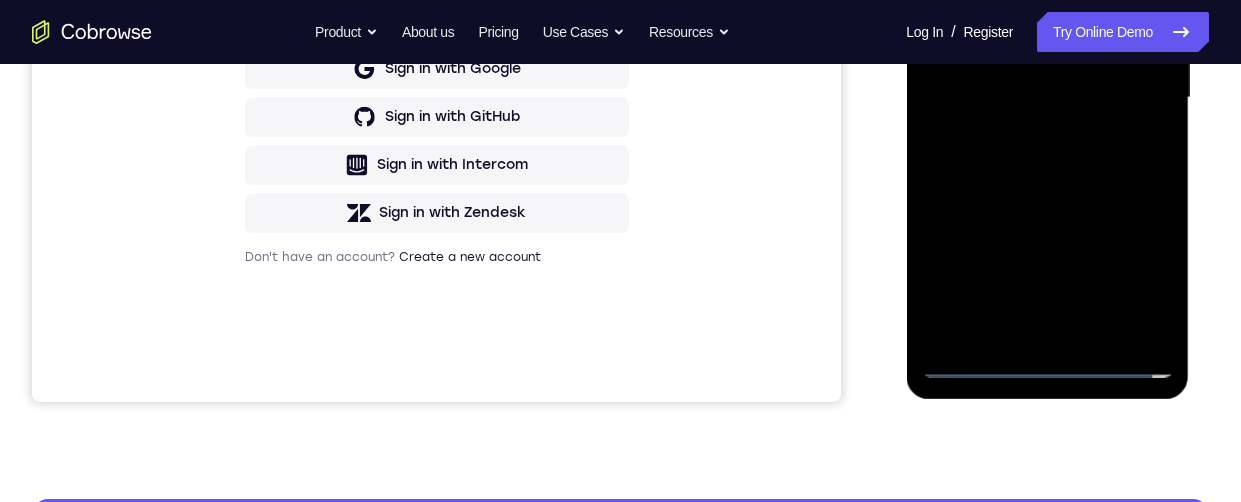 click at bounding box center (1047, 98) 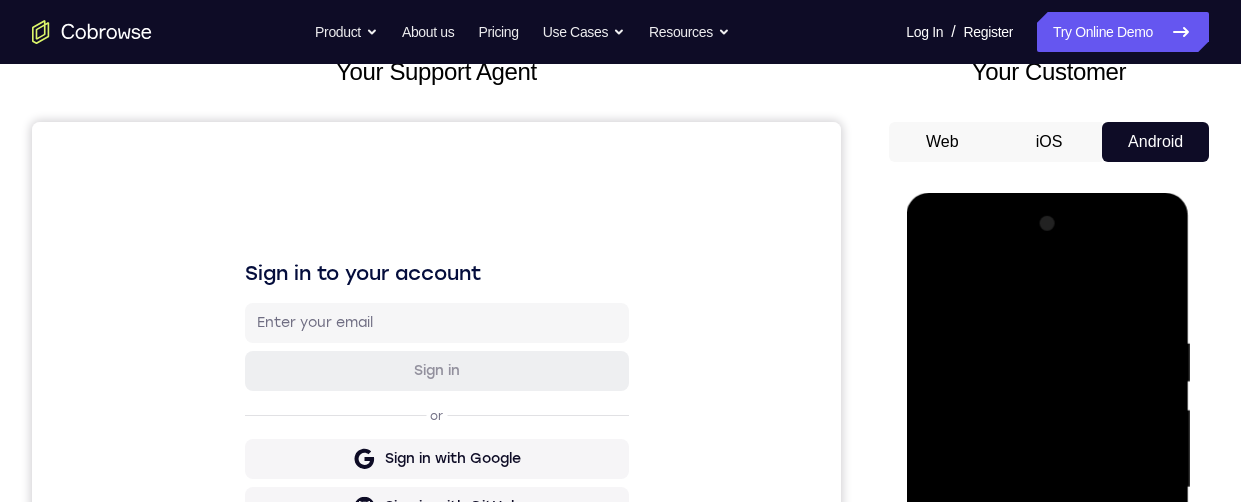 scroll, scrollTop: 119, scrollLeft: 0, axis: vertical 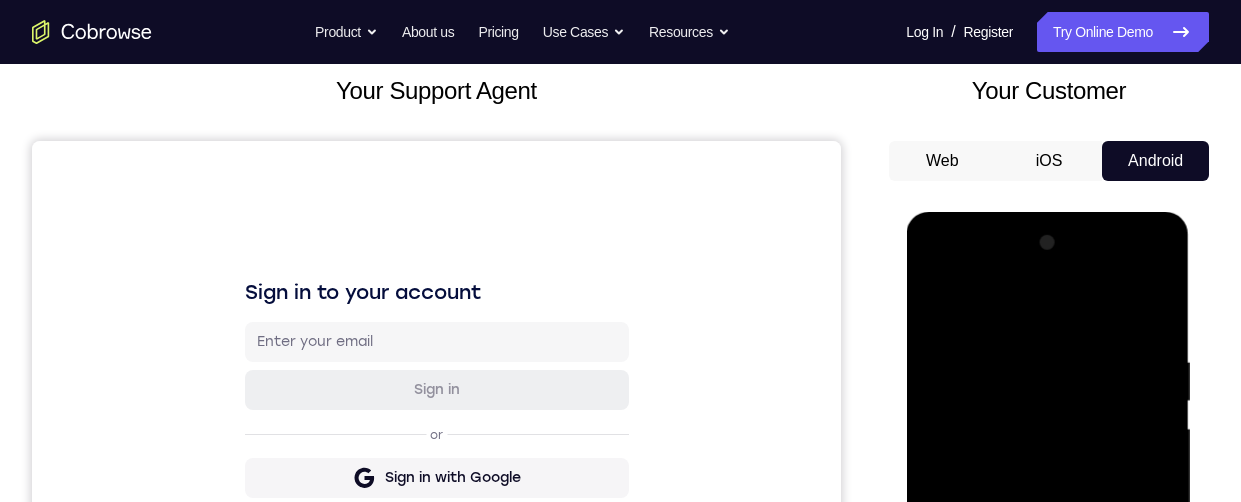 click at bounding box center [1047, 507] 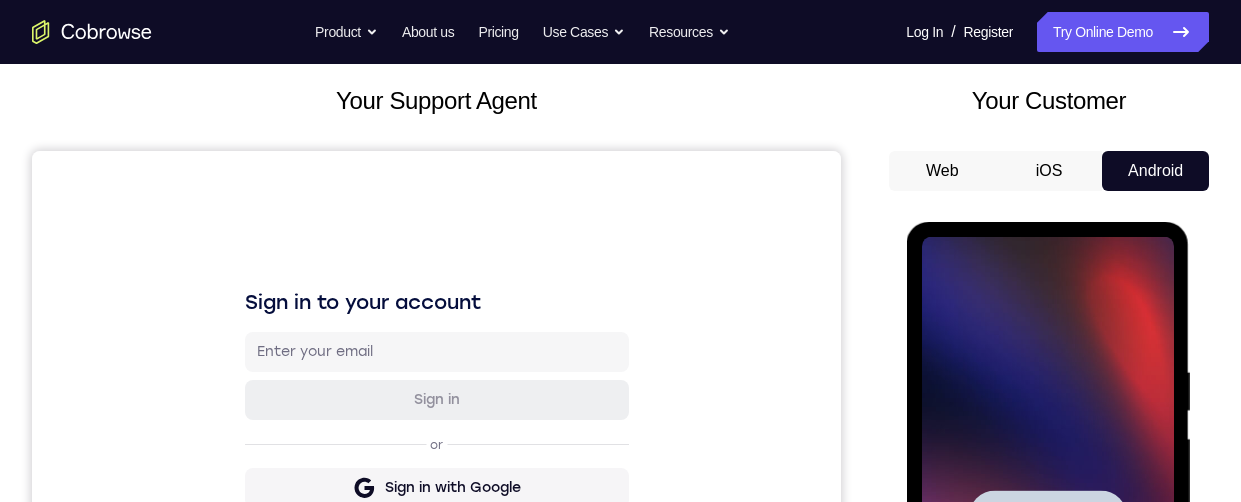 click on "Tap to Start" at bounding box center (1047, 517) 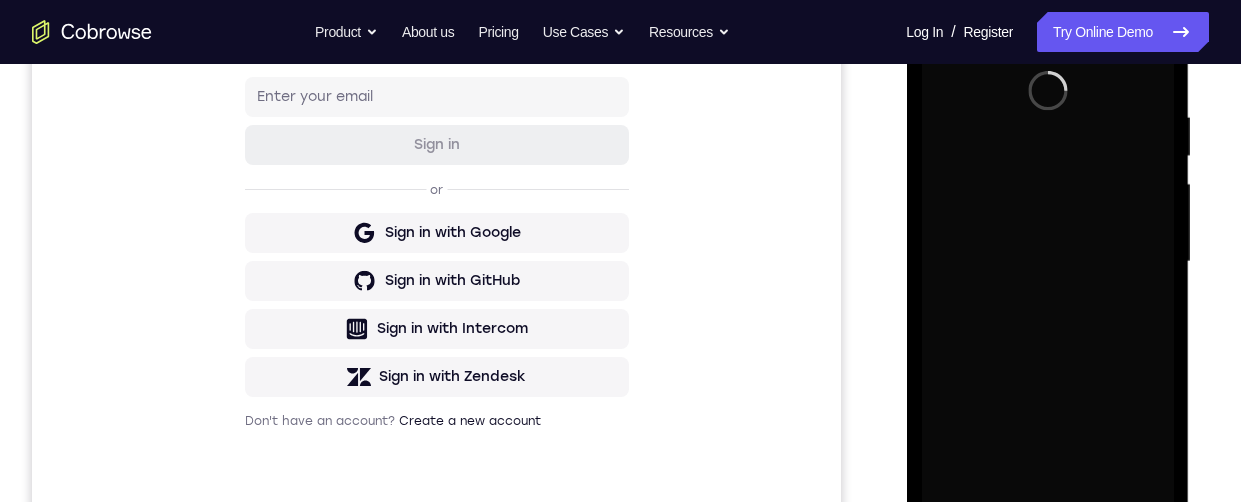 scroll, scrollTop: 517, scrollLeft: 0, axis: vertical 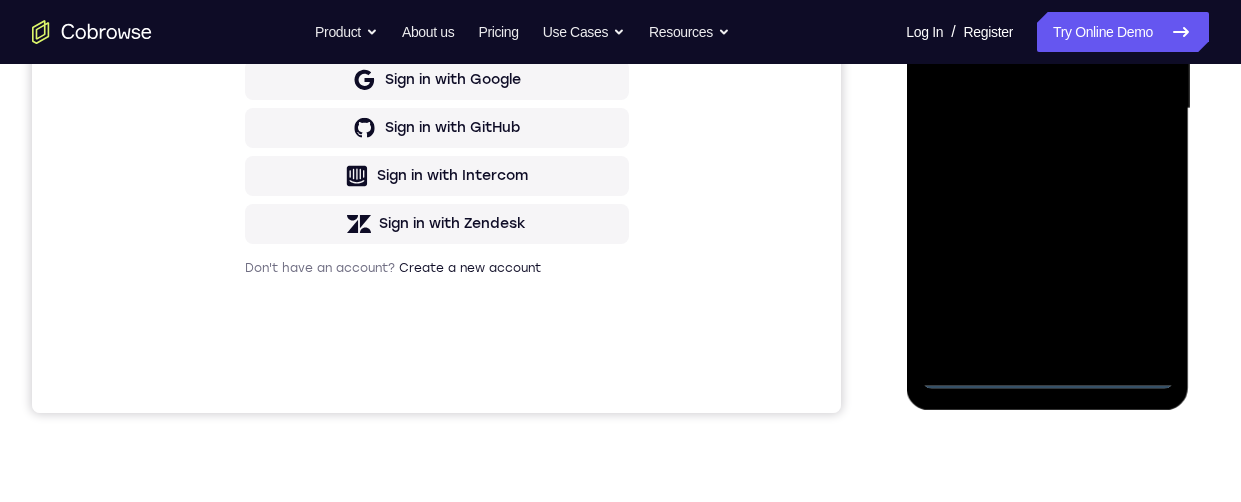 click at bounding box center [1047, 109] 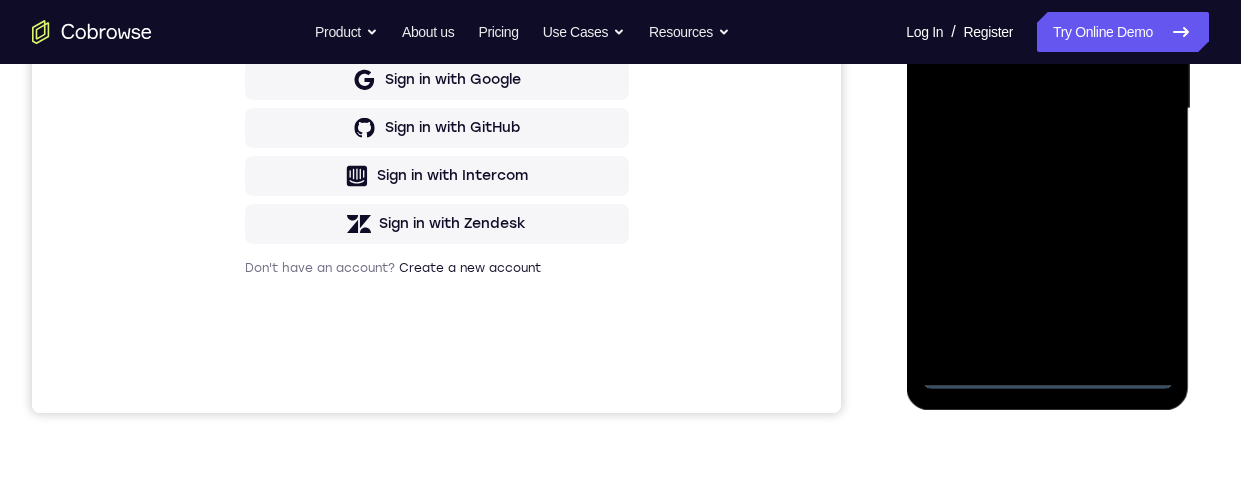click at bounding box center [1047, 109] 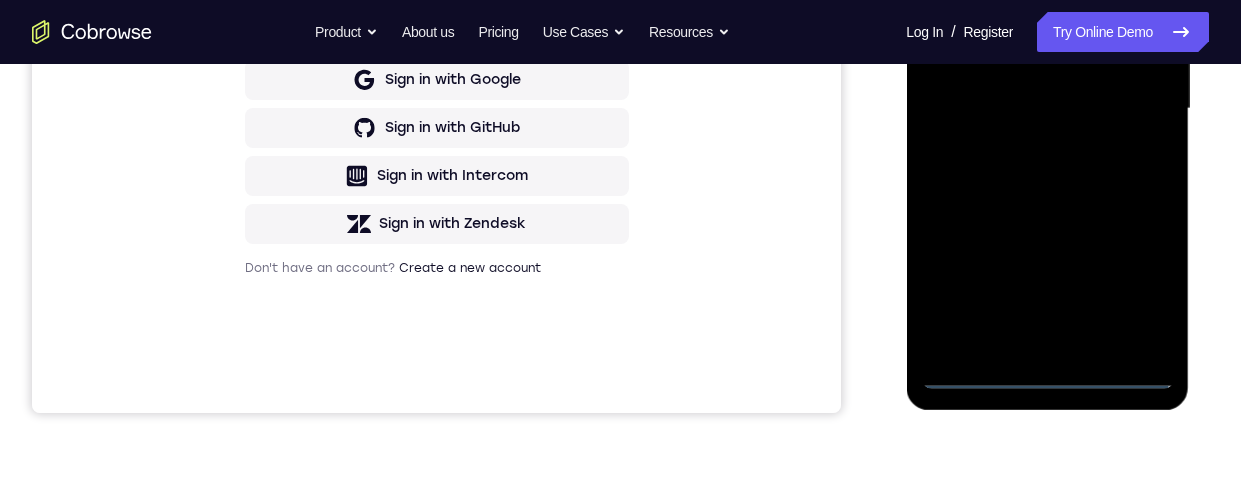 click at bounding box center (1047, 109) 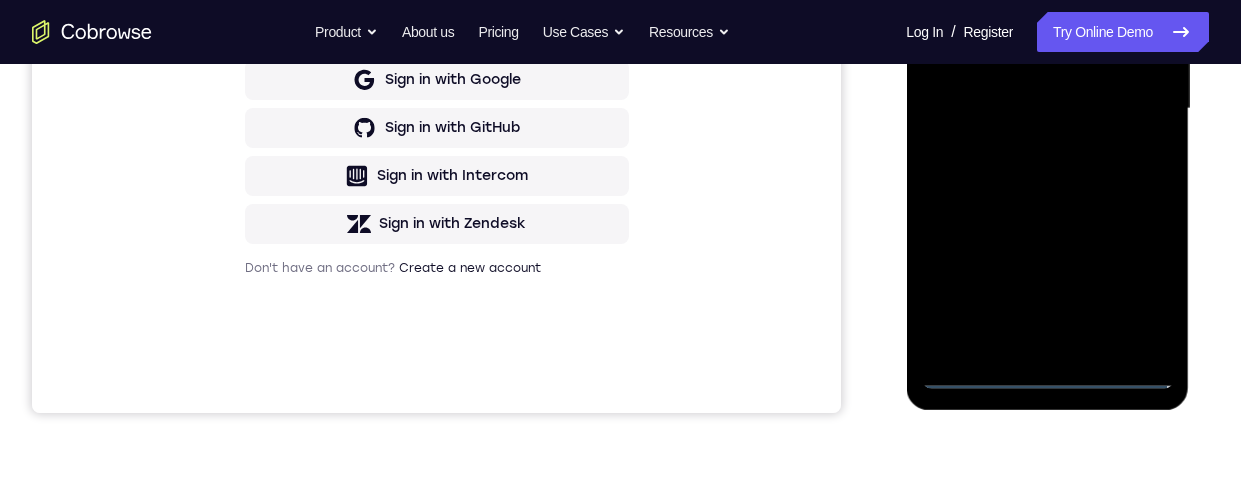 click at bounding box center (1047, 109) 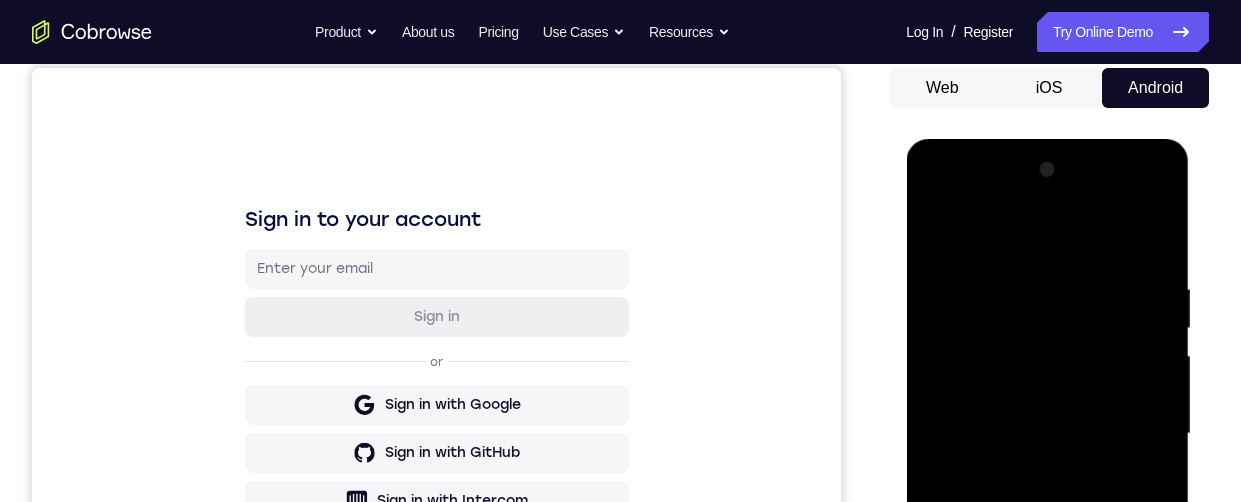 click at bounding box center [1047, 434] 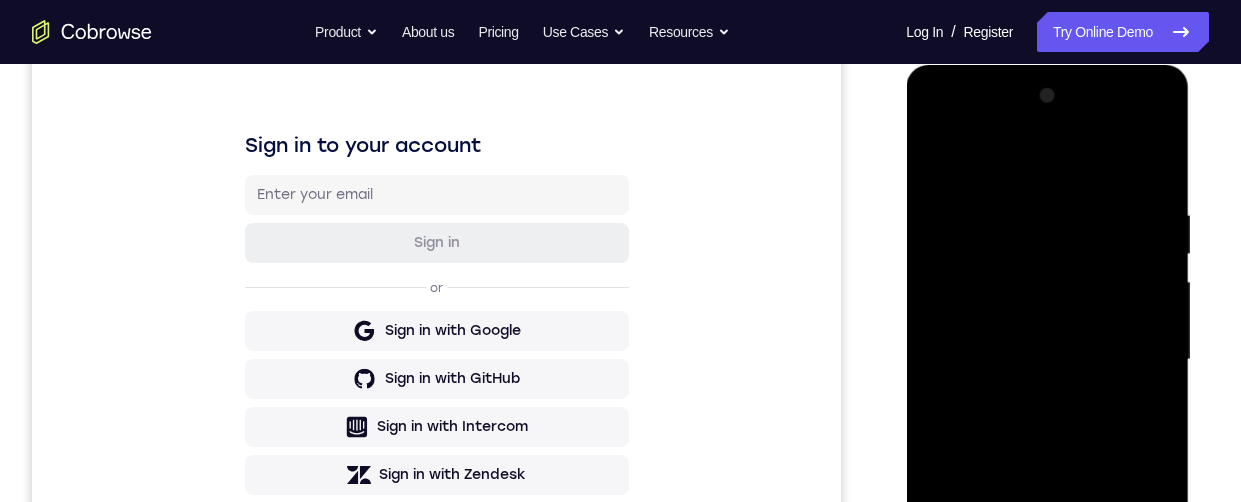 scroll, scrollTop: 379, scrollLeft: 0, axis: vertical 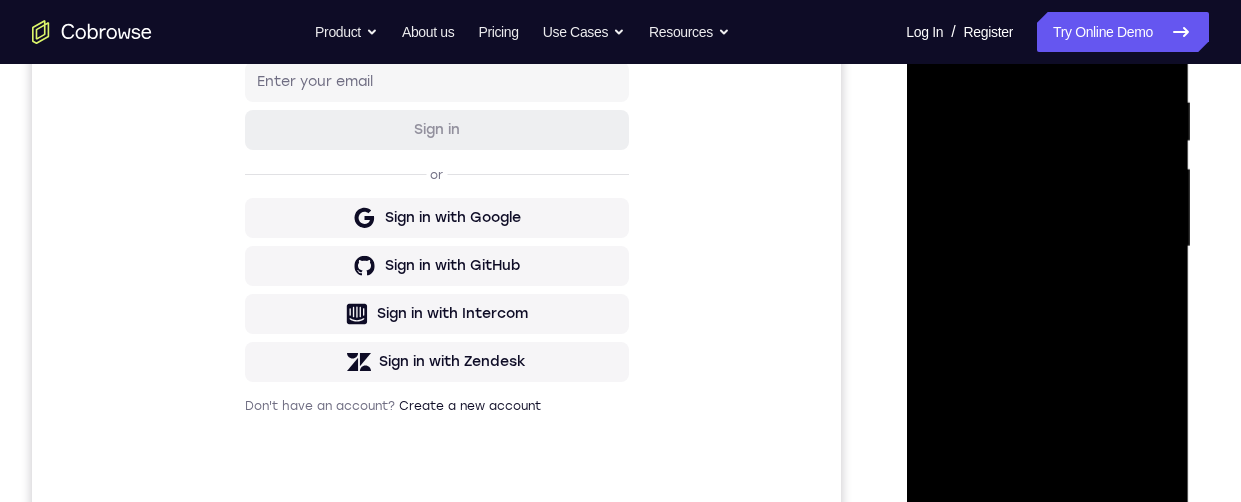click at bounding box center (1047, 247) 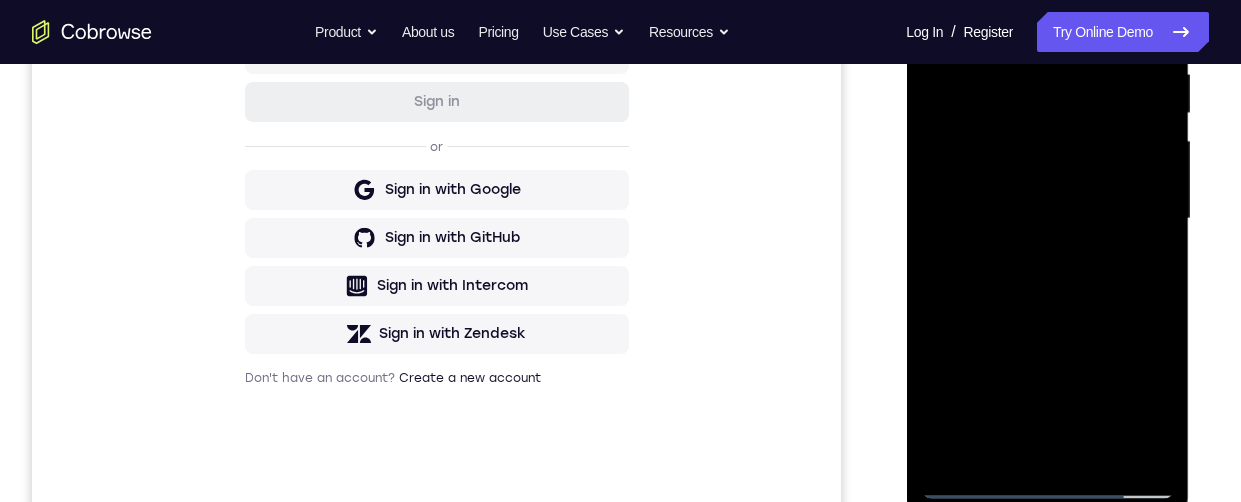scroll, scrollTop: 422, scrollLeft: 0, axis: vertical 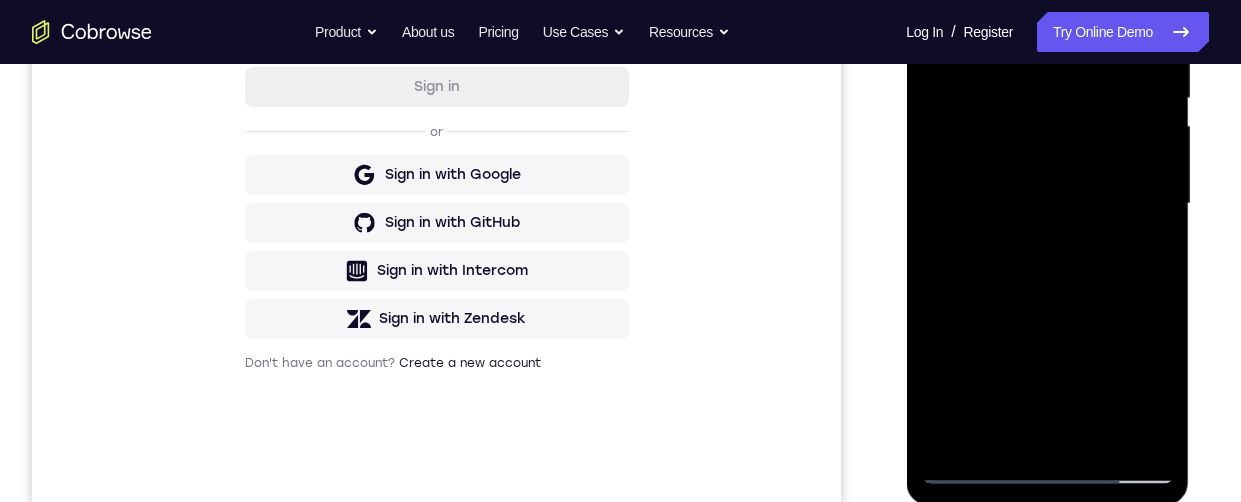 click at bounding box center (1047, 204) 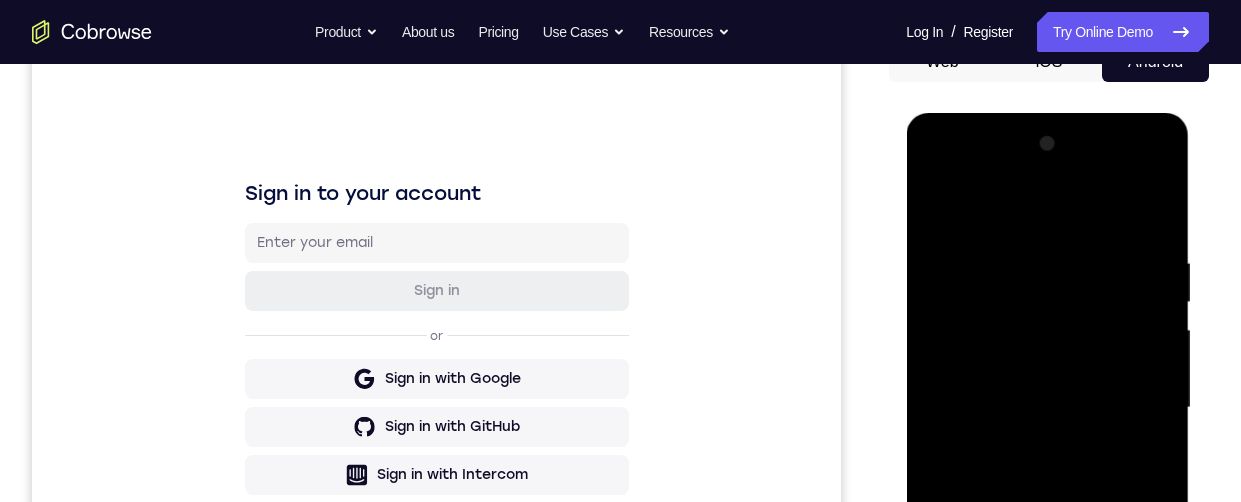 scroll, scrollTop: 218, scrollLeft: 0, axis: vertical 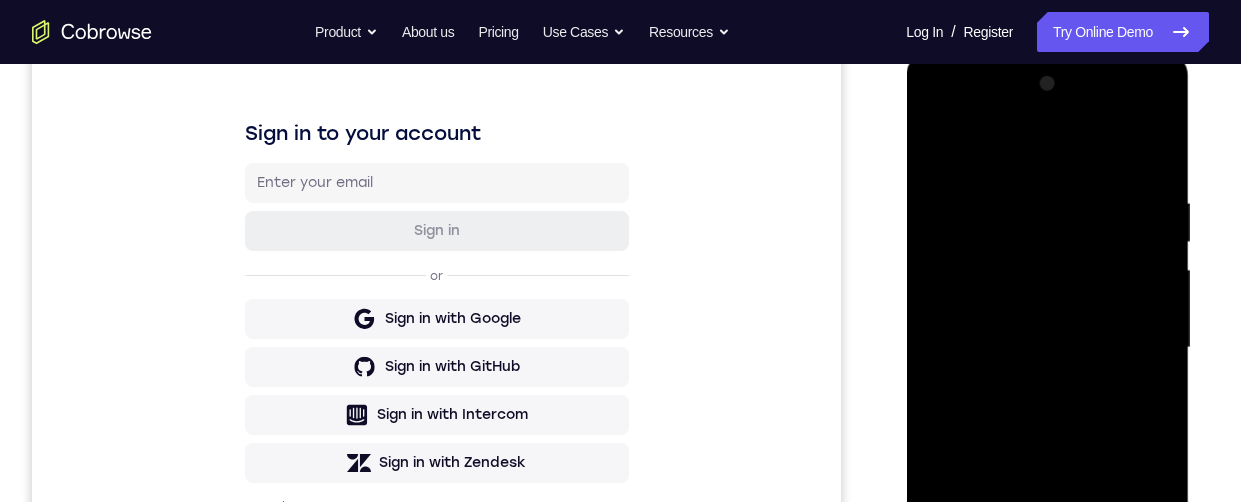 click at bounding box center (1047, 348) 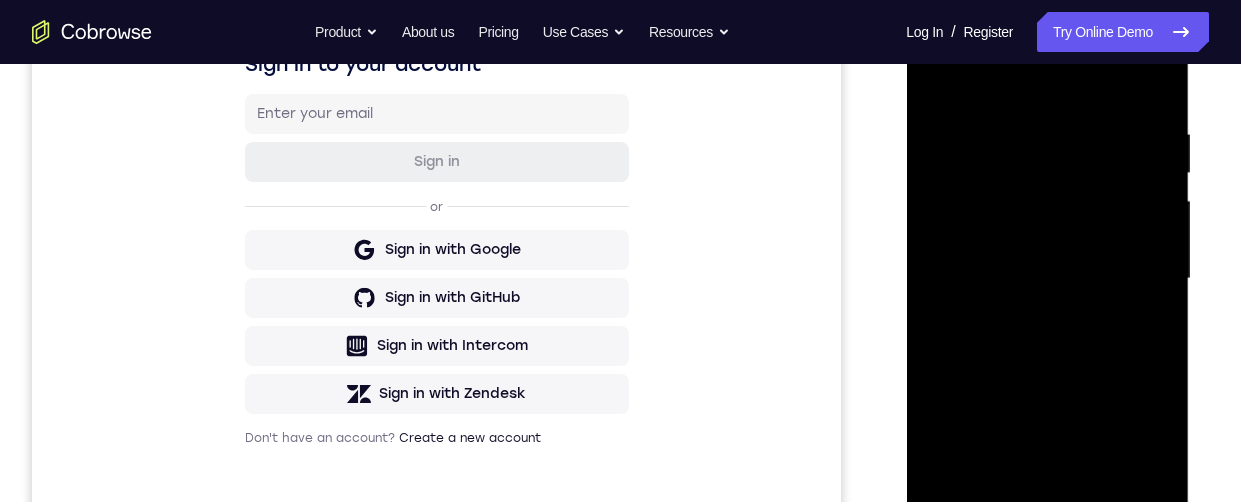 scroll, scrollTop: 381, scrollLeft: 0, axis: vertical 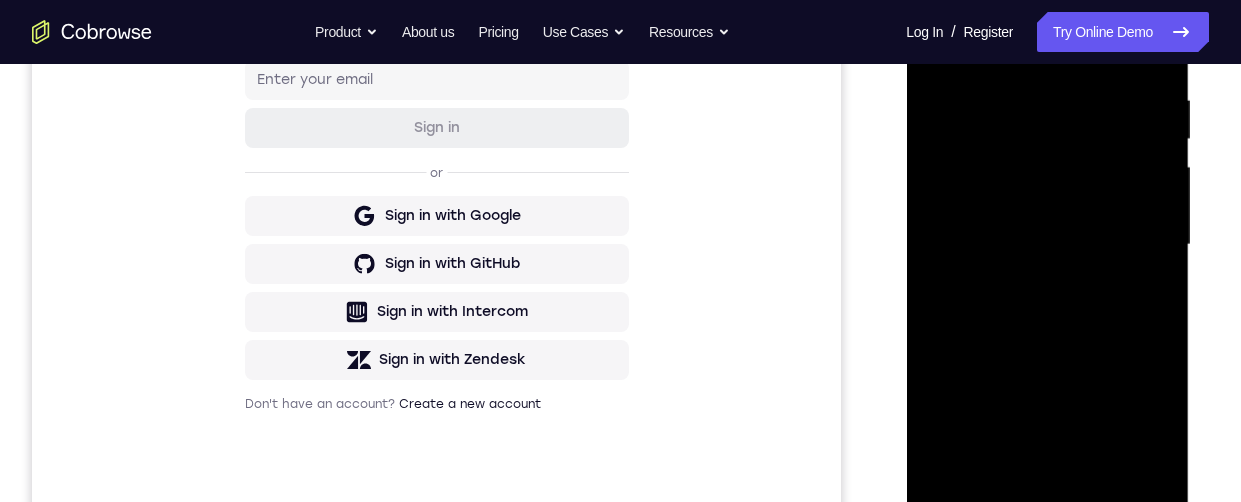 click at bounding box center [1047, 245] 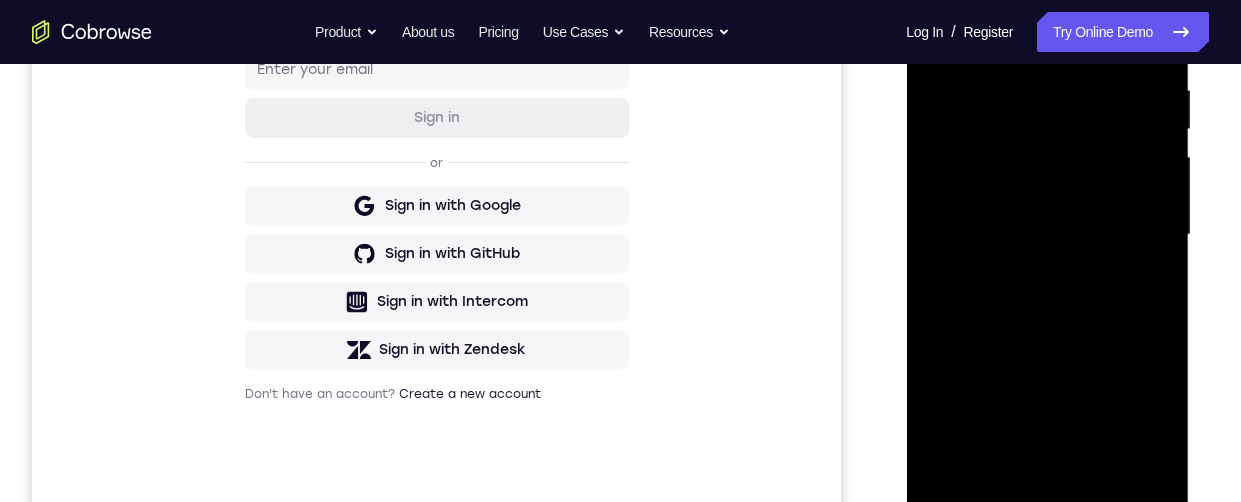scroll, scrollTop: 424, scrollLeft: 0, axis: vertical 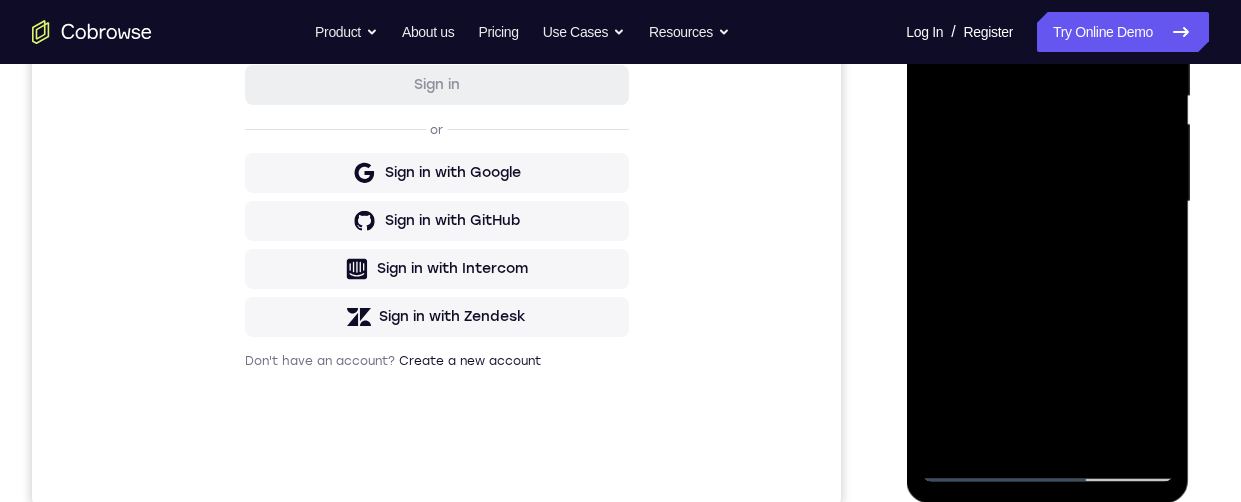 click at bounding box center (1047, 202) 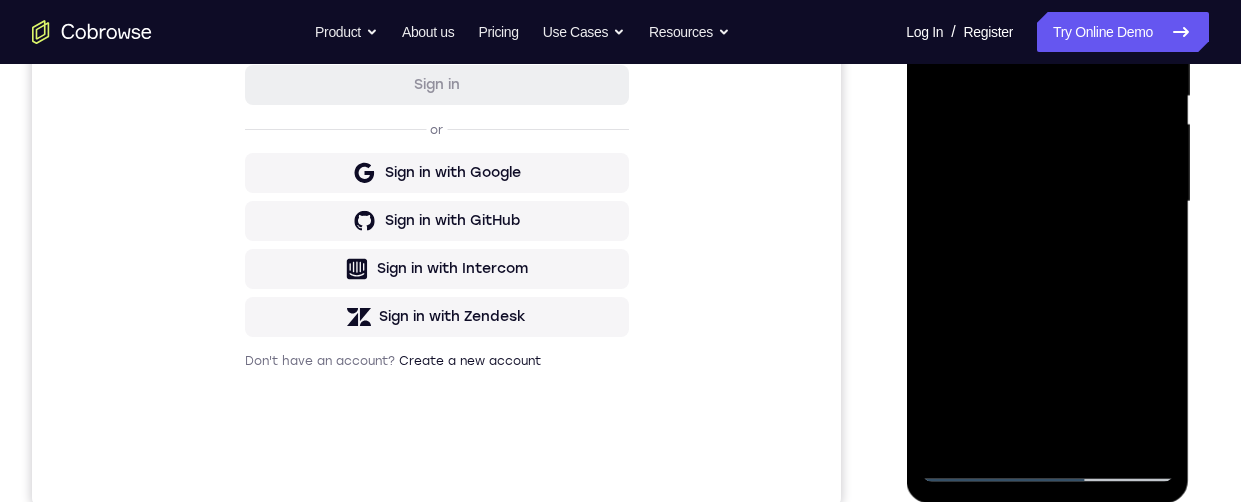 click at bounding box center (1047, 202) 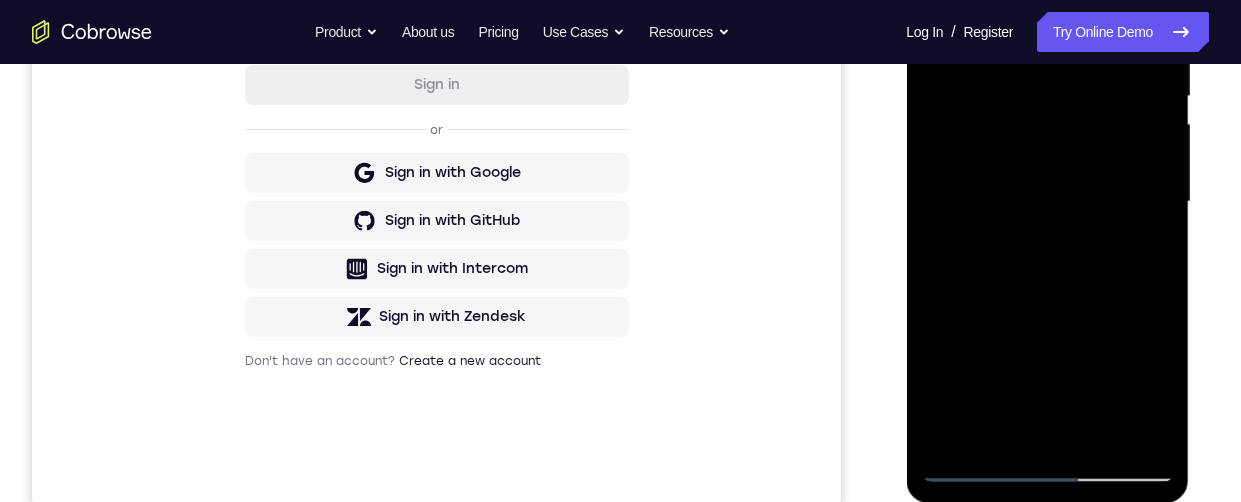 click at bounding box center (1047, 202) 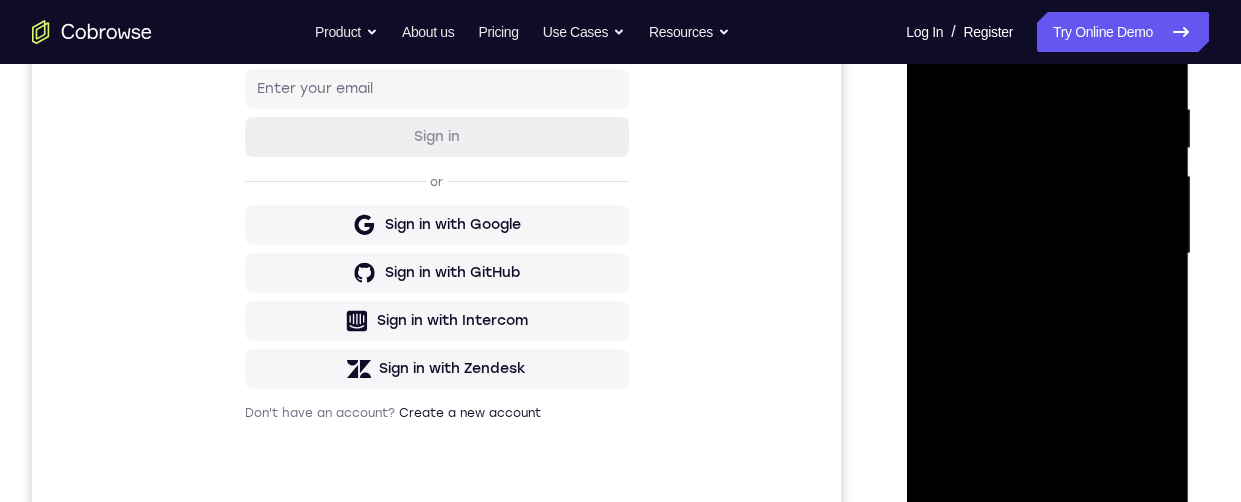 scroll, scrollTop: 432, scrollLeft: 0, axis: vertical 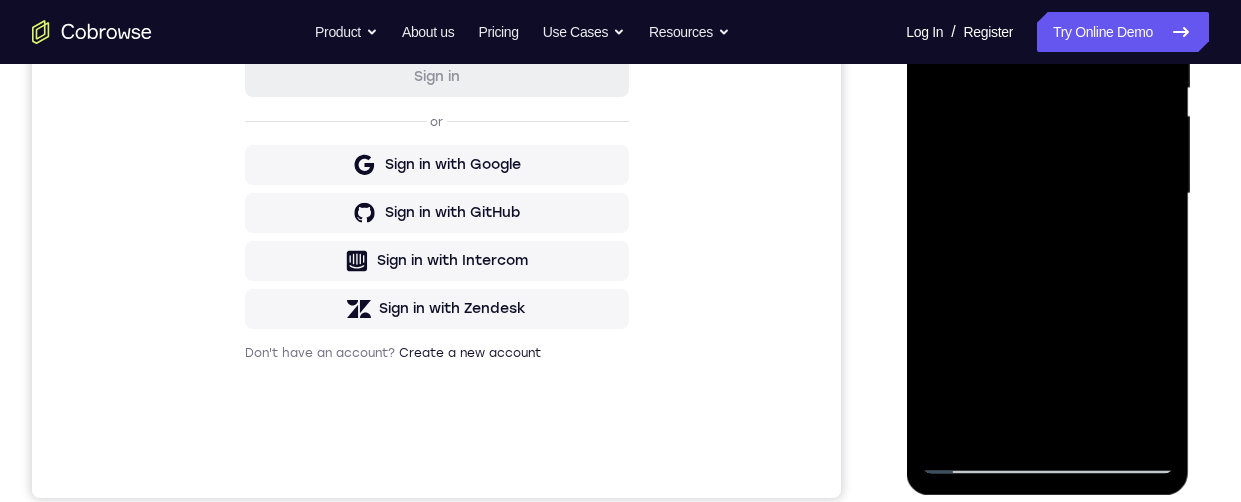 click at bounding box center (1047, 194) 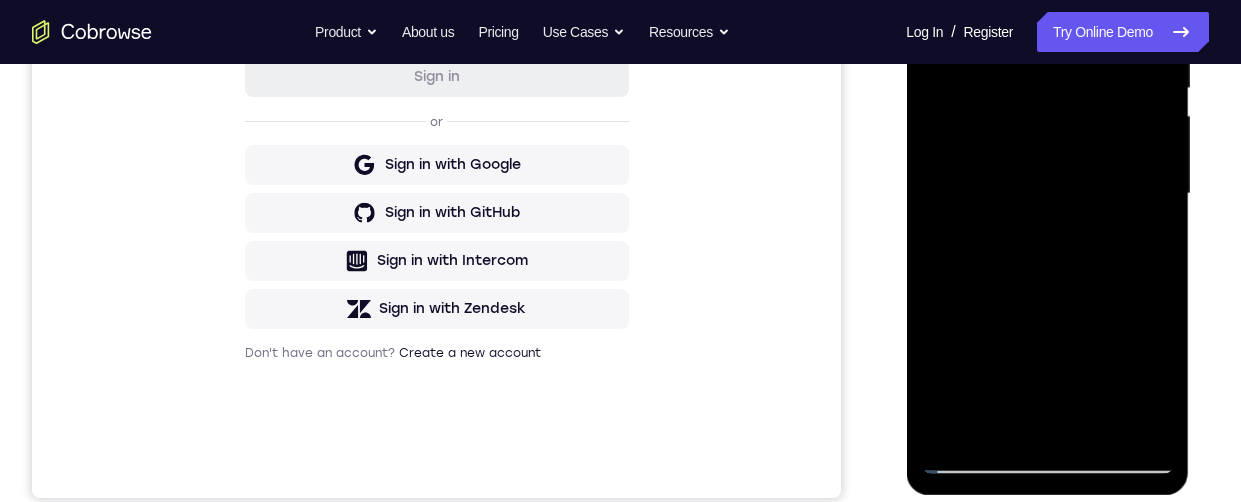 click at bounding box center [1047, 194] 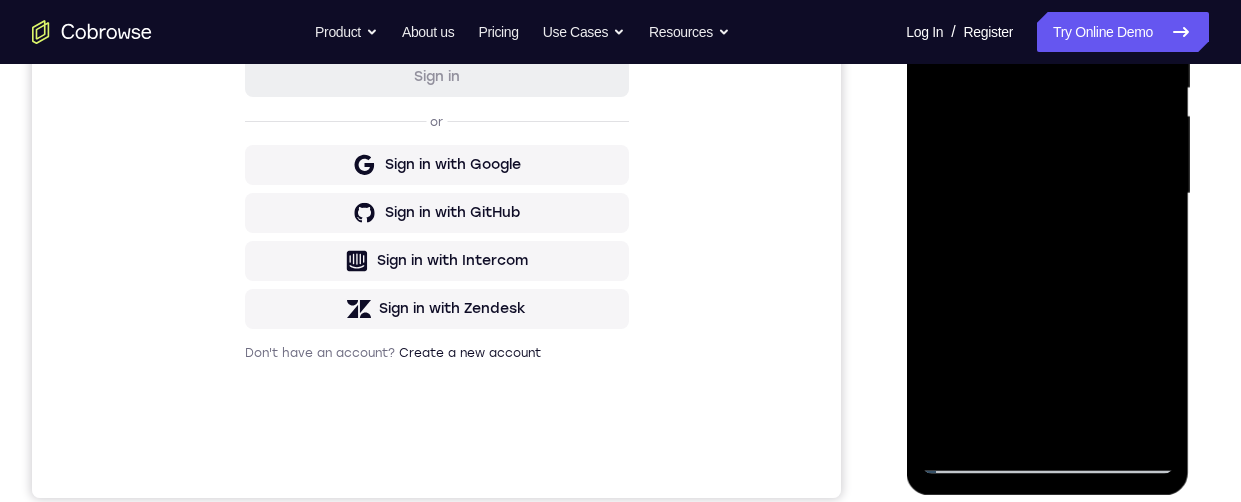 click on "Your Support Agent             Your Customer       Web   iOS   Android                         Next Steps   We’d be happy to give a product demo, answer any technical questions, or share best practices.          Create An Account             Contact Sales" at bounding box center [620, 291] 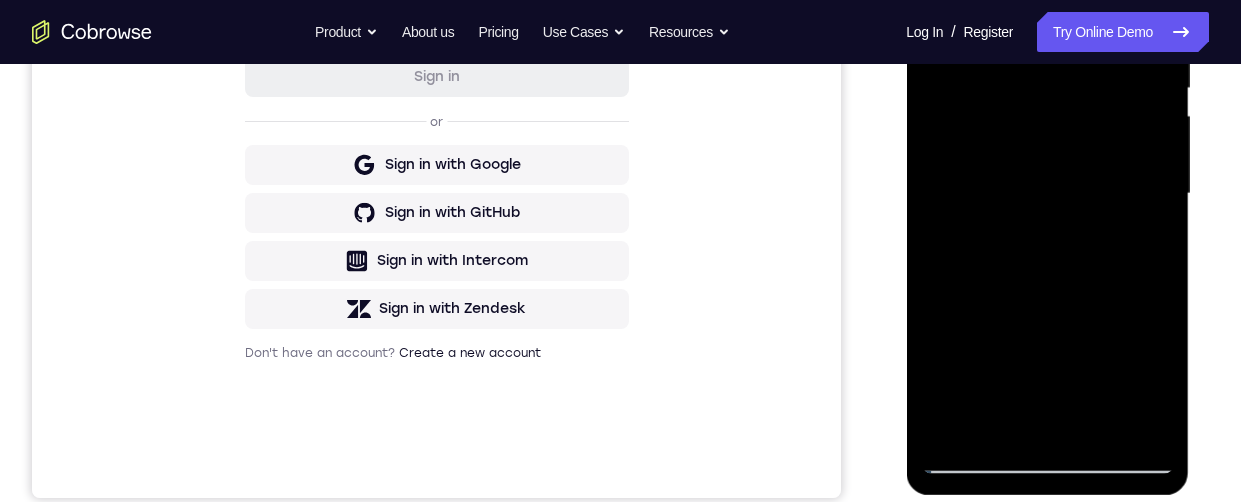 scroll, scrollTop: 343, scrollLeft: 0, axis: vertical 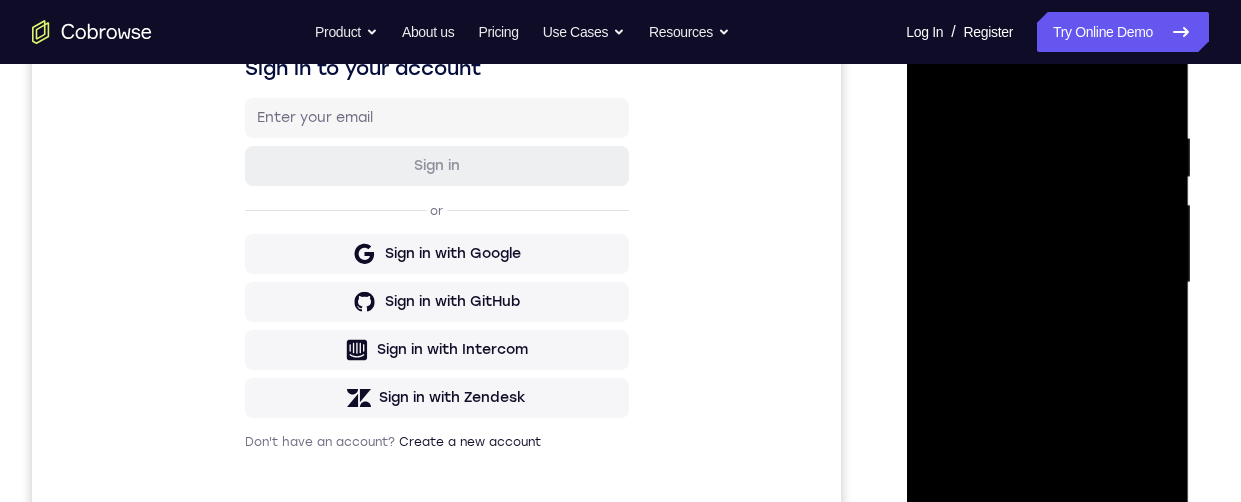 click on "Your Support Agent             Your Customer       Web   iOS   Android                         Next Steps   We’d be happy to give a product demo, answer any technical questions, or share best practices.          Create An Account             Contact Sales" at bounding box center (620, 380) 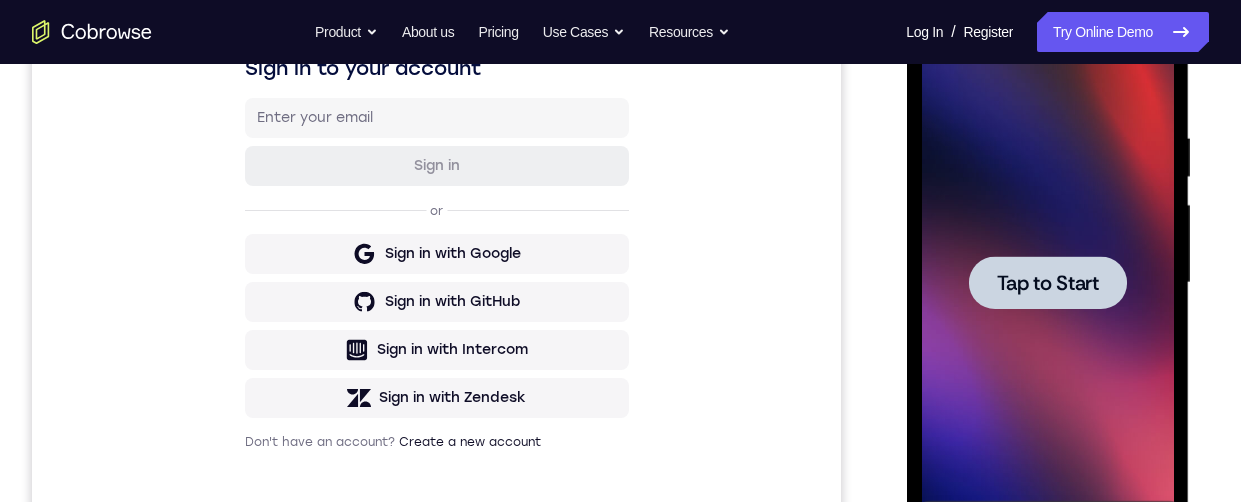 click on "Tap to Start" at bounding box center [1047, 283] 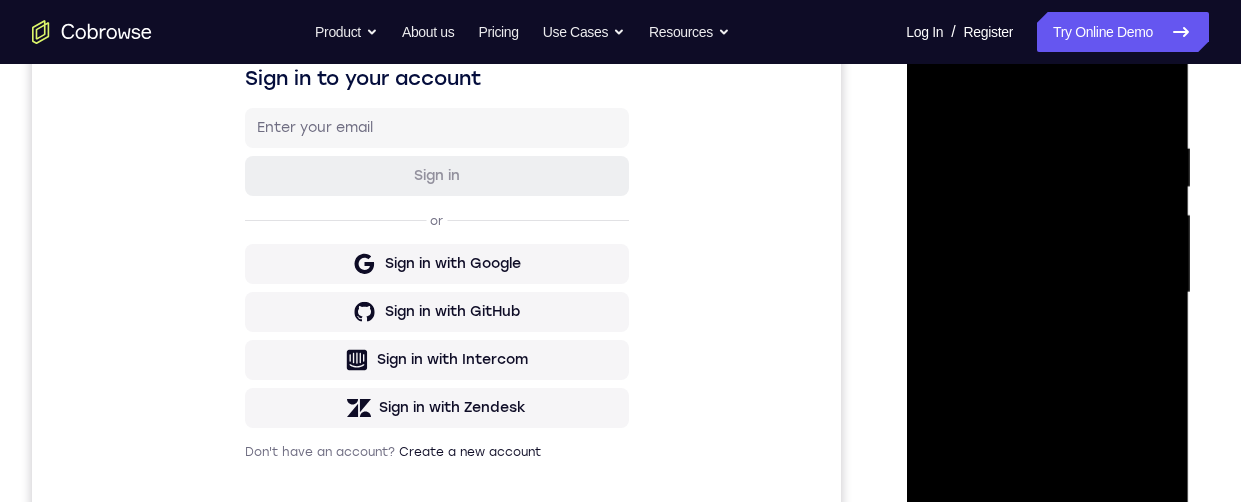 scroll, scrollTop: 455, scrollLeft: 0, axis: vertical 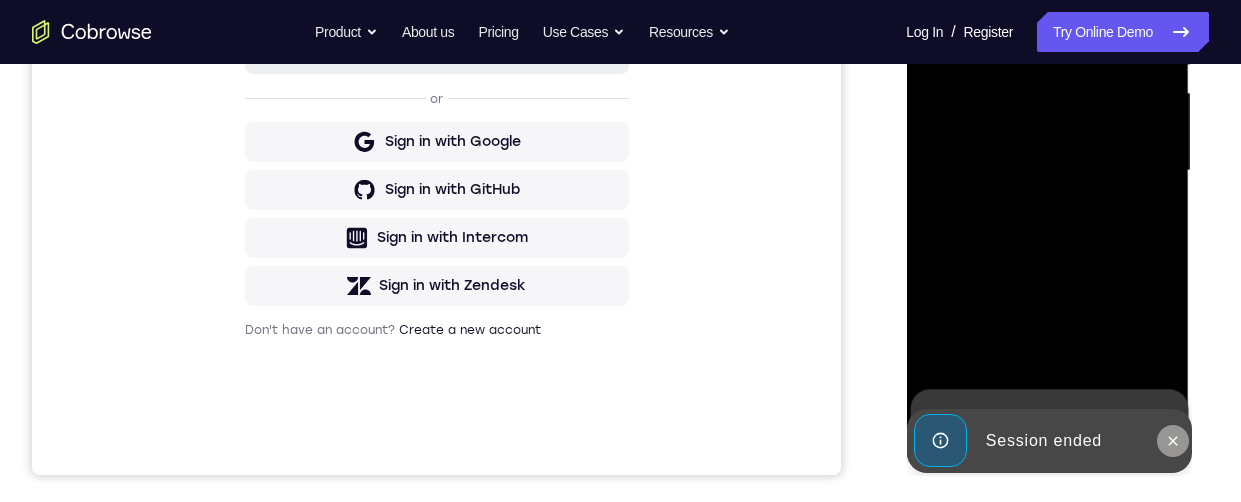 click 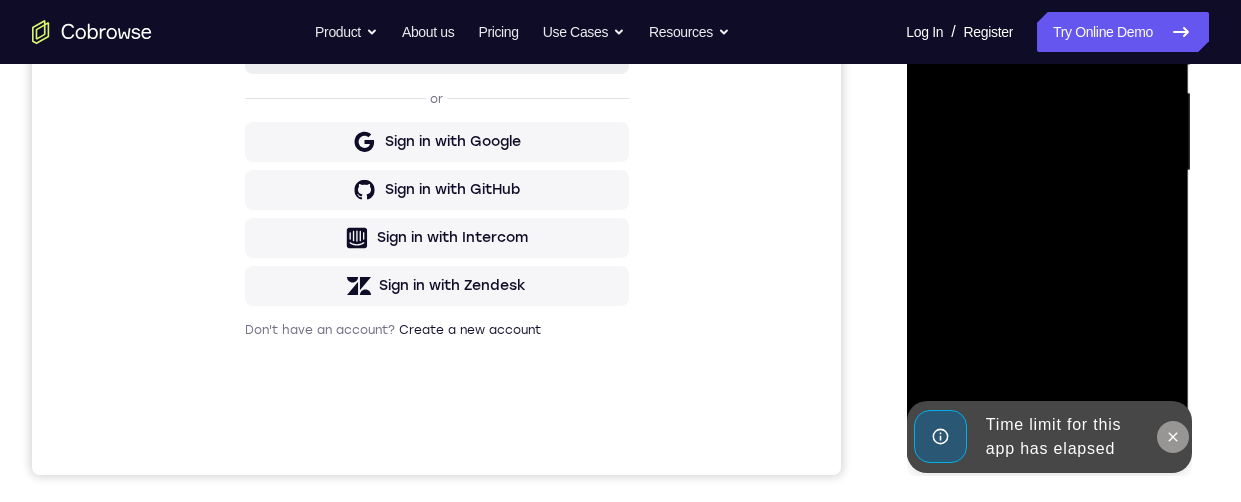 click 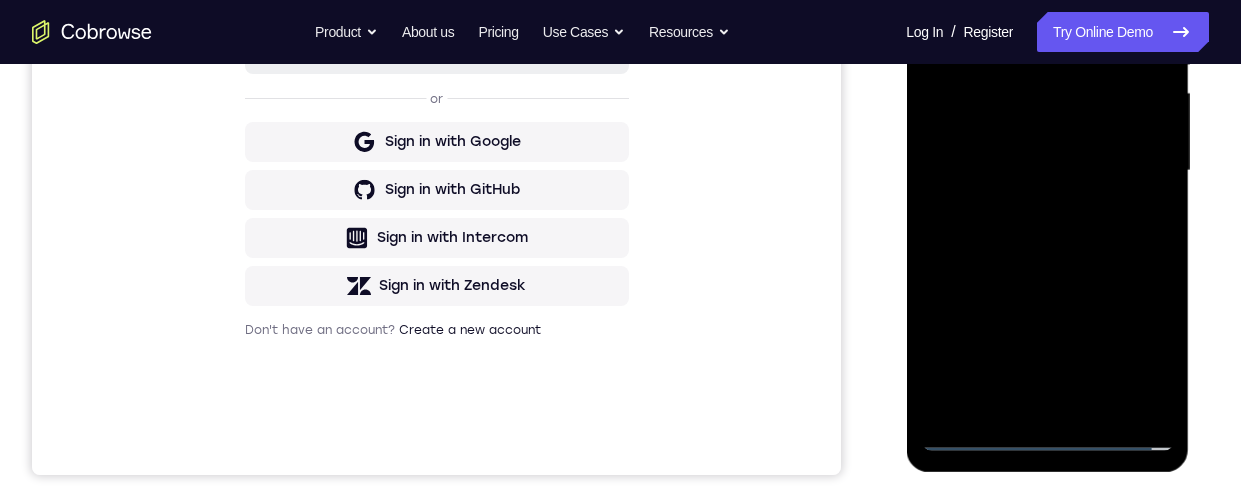 click at bounding box center (1047, 171) 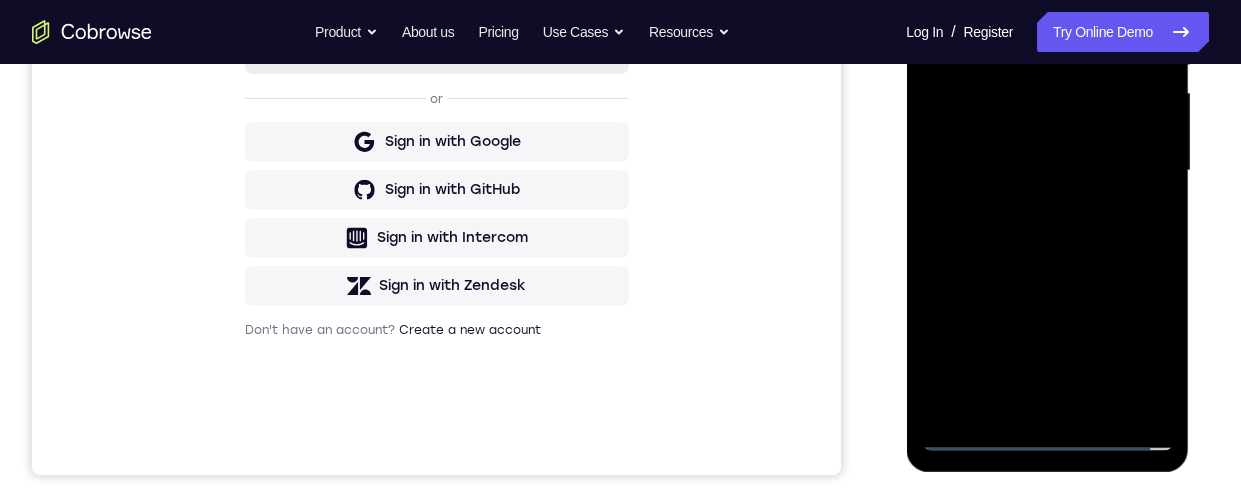 click at bounding box center (1047, 171) 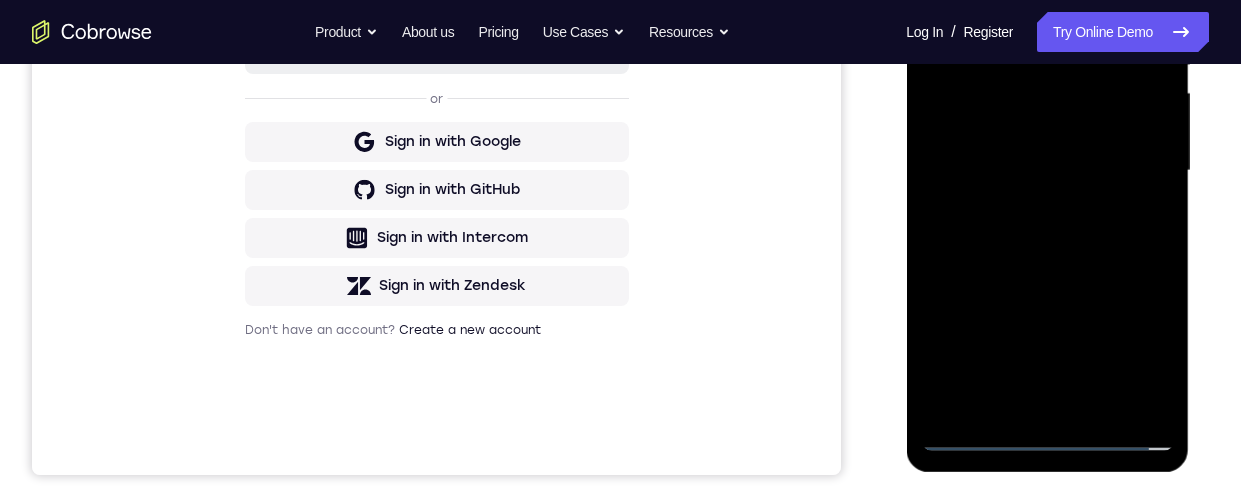 click at bounding box center (1047, 171) 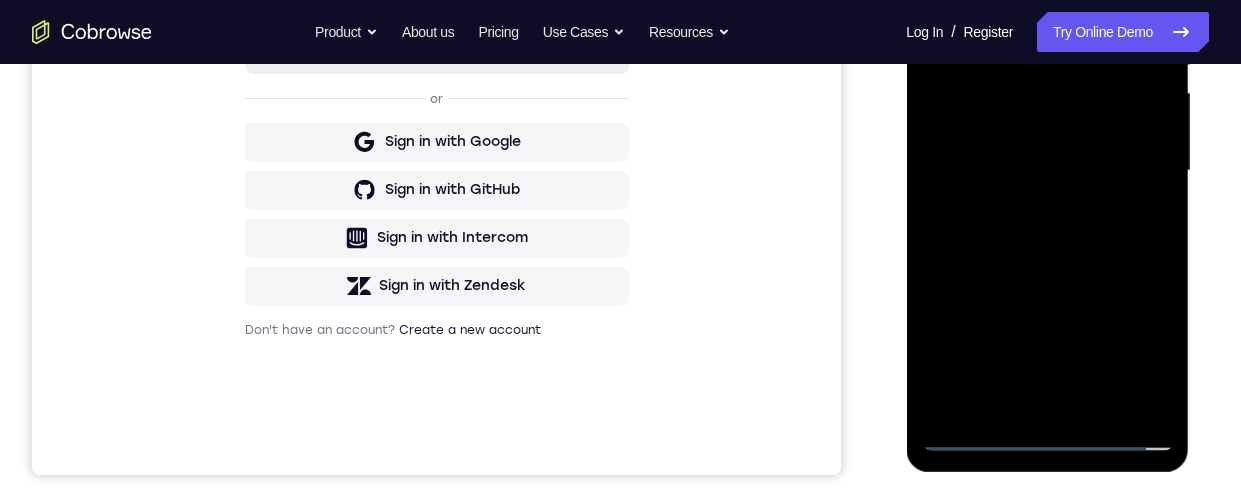 click at bounding box center [1047, 171] 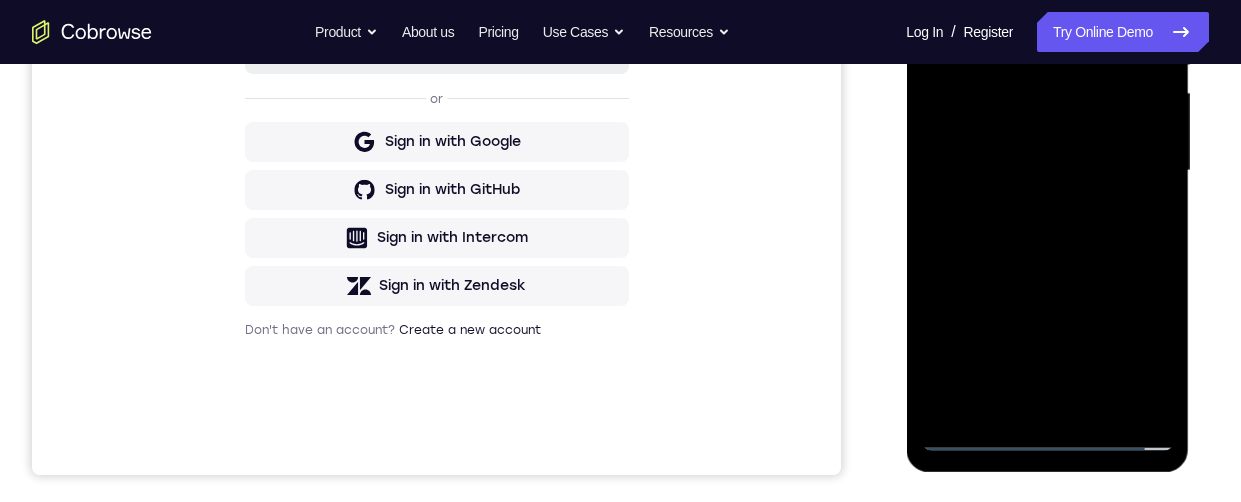 click at bounding box center (1047, 171) 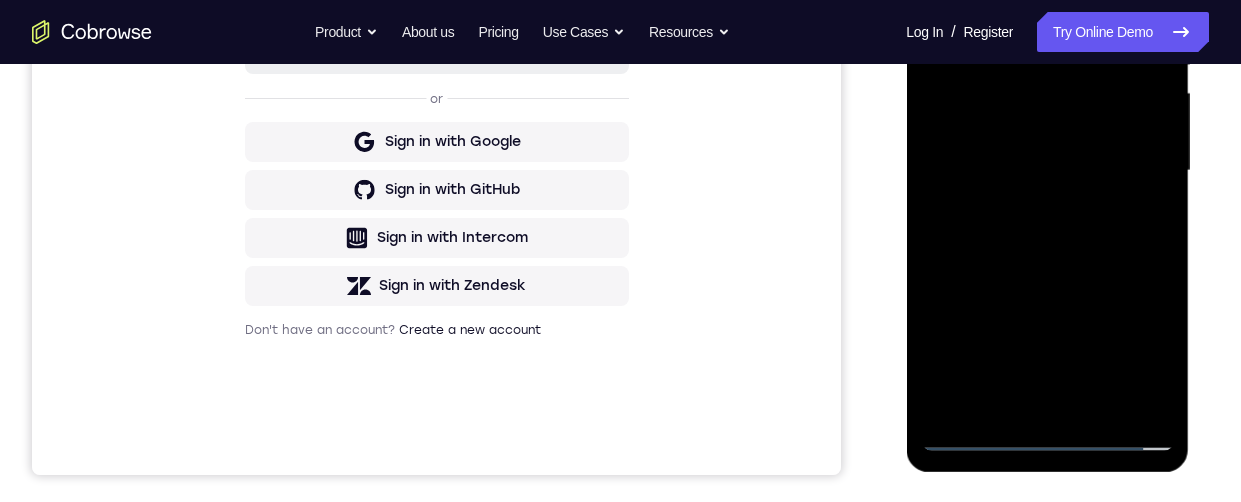 click at bounding box center (1047, 171) 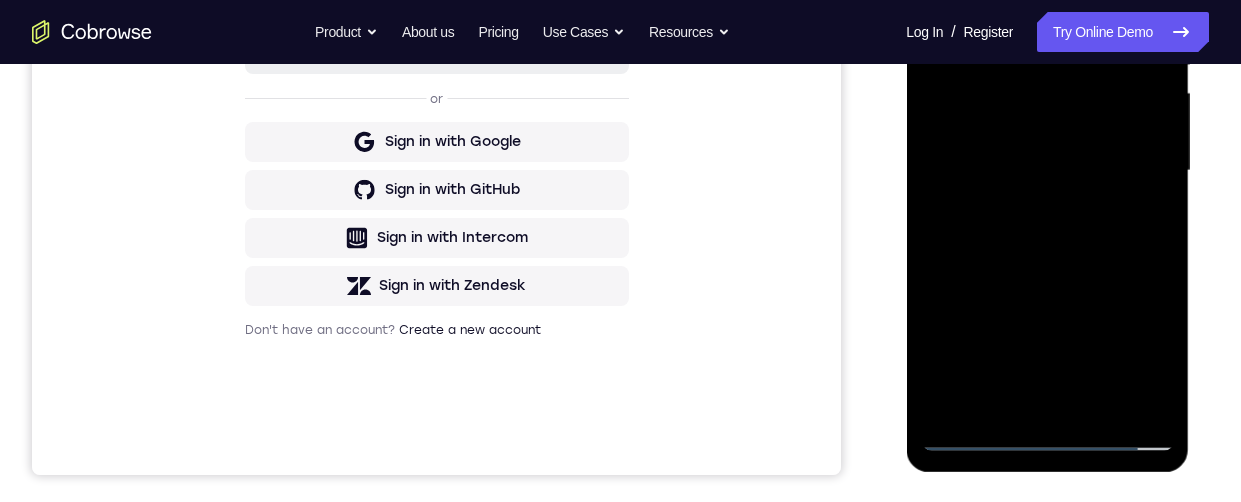 click at bounding box center (1047, 171) 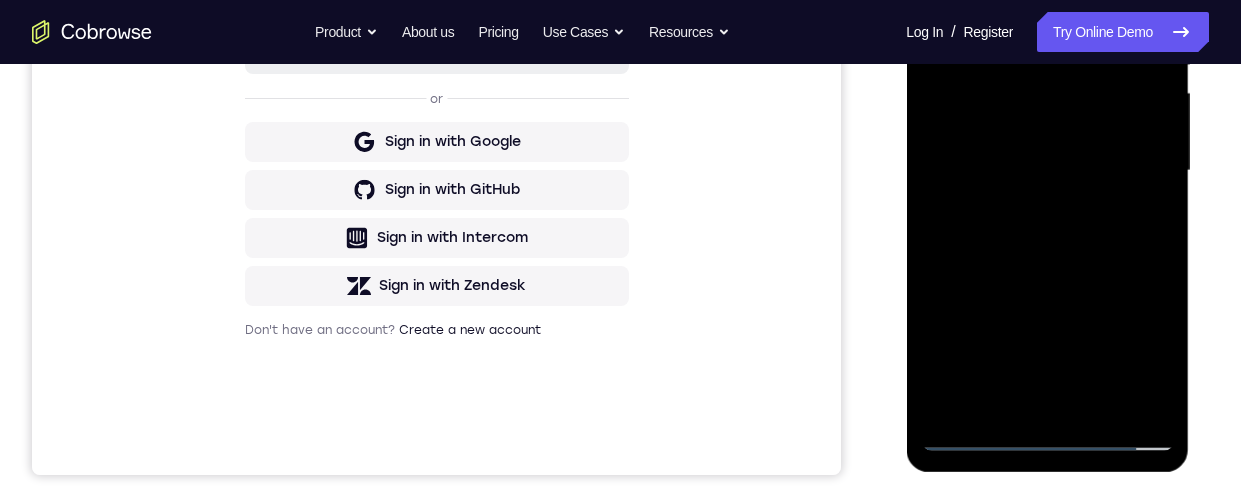 click at bounding box center [1047, 171] 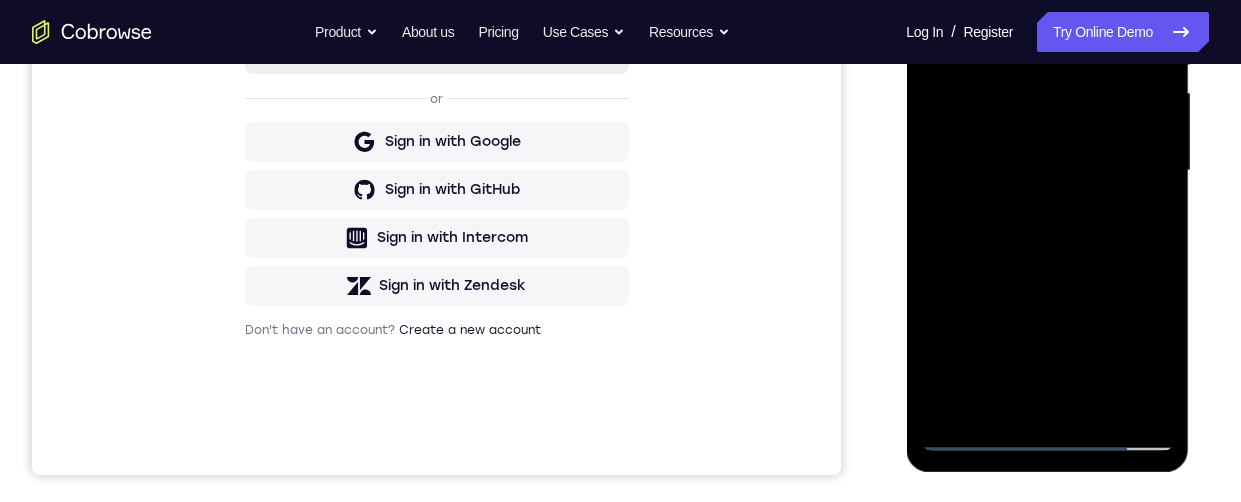 click at bounding box center [1047, 171] 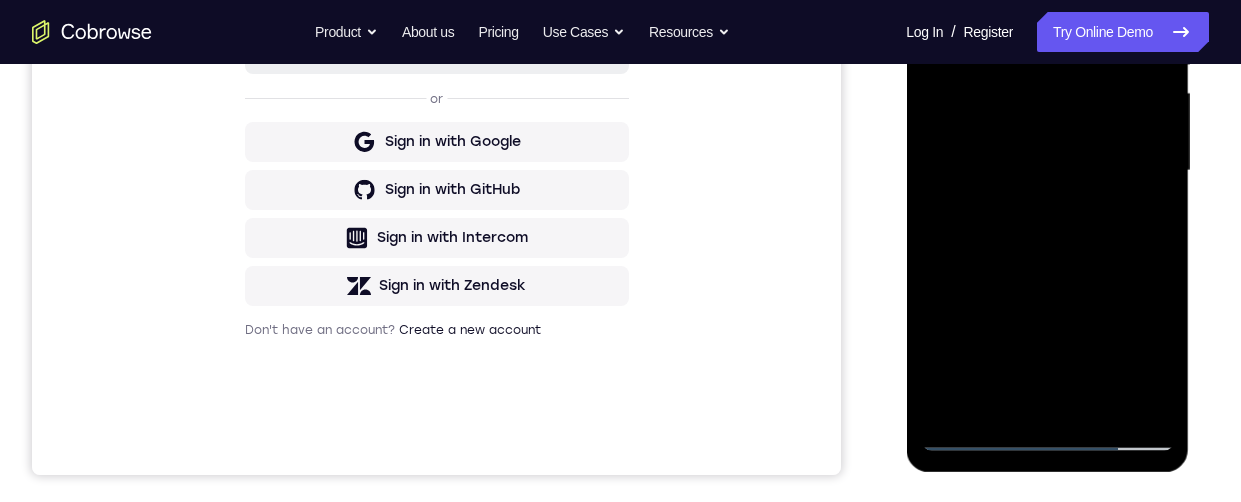 click at bounding box center (1047, 171) 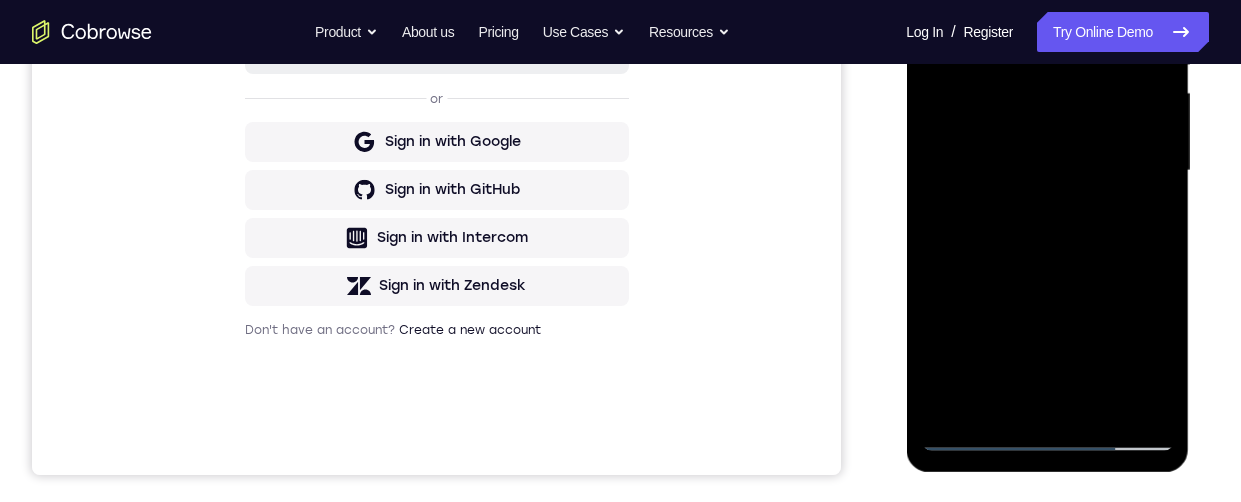 click at bounding box center [1047, 171] 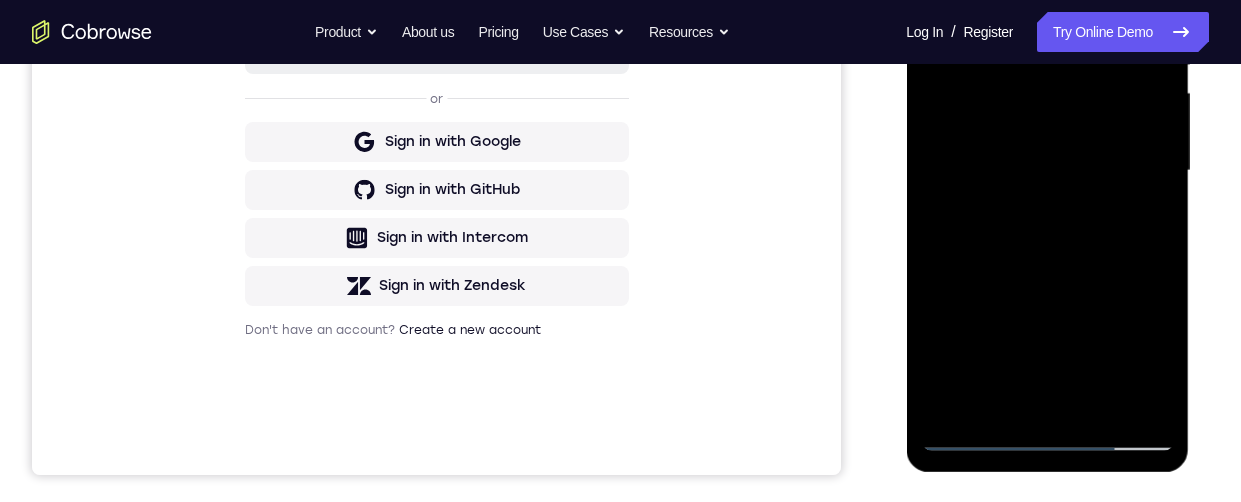 click at bounding box center [1047, 171] 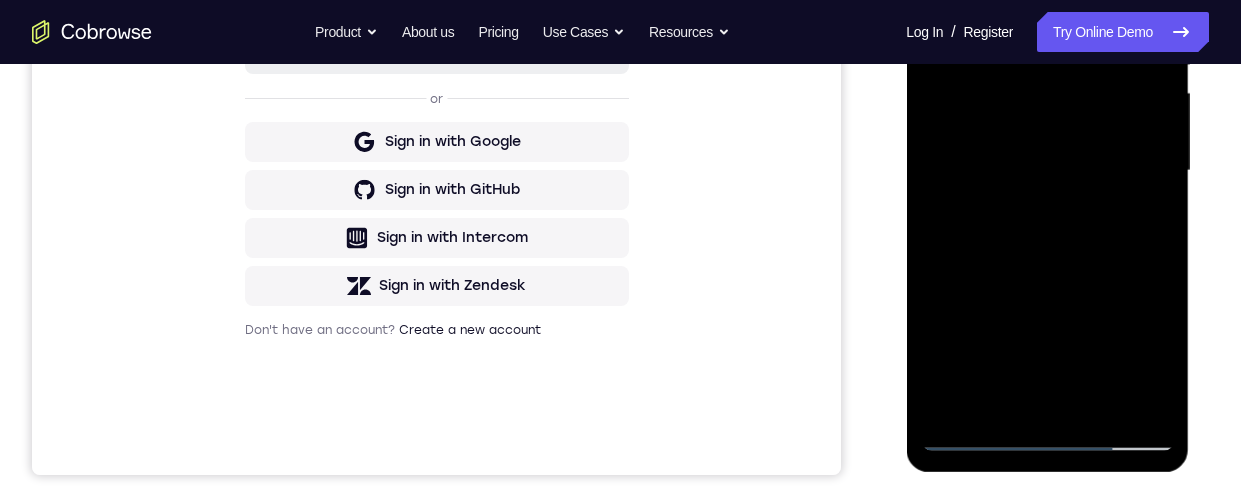 click at bounding box center (1047, 171) 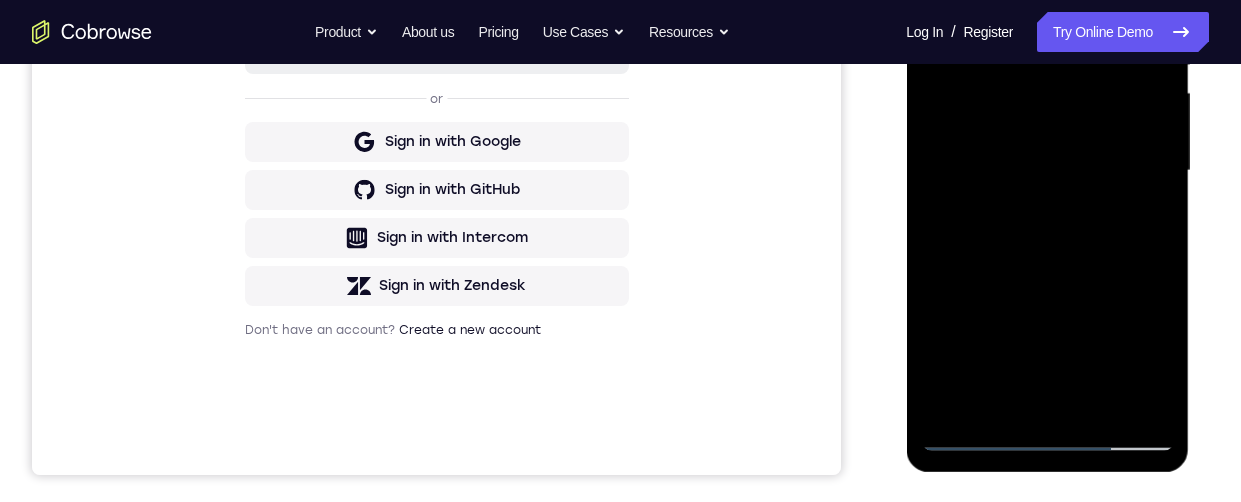 click at bounding box center (1047, 171) 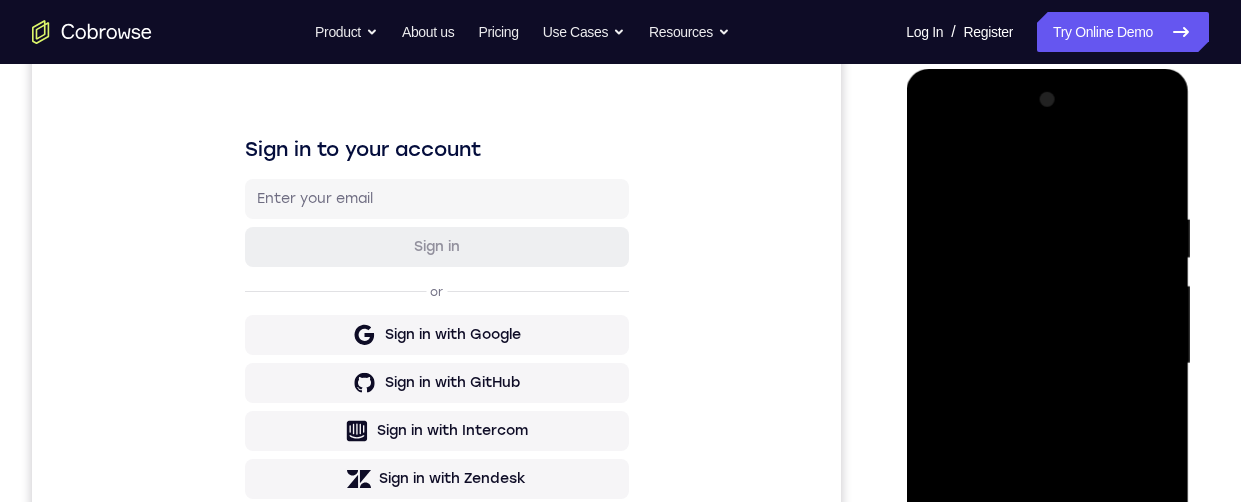 click at bounding box center [1047, 364] 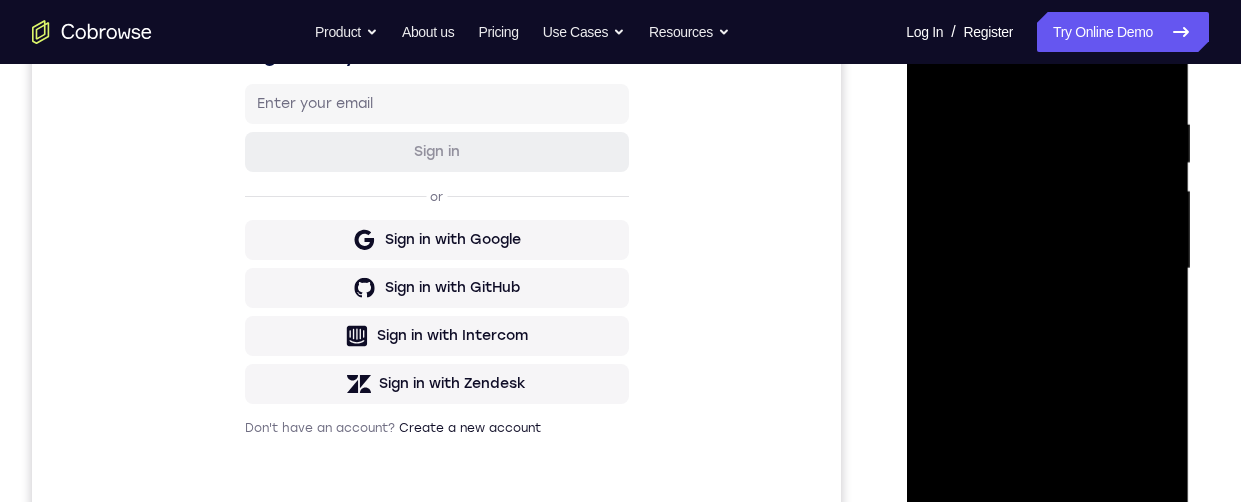 click at bounding box center [1047, 269] 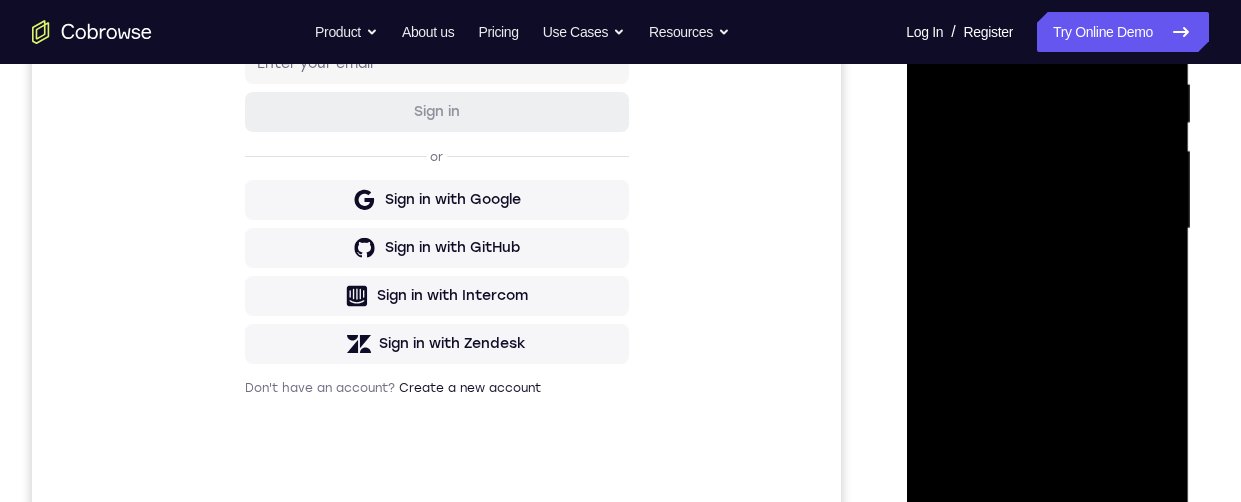 click at bounding box center [1047, 229] 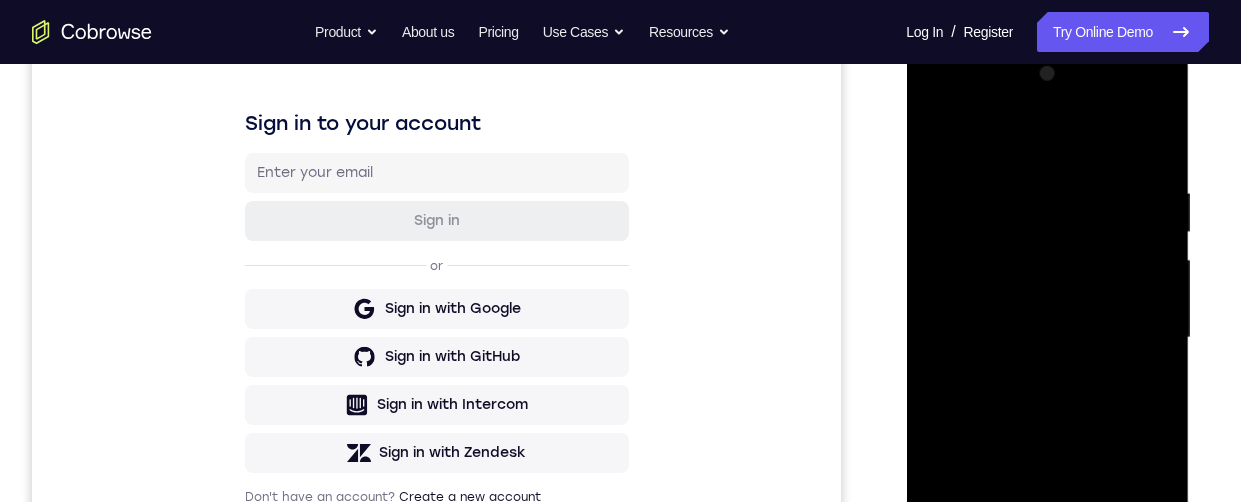 scroll, scrollTop: 142, scrollLeft: 0, axis: vertical 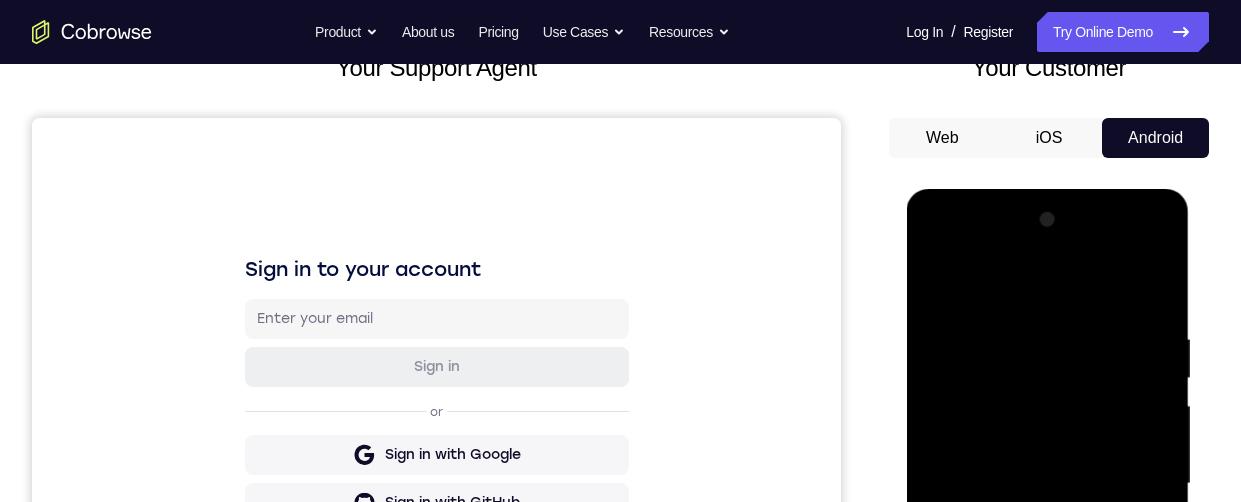 click at bounding box center (1047, 484) 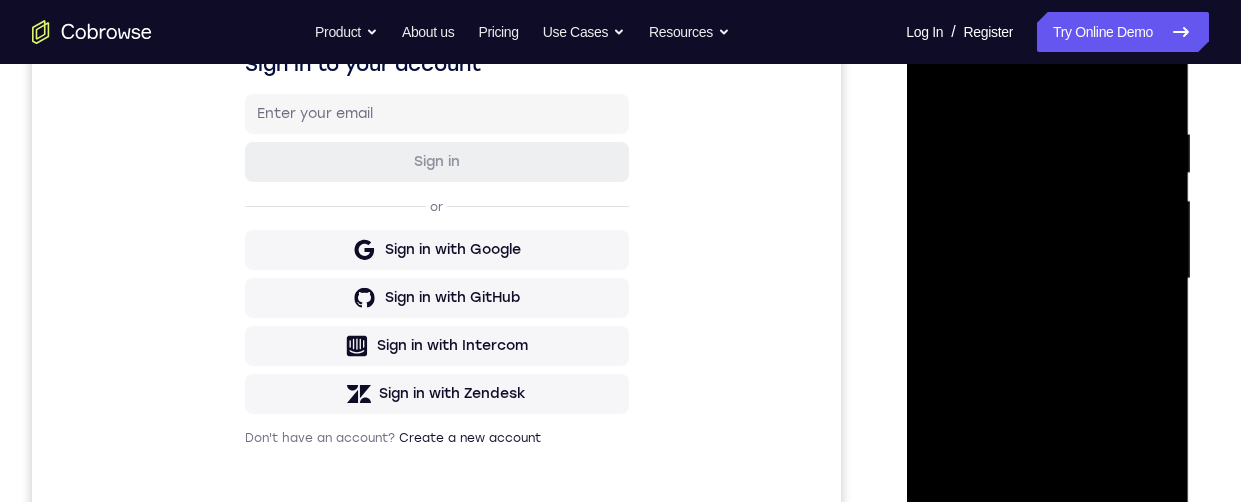 scroll, scrollTop: 384, scrollLeft: 0, axis: vertical 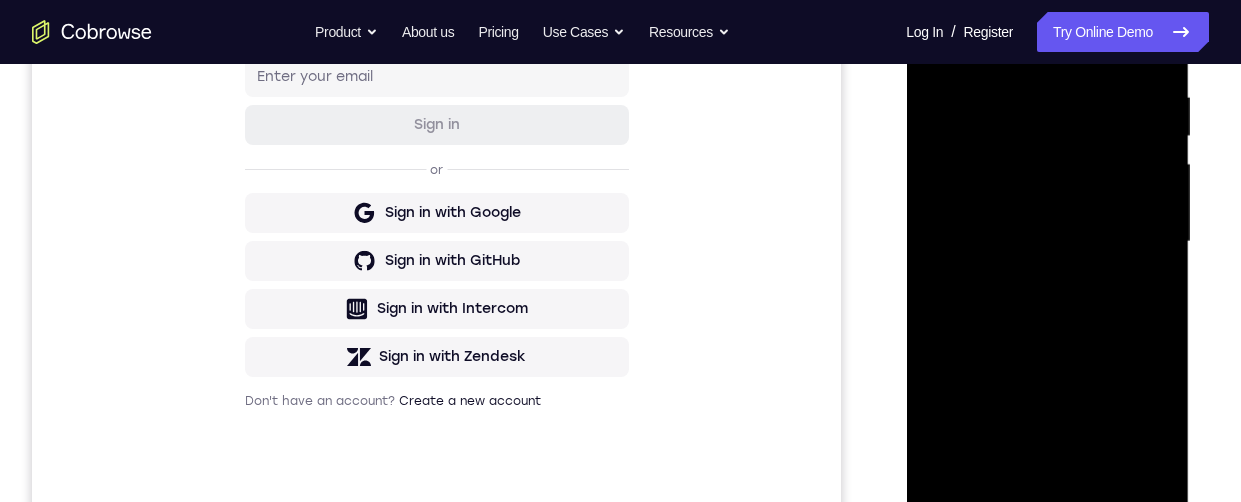 click at bounding box center (1047, 242) 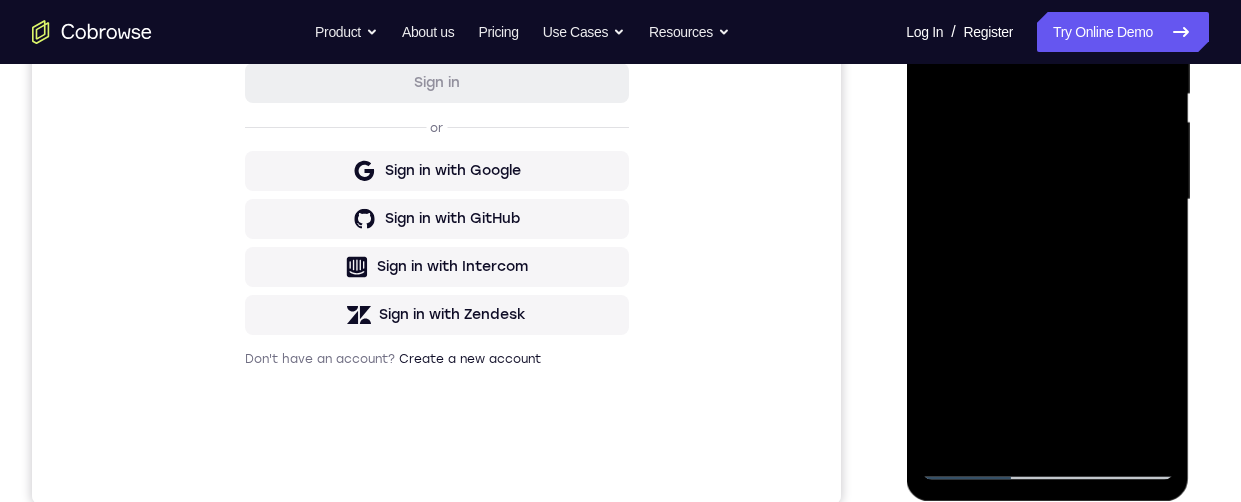 scroll, scrollTop: 397, scrollLeft: 0, axis: vertical 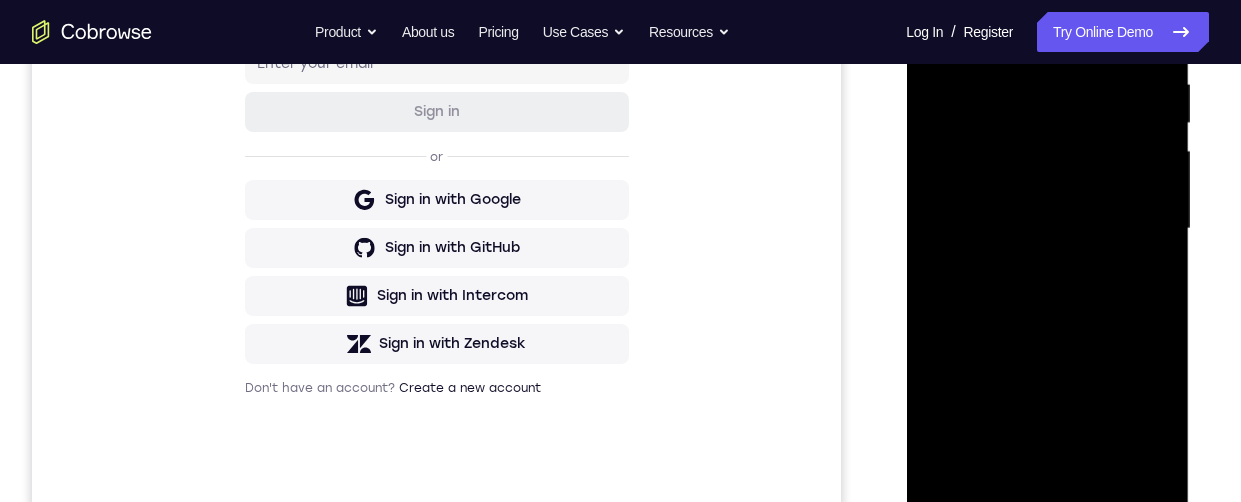 click at bounding box center [1047, 229] 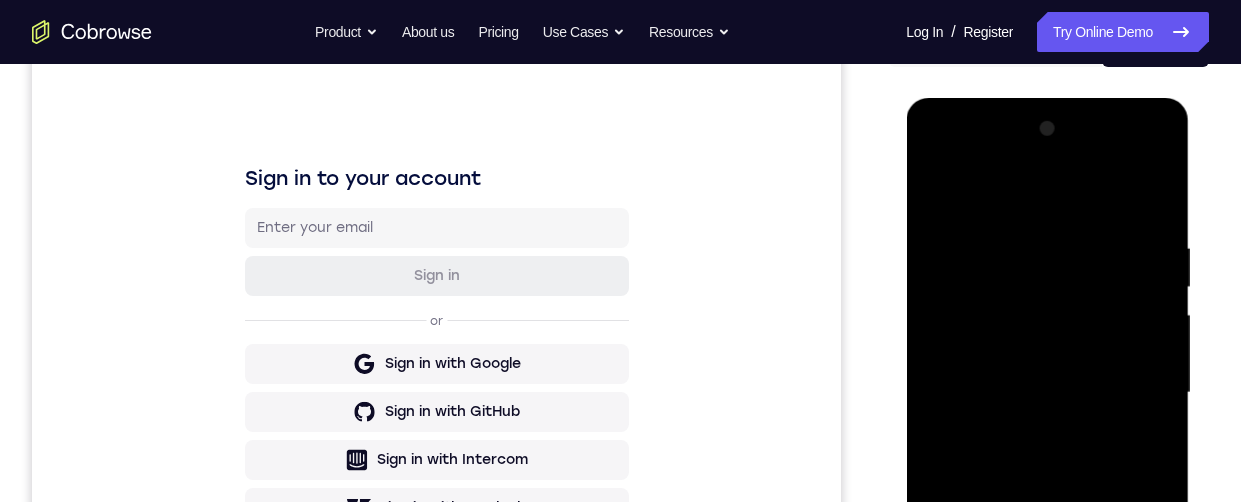 click at bounding box center (1047, 393) 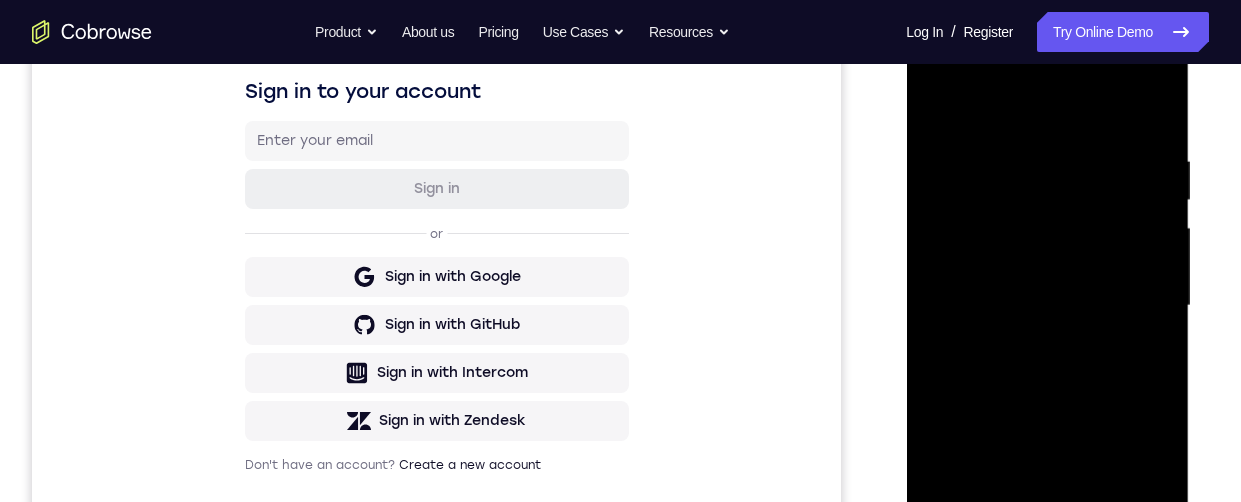 scroll, scrollTop: 416, scrollLeft: 0, axis: vertical 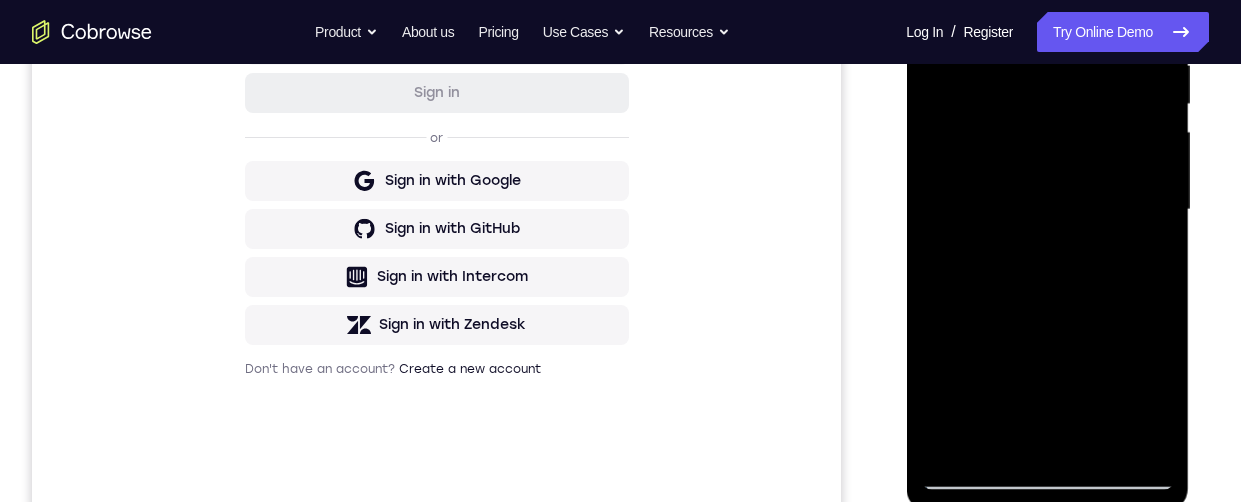 click at bounding box center [1047, 210] 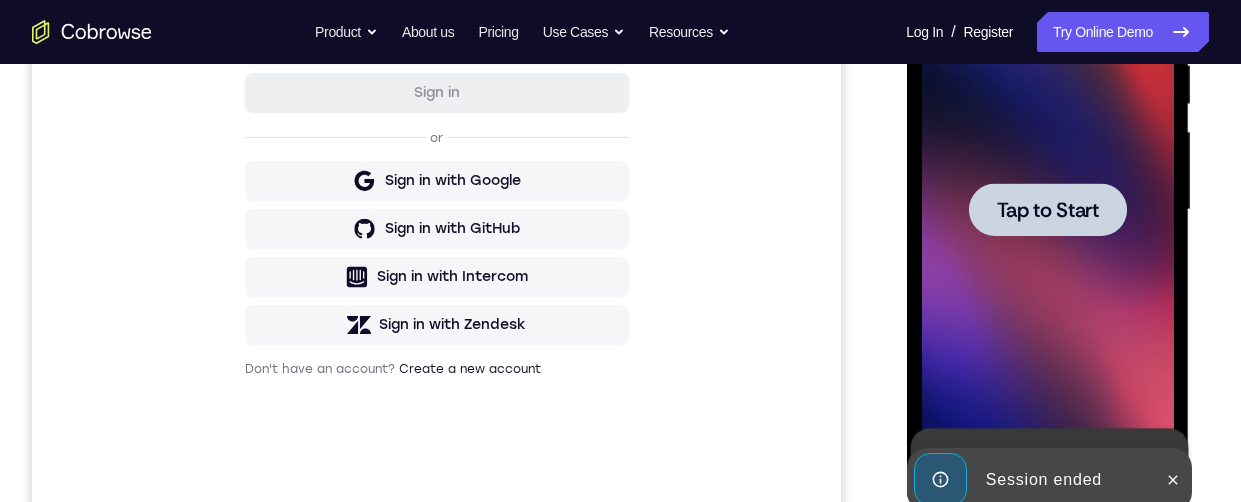click at bounding box center [1047, 209] 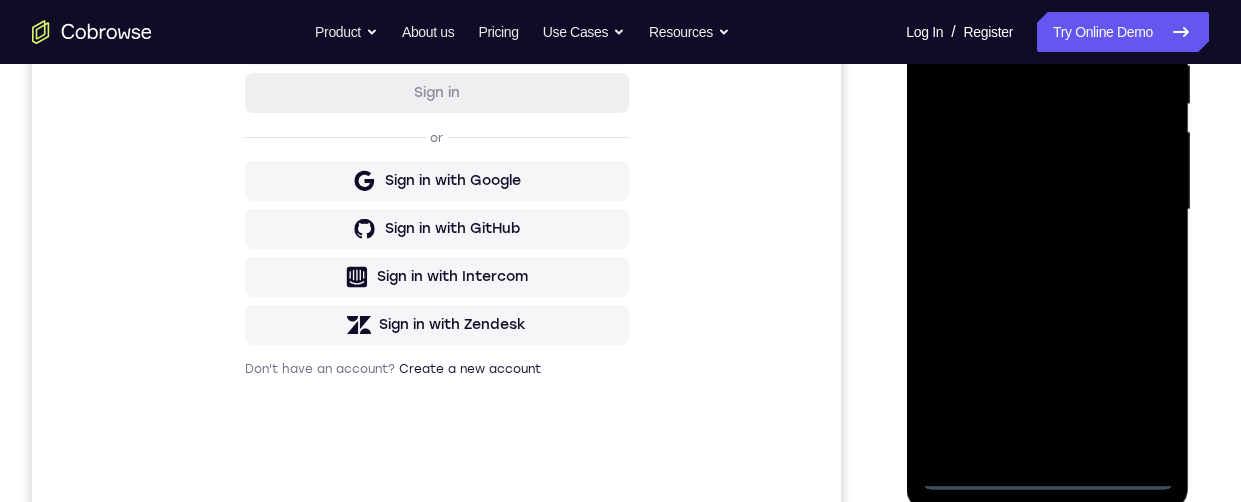 click at bounding box center [1047, 210] 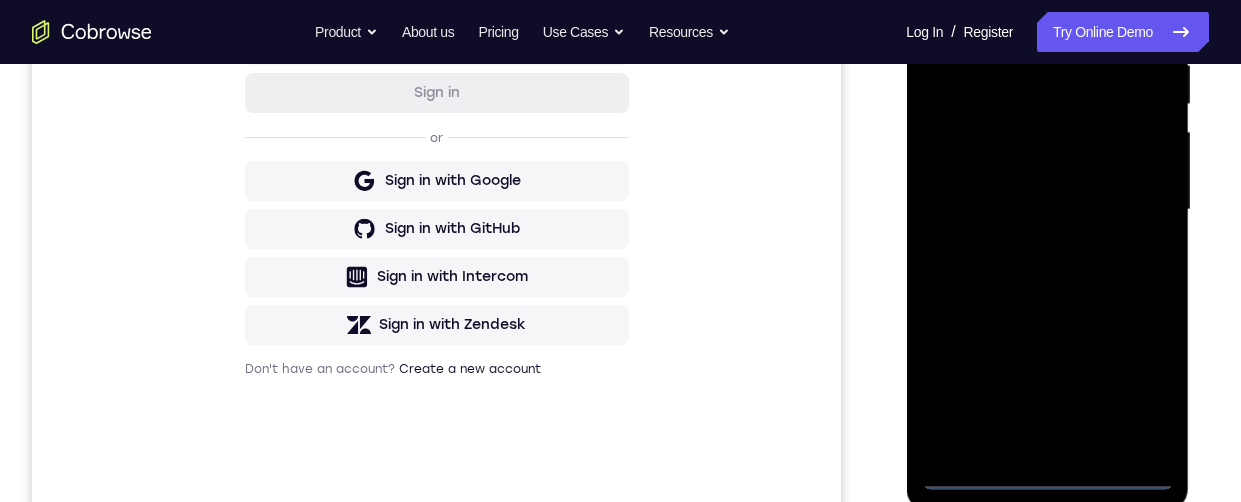 click at bounding box center (1047, 210) 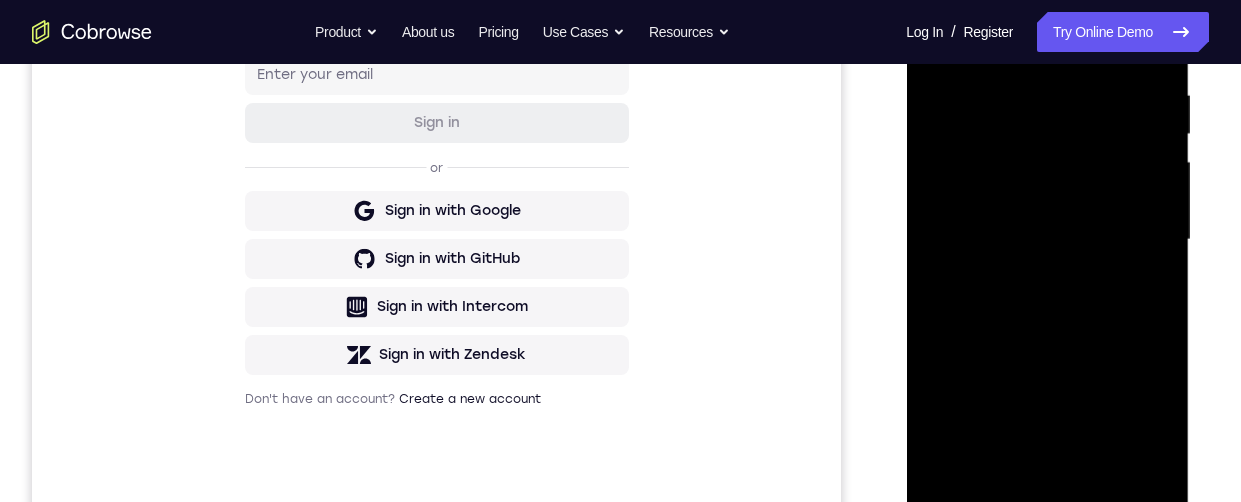 click at bounding box center (1047, 240) 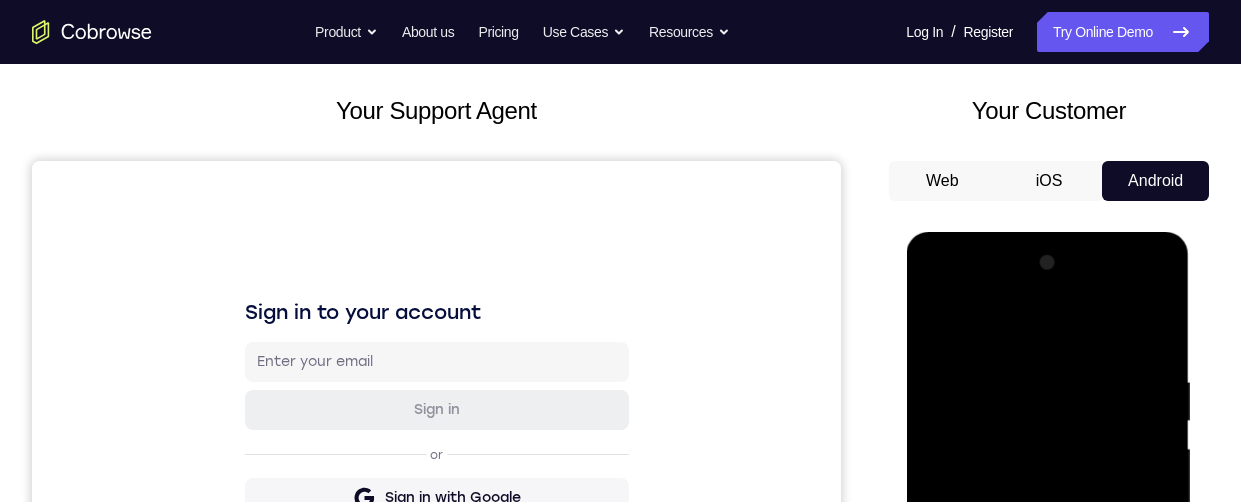 click at bounding box center [1047, 527] 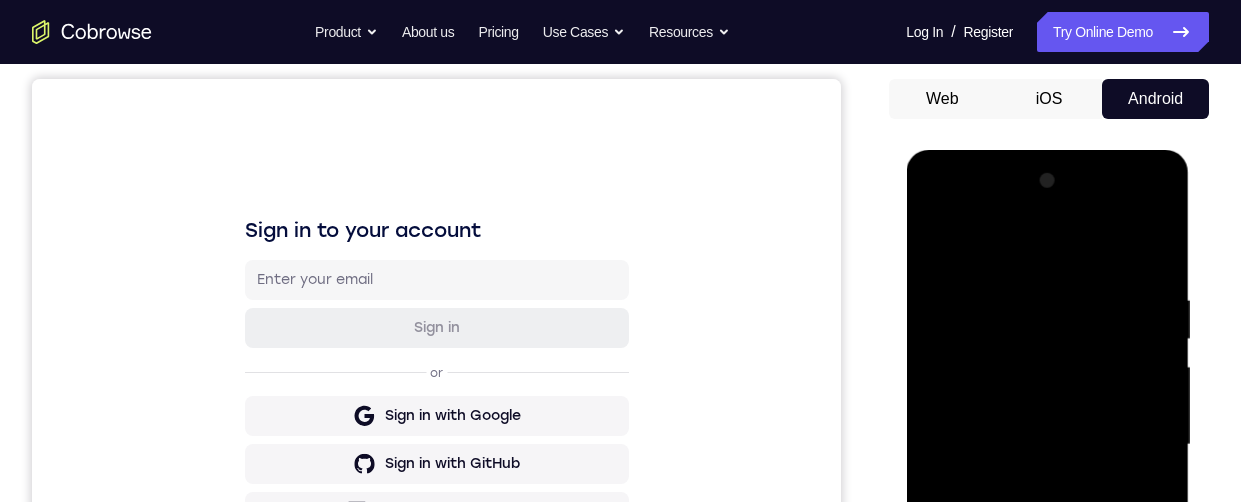 click at bounding box center (1047, 445) 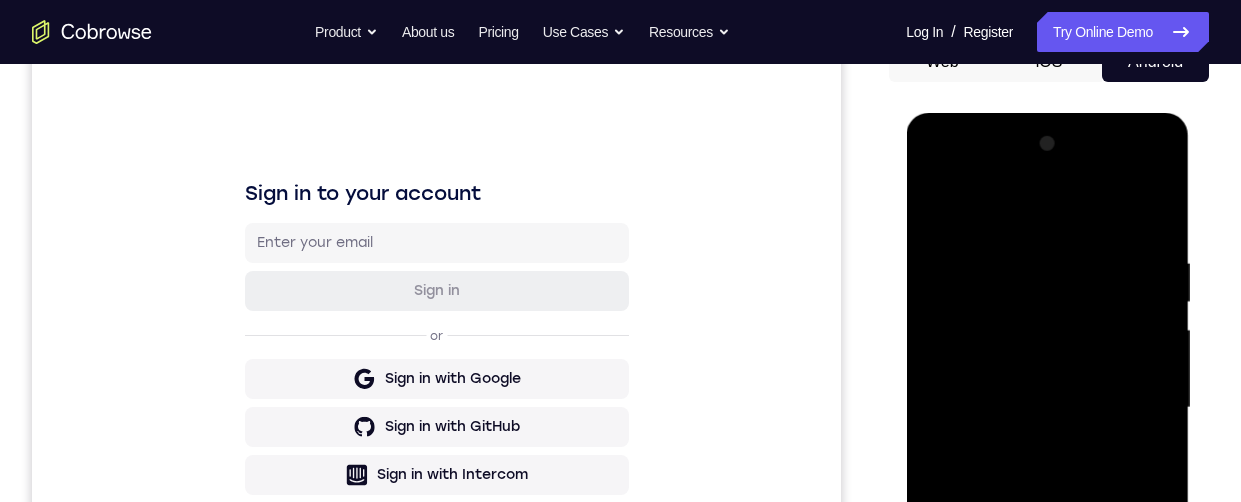 click at bounding box center (1047, 408) 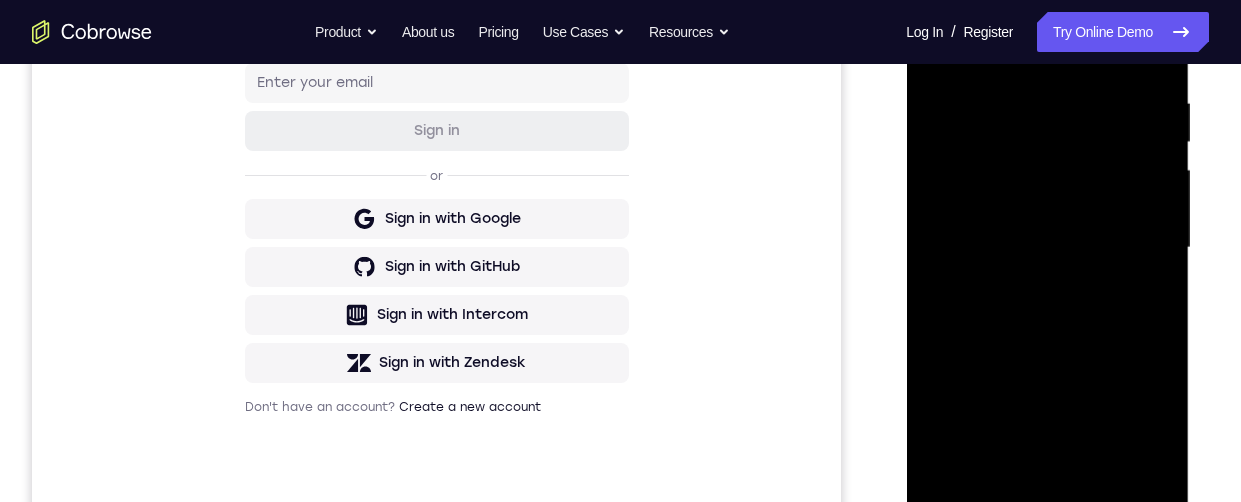 scroll, scrollTop: 362, scrollLeft: 0, axis: vertical 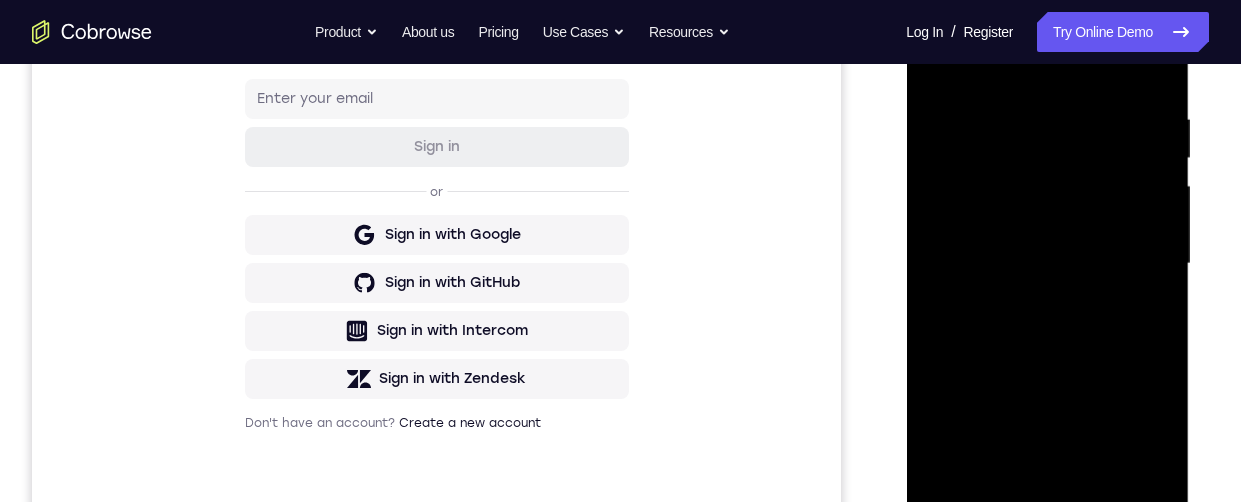 click at bounding box center [1047, 264] 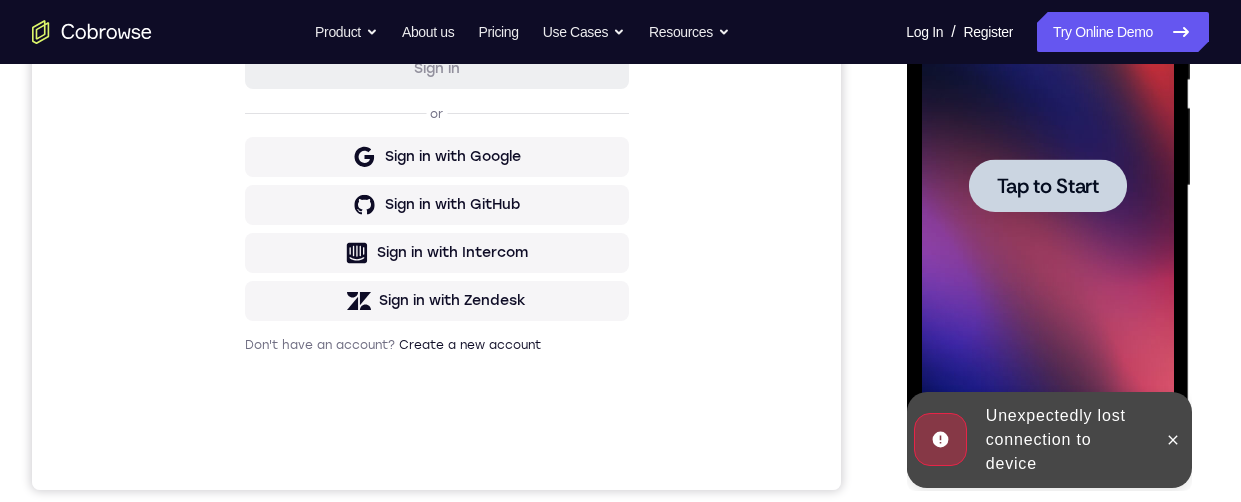 scroll, scrollTop: 360, scrollLeft: 0, axis: vertical 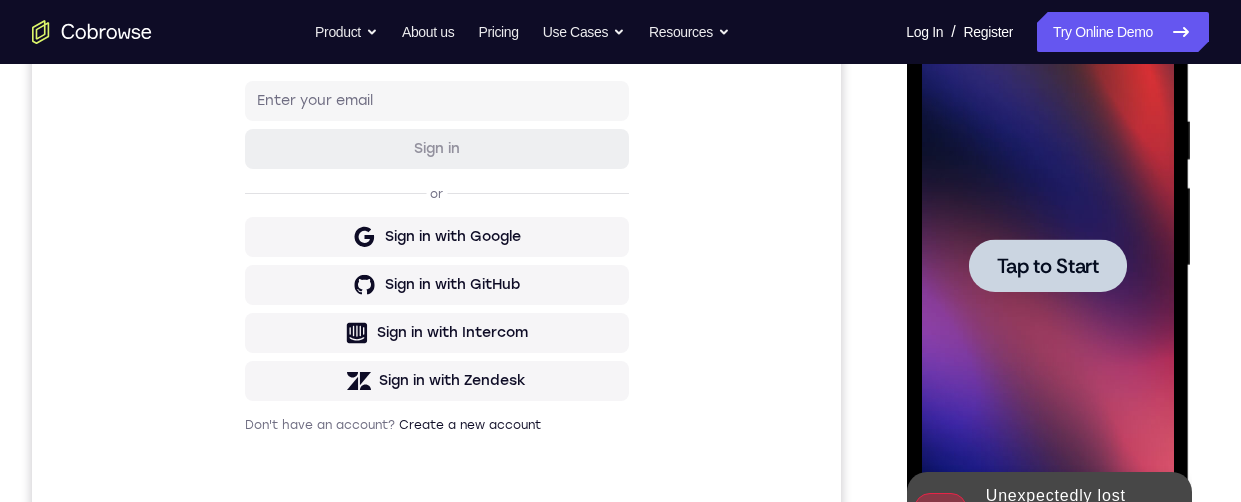 click on "Tap to Start" at bounding box center [1047, 266] 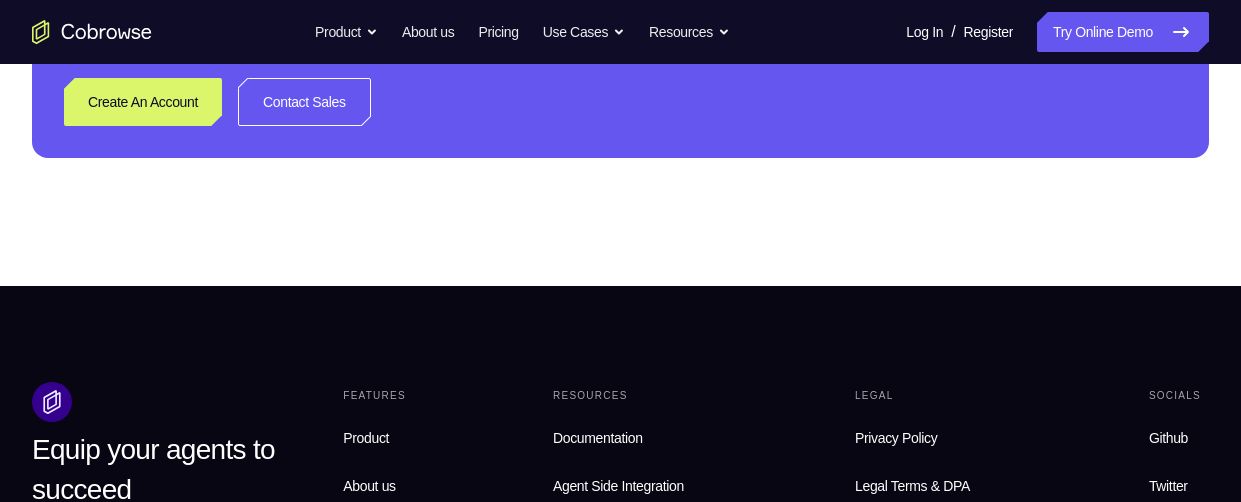 scroll, scrollTop: 595, scrollLeft: 0, axis: vertical 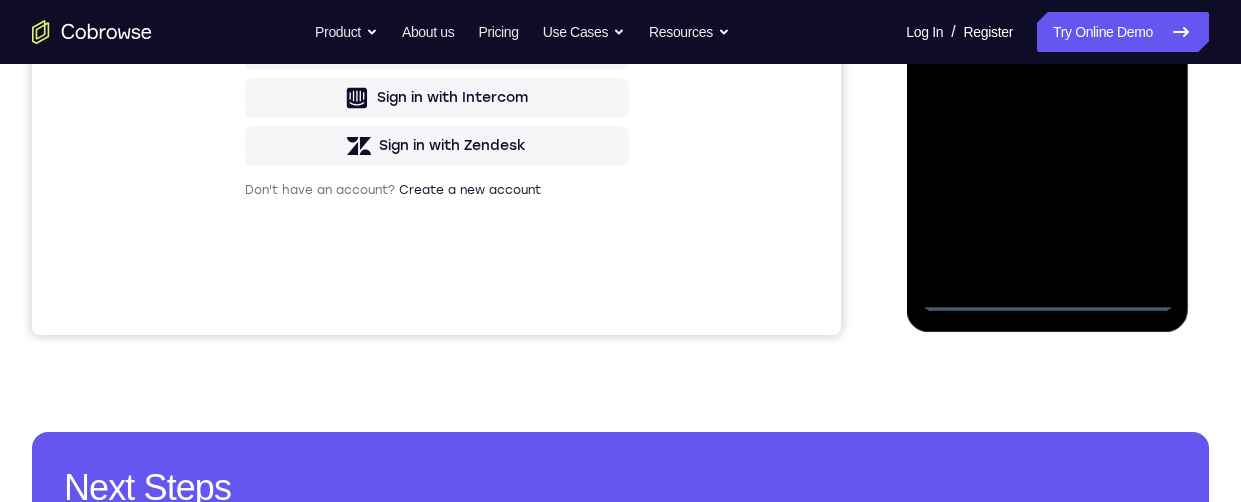 click at bounding box center [1047, 31] 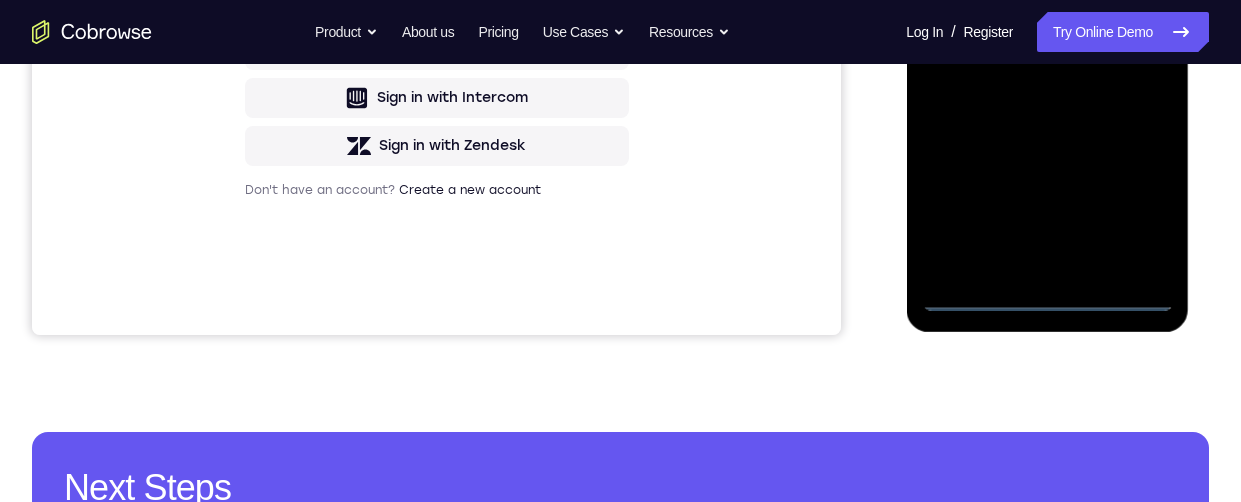 click at bounding box center (1047, 31) 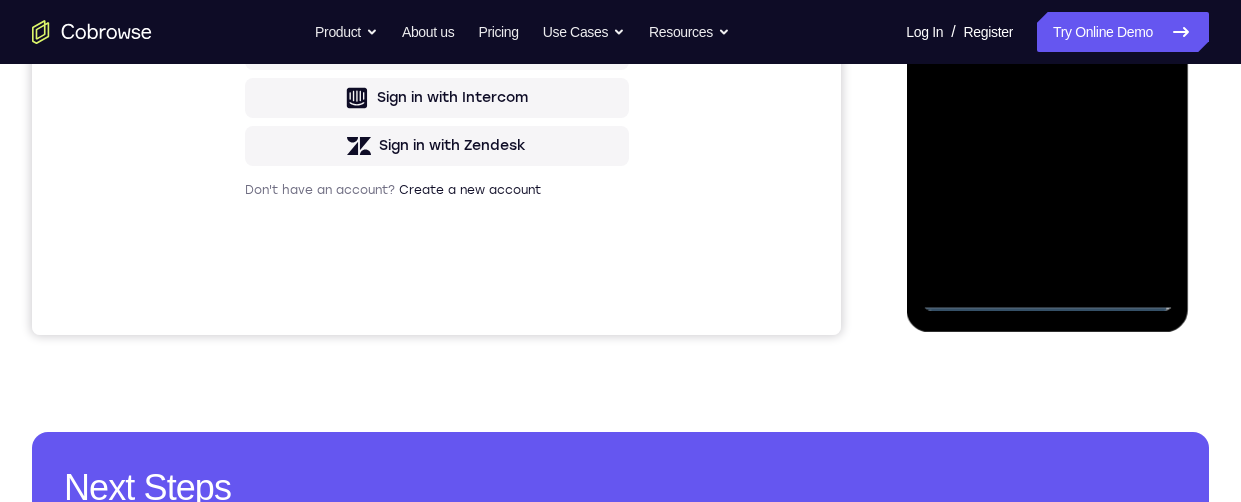 click at bounding box center (1047, 31) 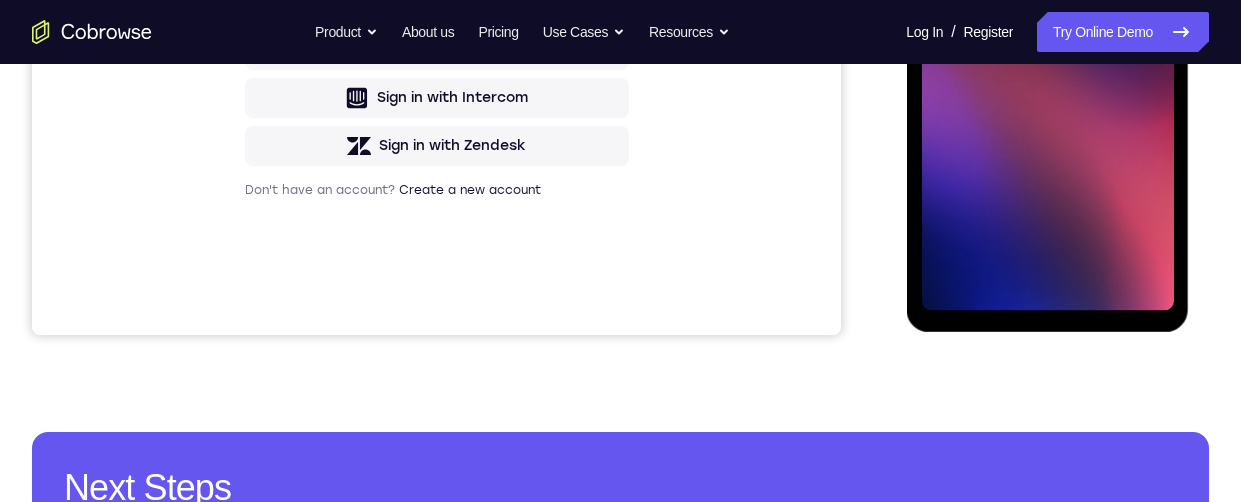 click at bounding box center [1047, 30] 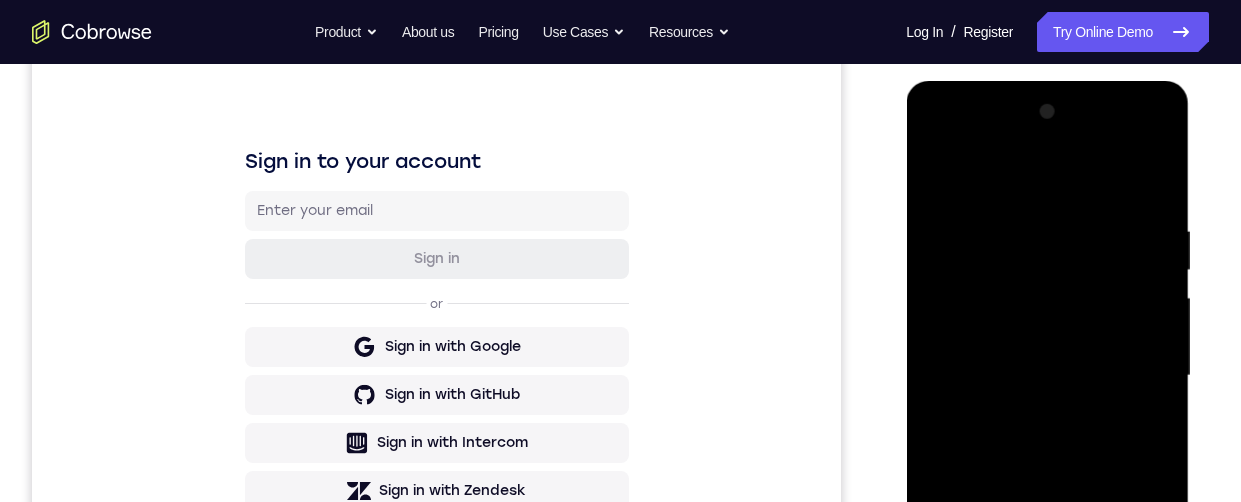 scroll, scrollTop: 453, scrollLeft: 0, axis: vertical 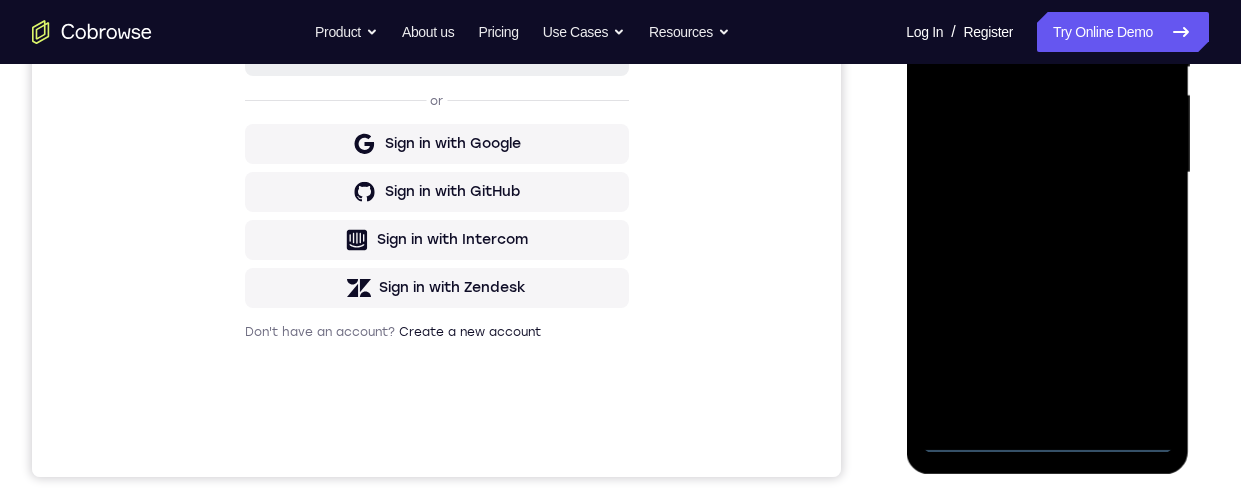 click on "Your Support Agent             Your Customer       Web   iOS   Android                         Next Steps   We’d be happy to give a product demo, answer any technical questions, or share best practices.          Create An Account             Contact Sales" at bounding box center [620, 270] 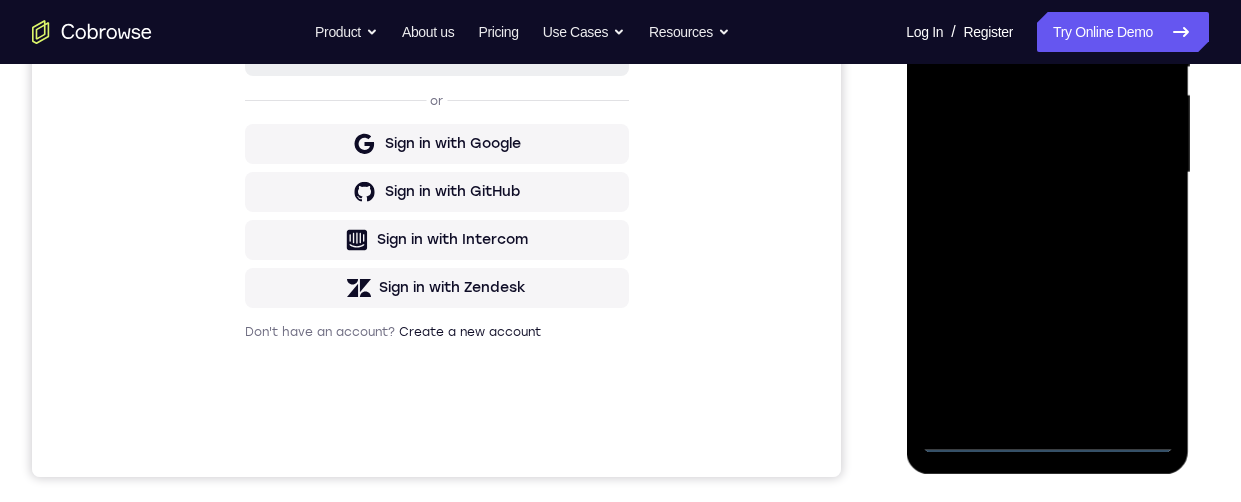 click at bounding box center [1047, 173] 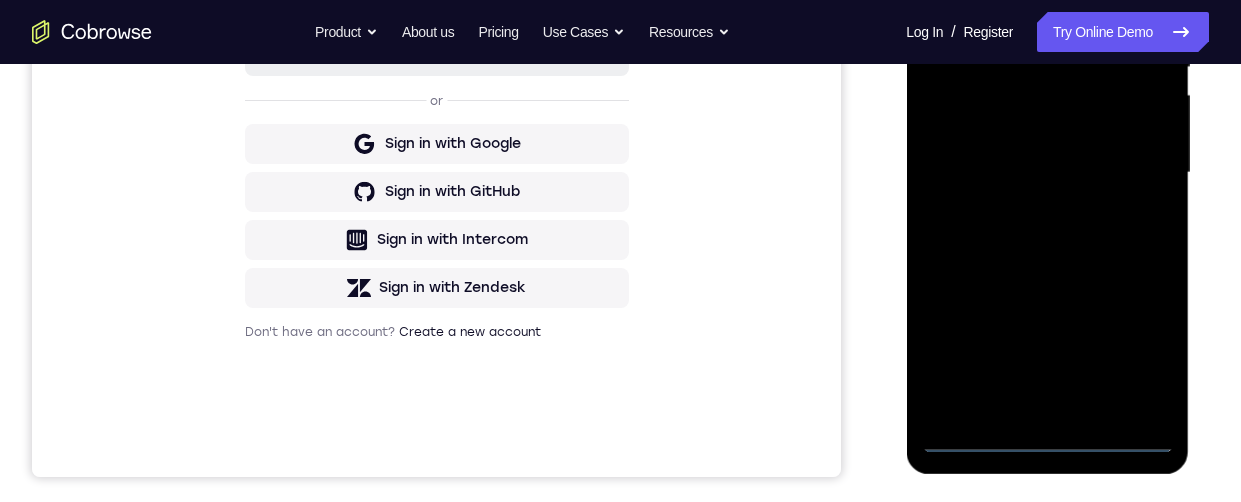 click at bounding box center (1047, 173) 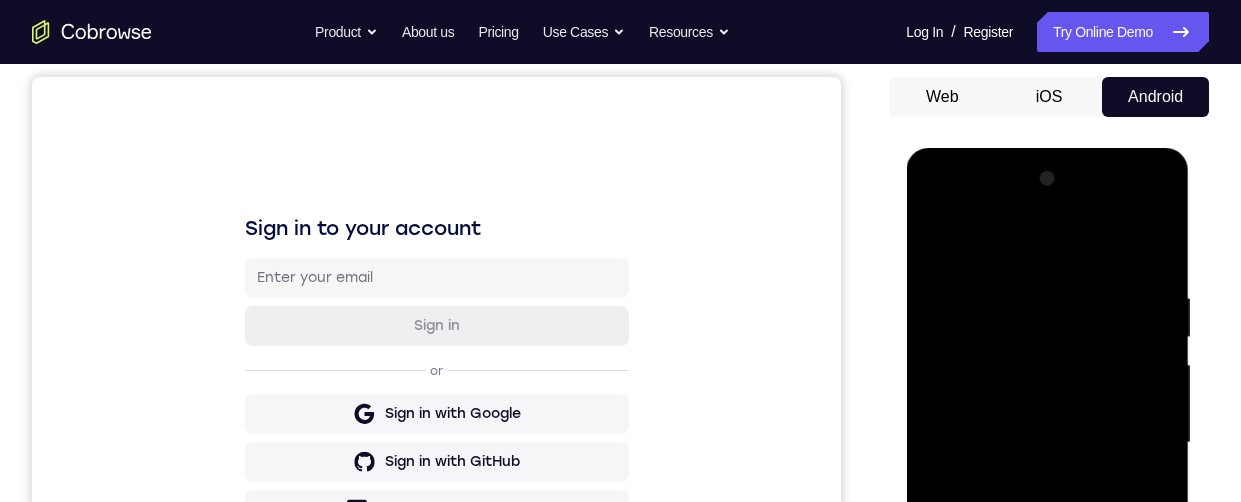 scroll, scrollTop: 136, scrollLeft: 0, axis: vertical 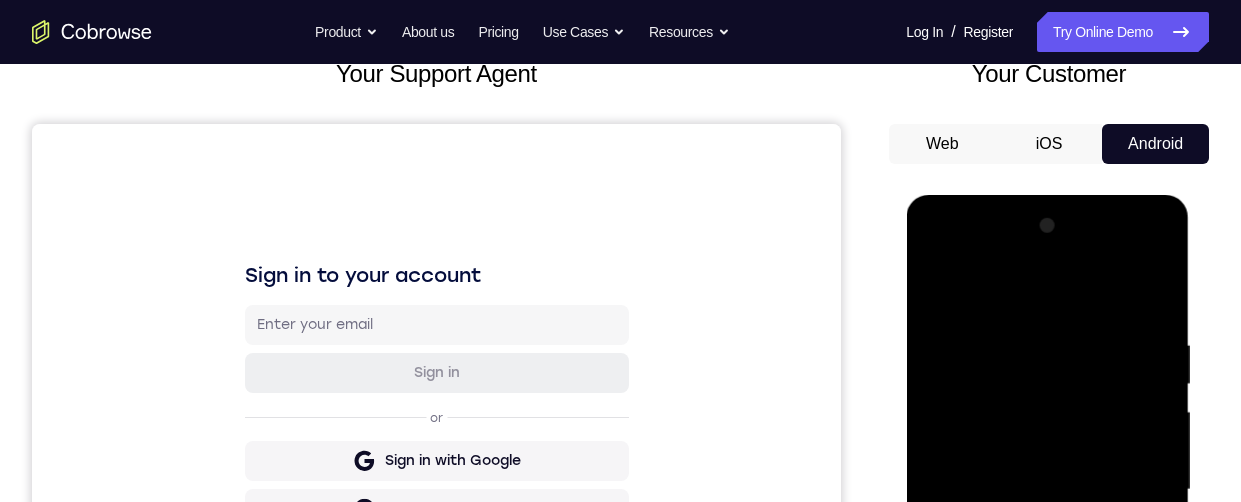 click at bounding box center [1047, 490] 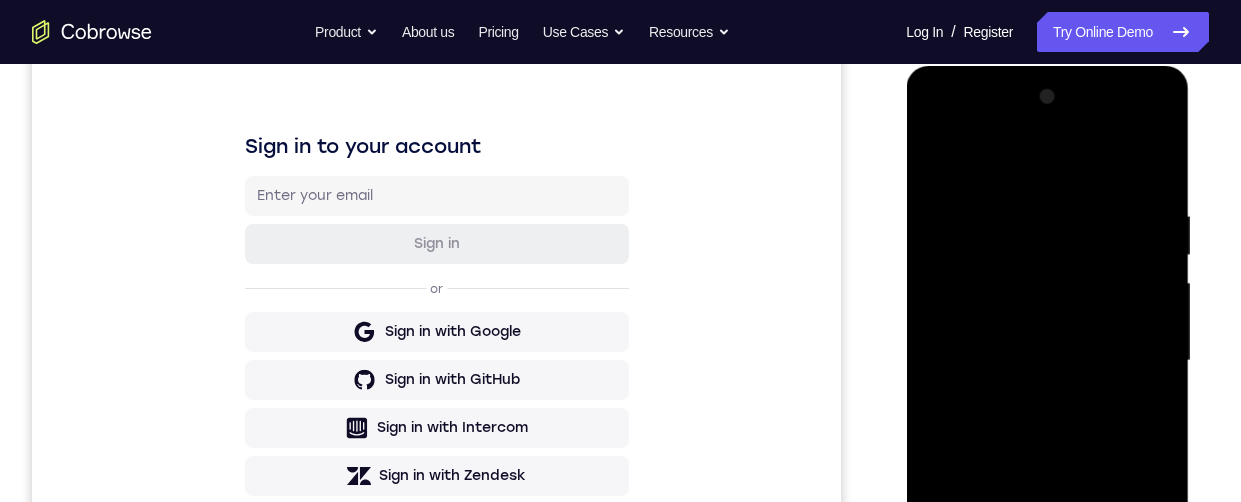 click at bounding box center [1047, 361] 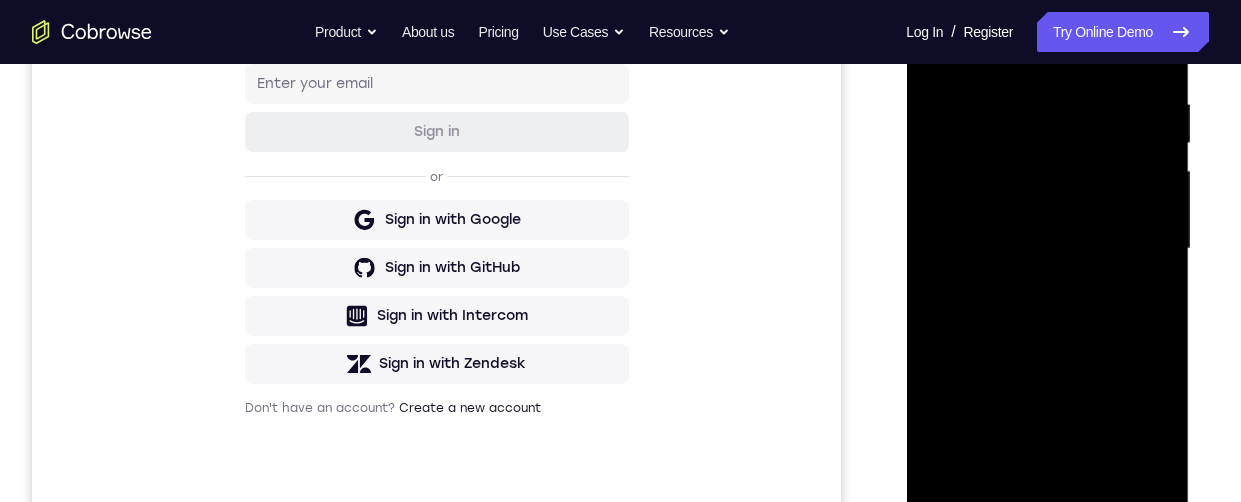 click at bounding box center [1047, 249] 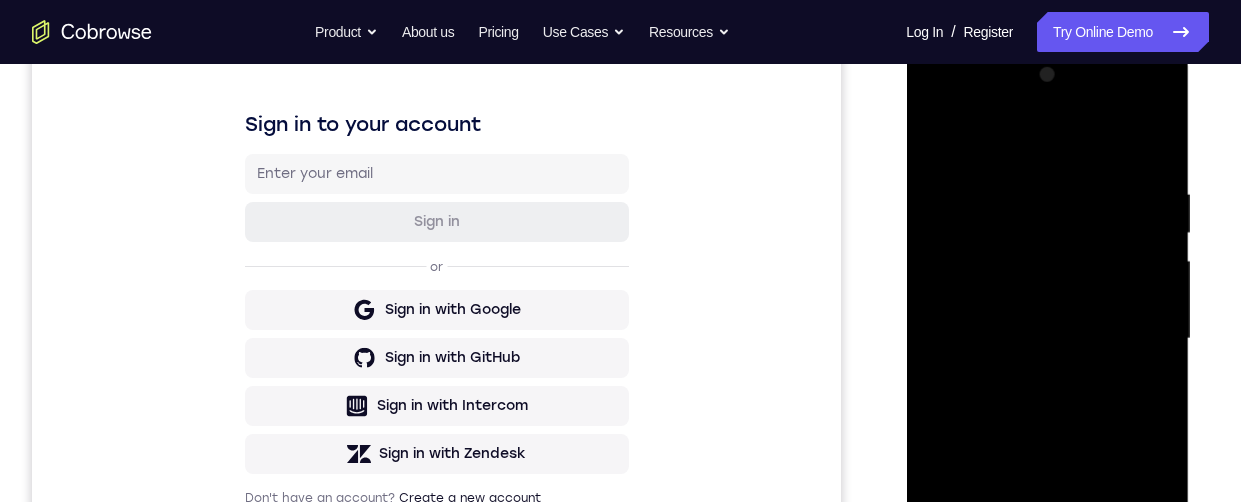 click at bounding box center (1047, 339) 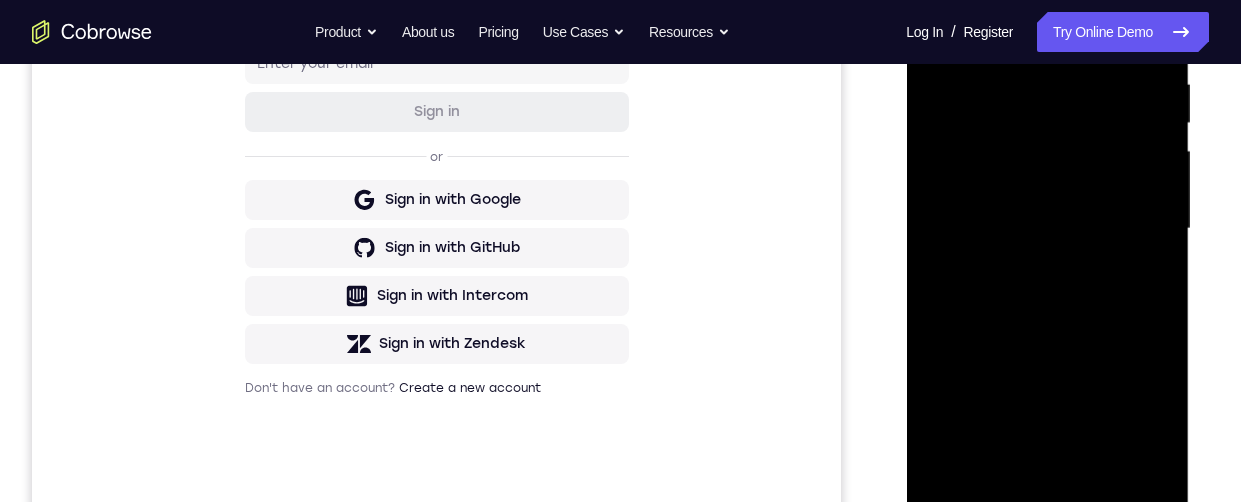 click at bounding box center (1047, 229) 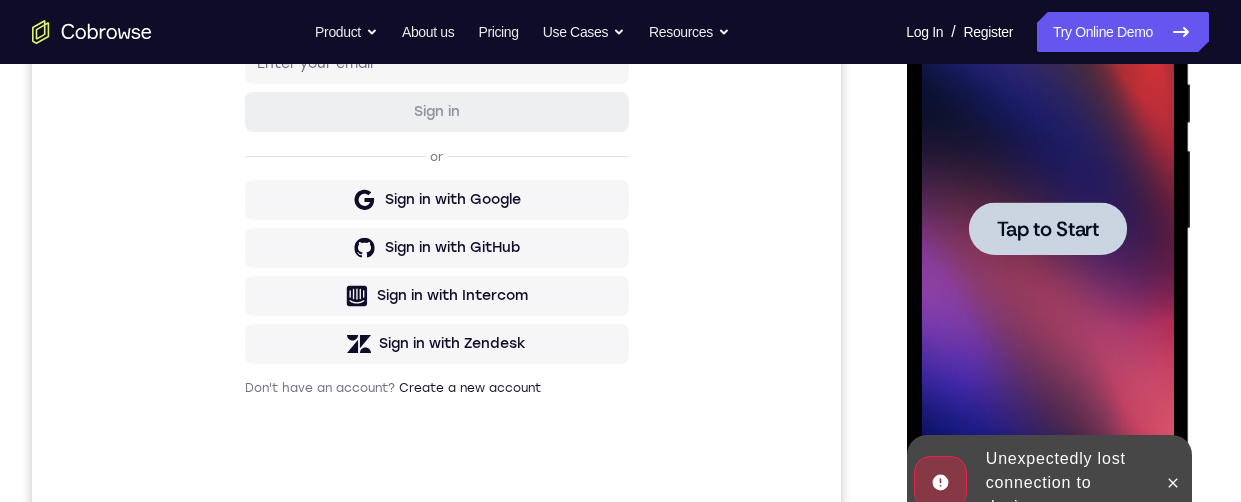 click on "Tap to Start" at bounding box center (1047, 229) 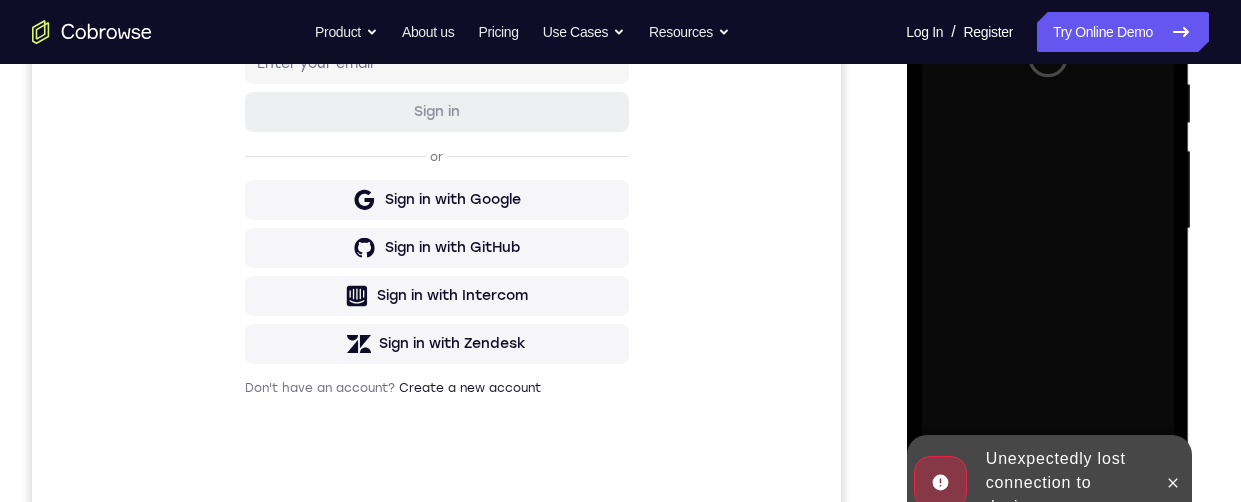 click at bounding box center [1049, 226] 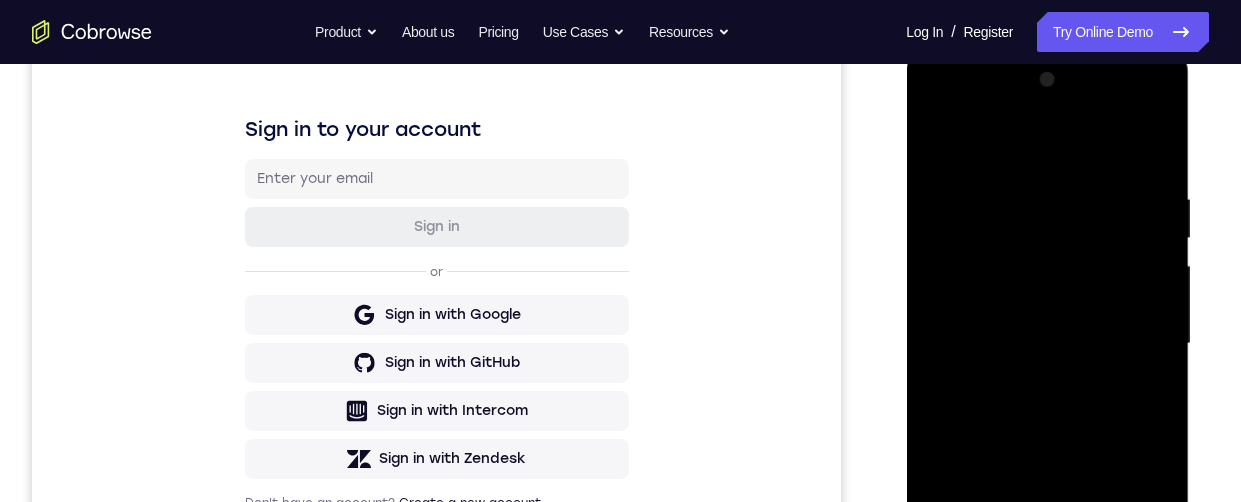 scroll, scrollTop: 293, scrollLeft: 0, axis: vertical 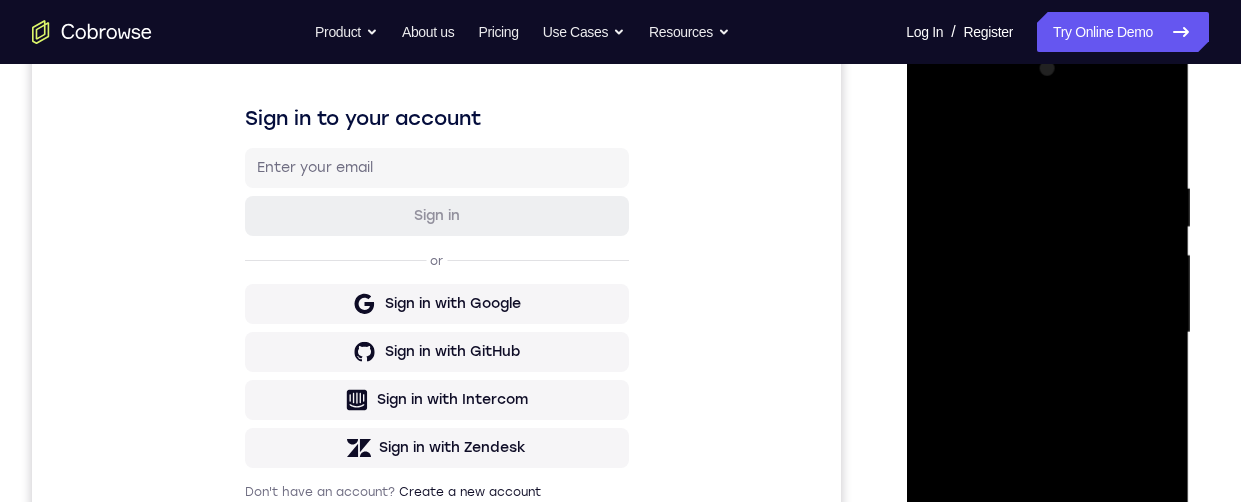 click at bounding box center (1172, 587) 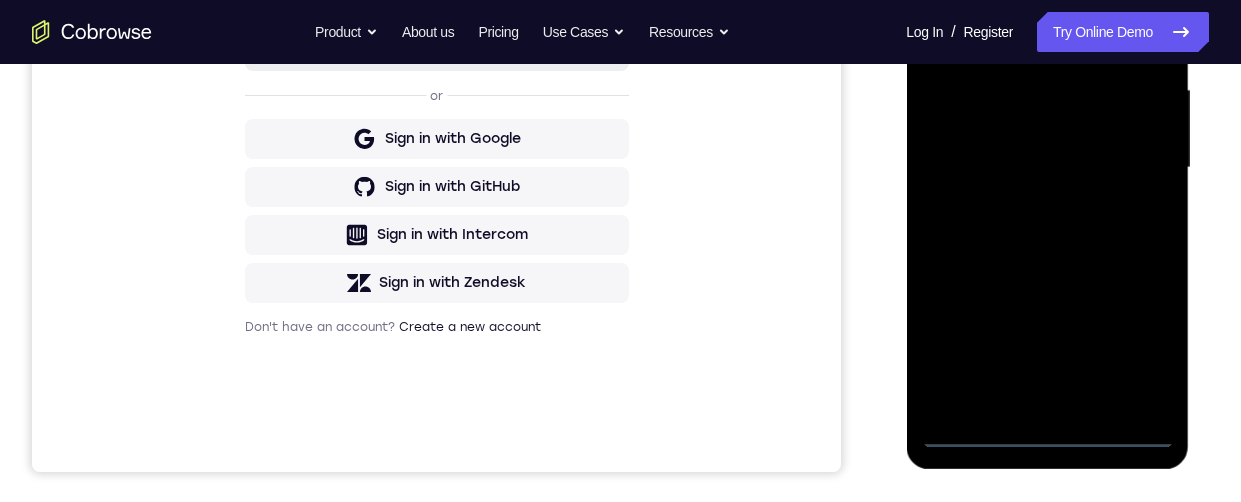 click at bounding box center [1047, 168] 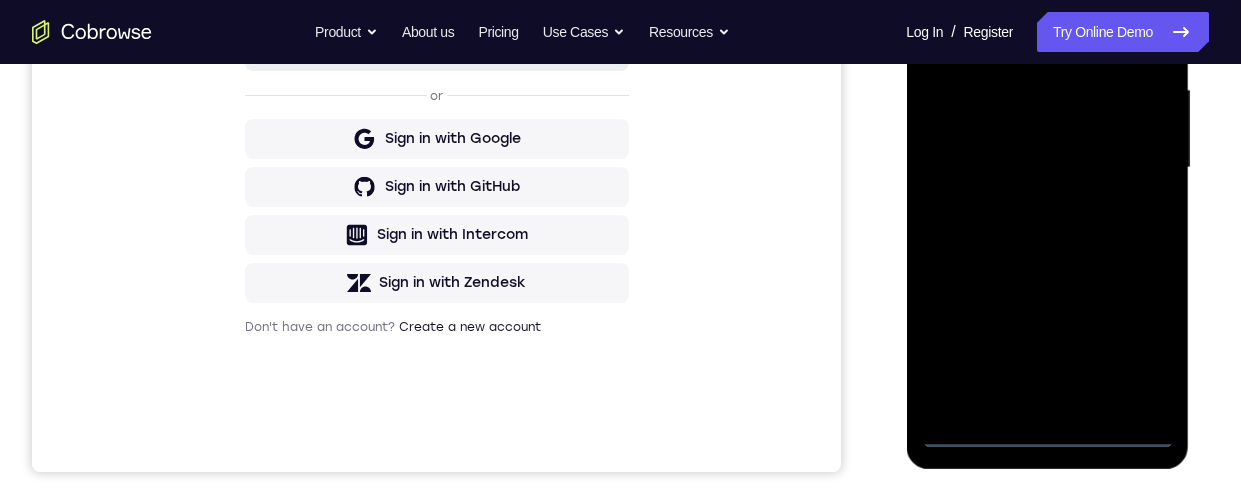 click at bounding box center [1047, 168] 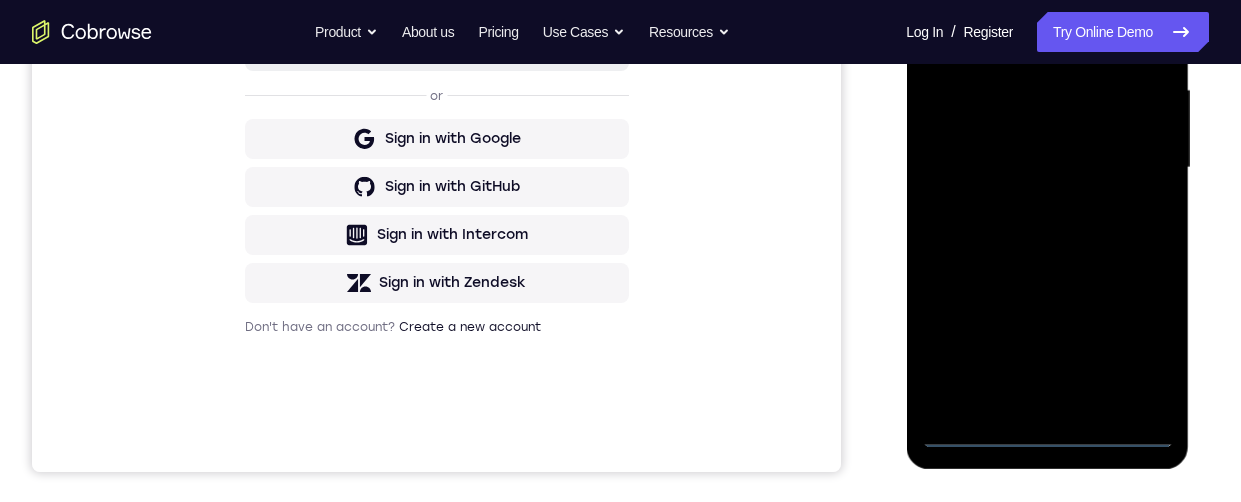 click at bounding box center (1047, 168) 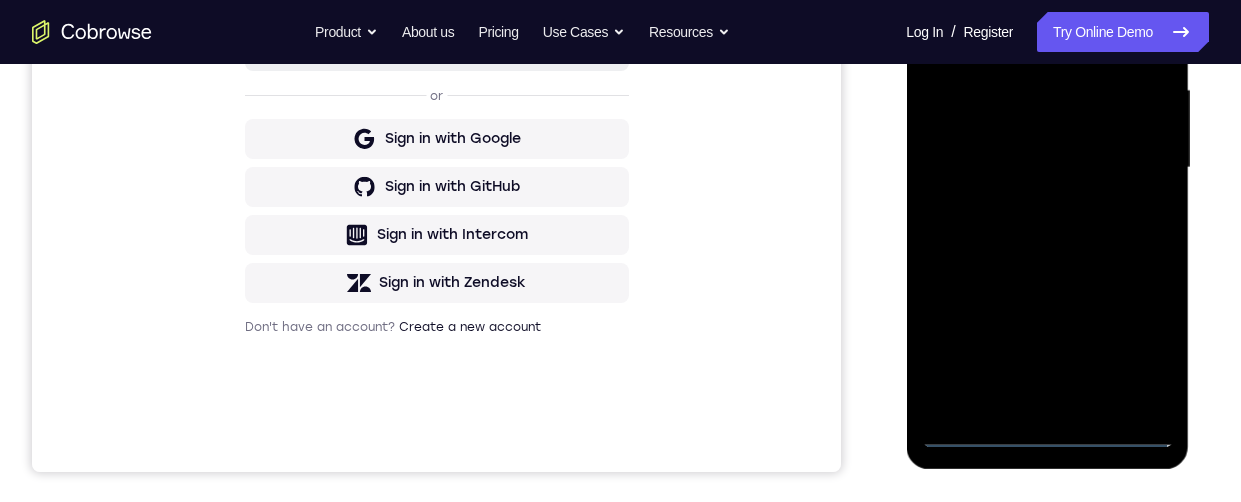 click at bounding box center (1047, 168) 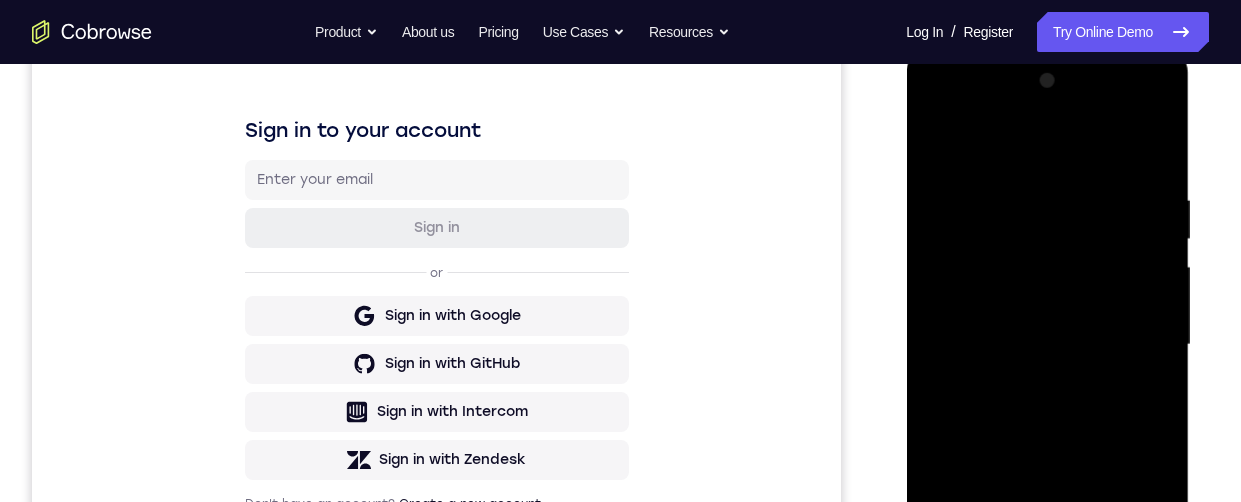 scroll, scrollTop: 248, scrollLeft: 0, axis: vertical 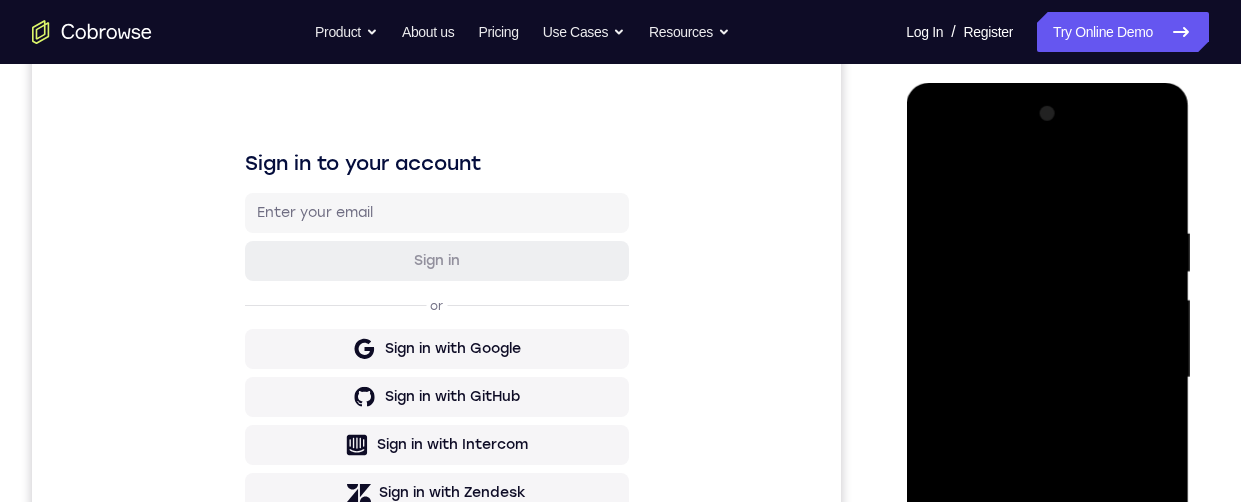 click at bounding box center (1047, 378) 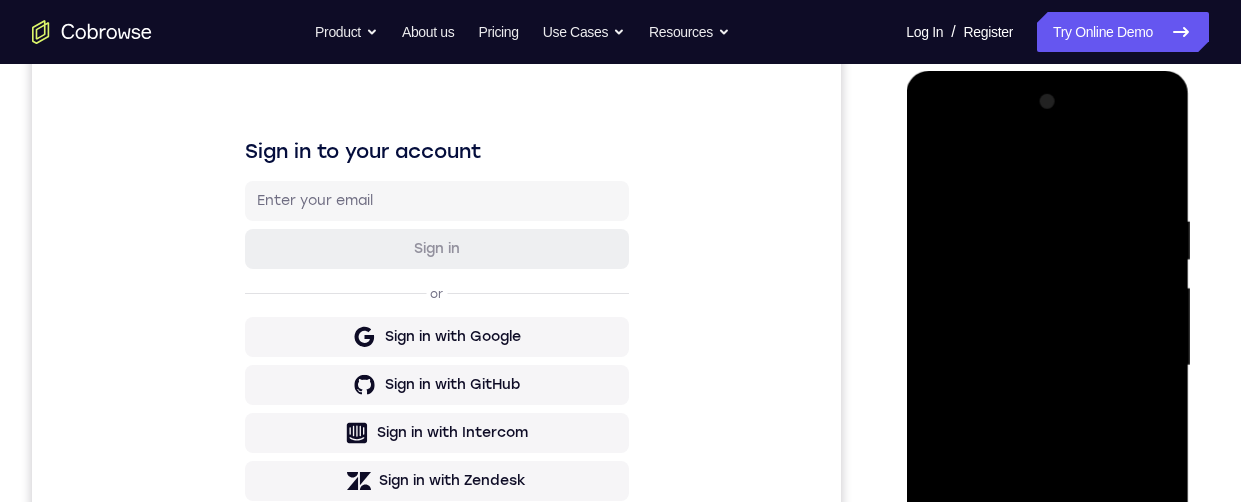 click at bounding box center [1047, 366] 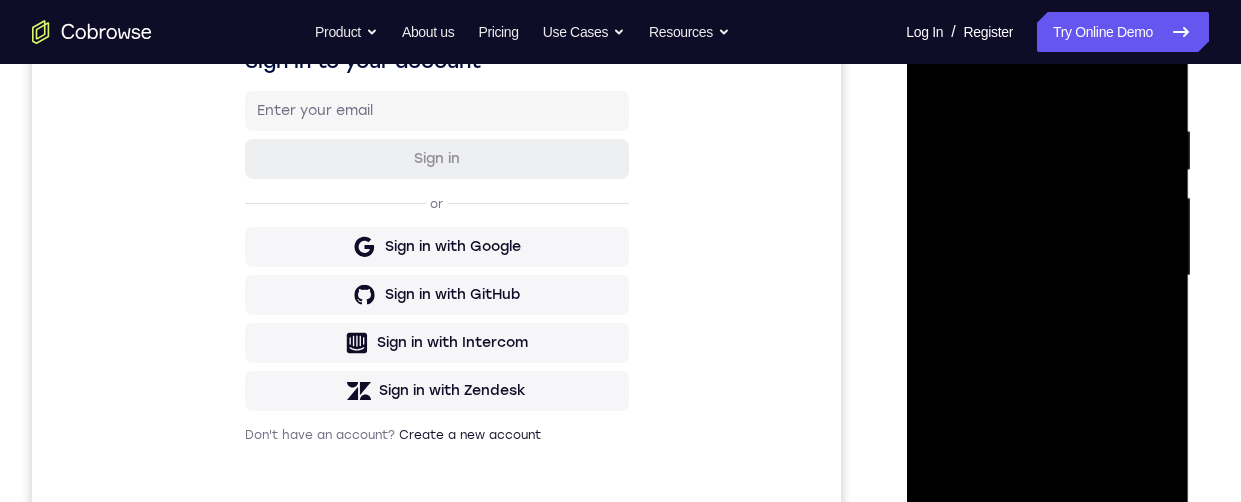click at bounding box center (1047, 276) 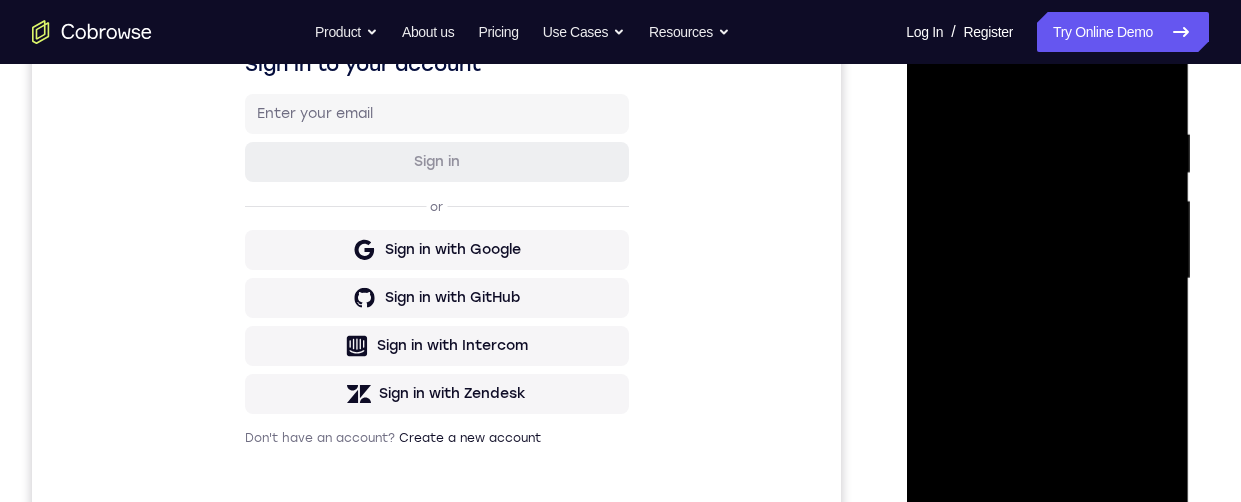 scroll, scrollTop: 360, scrollLeft: 0, axis: vertical 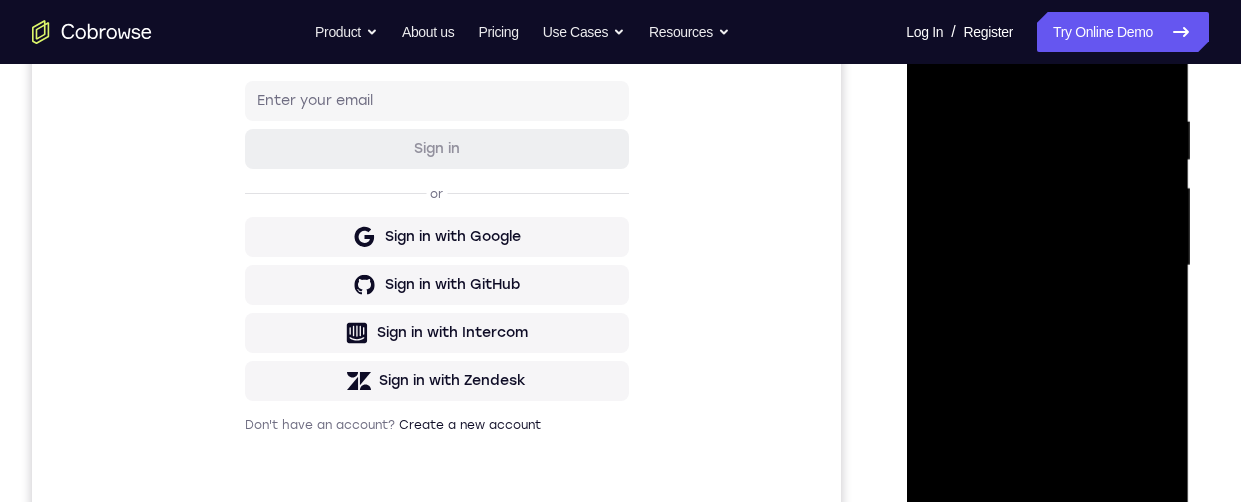 click at bounding box center [1047, 266] 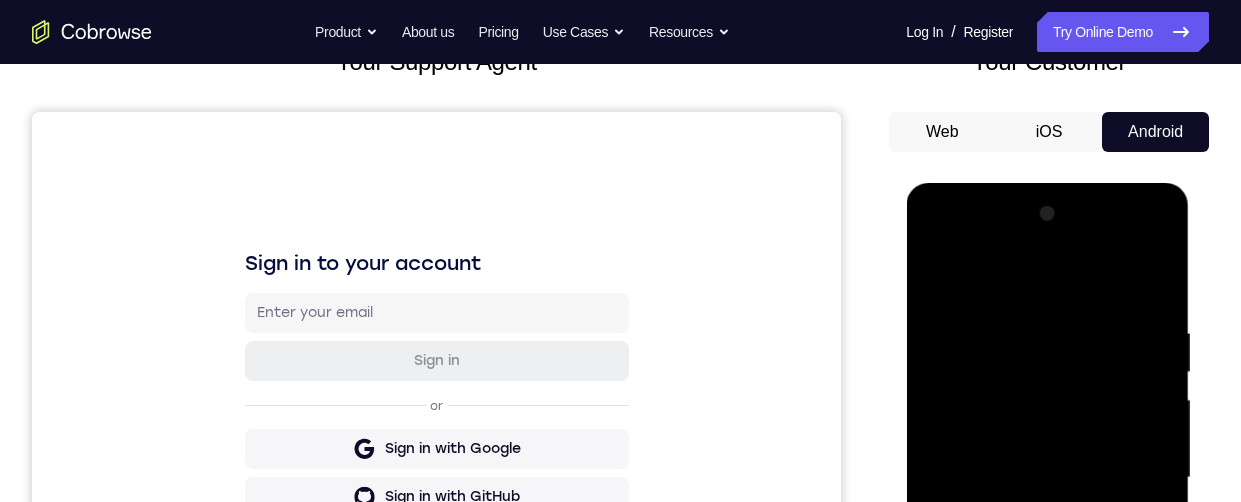 scroll, scrollTop: 298, scrollLeft: 0, axis: vertical 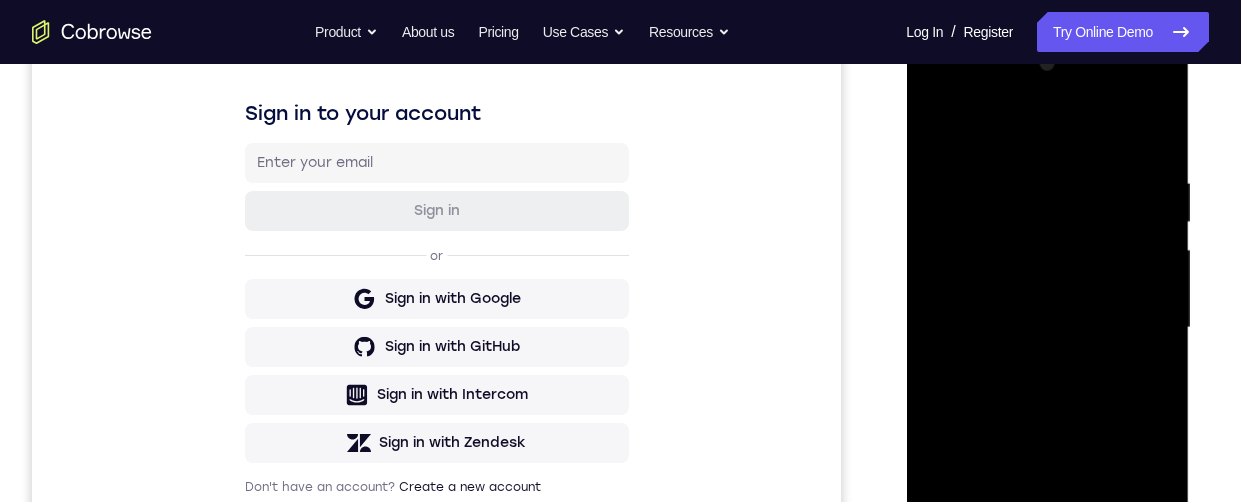 click at bounding box center [1047, 328] 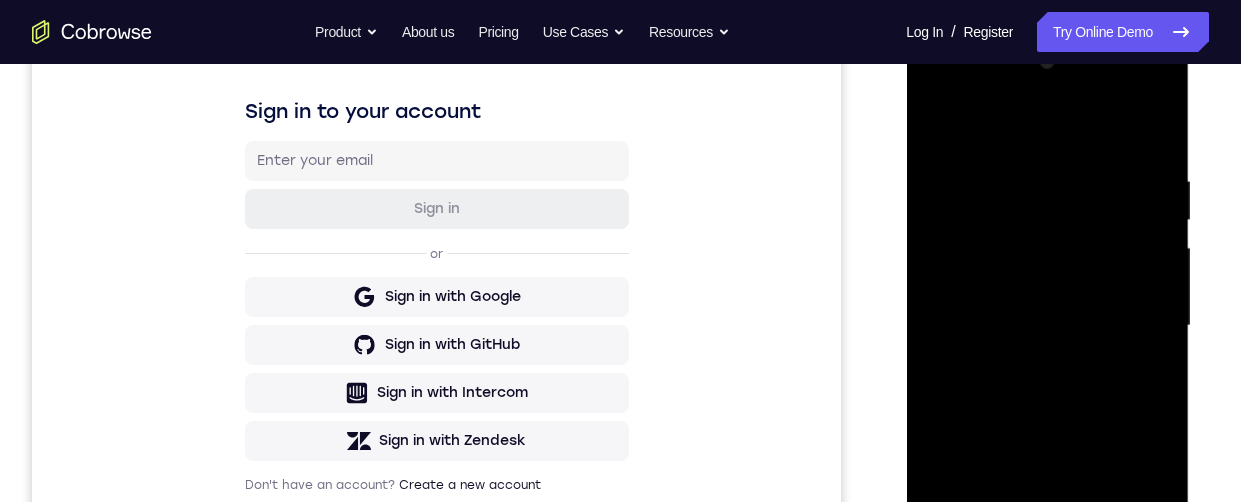 click at bounding box center (1047, 326) 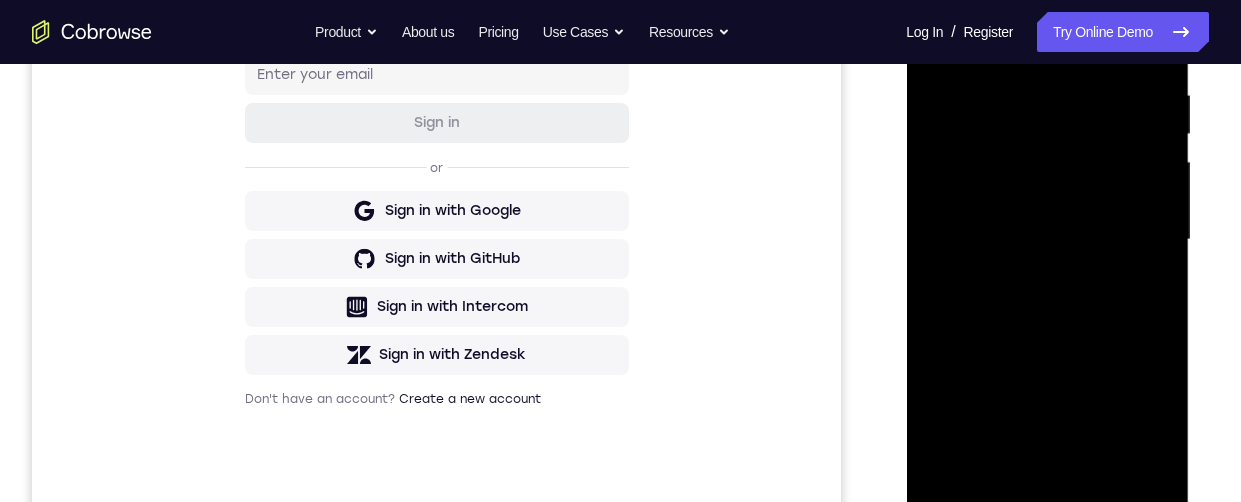 scroll, scrollTop: 446, scrollLeft: 0, axis: vertical 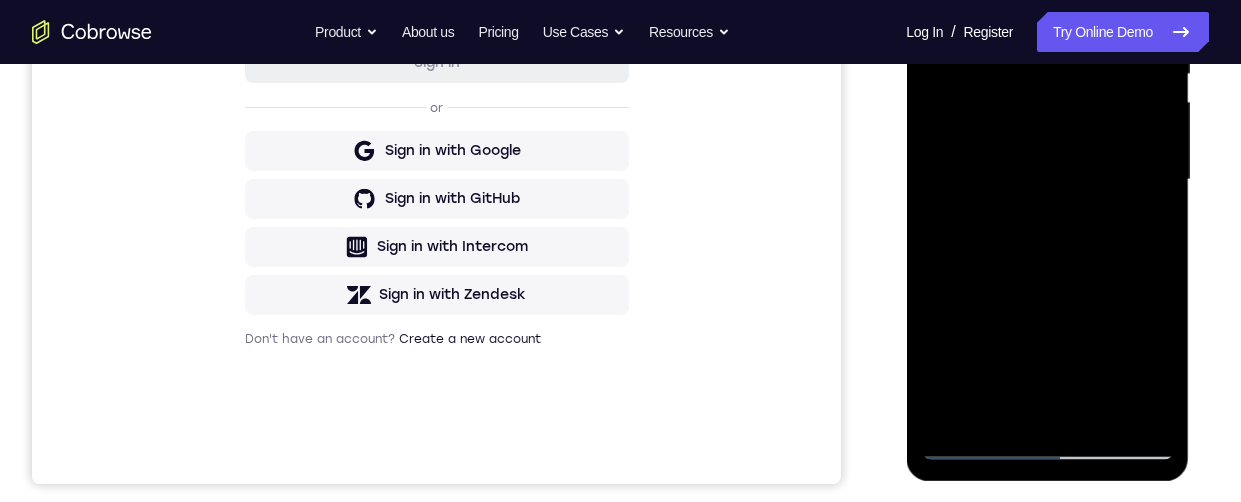 click at bounding box center (1047, 180) 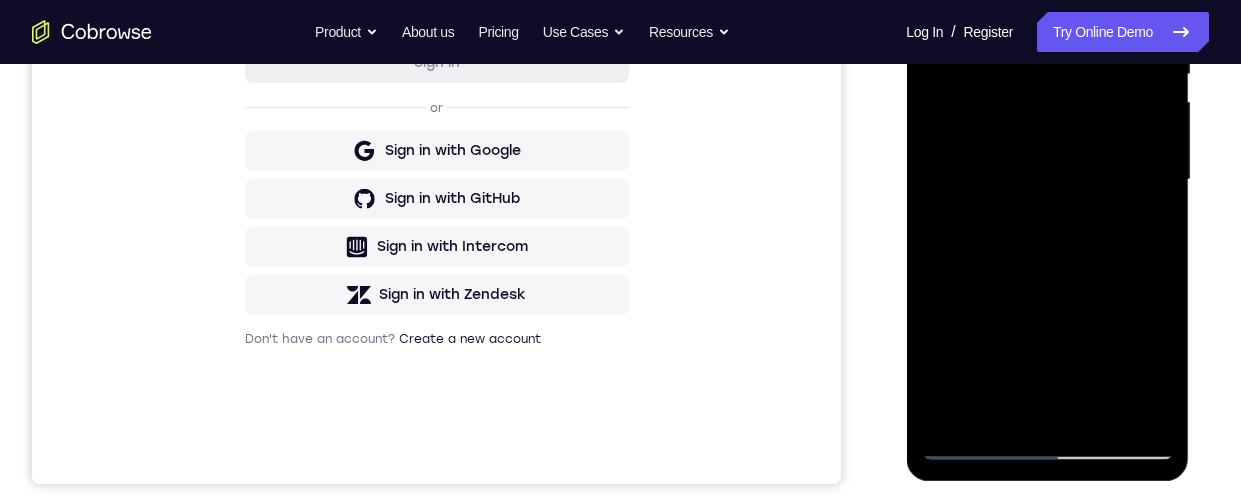 click at bounding box center [1047, 180] 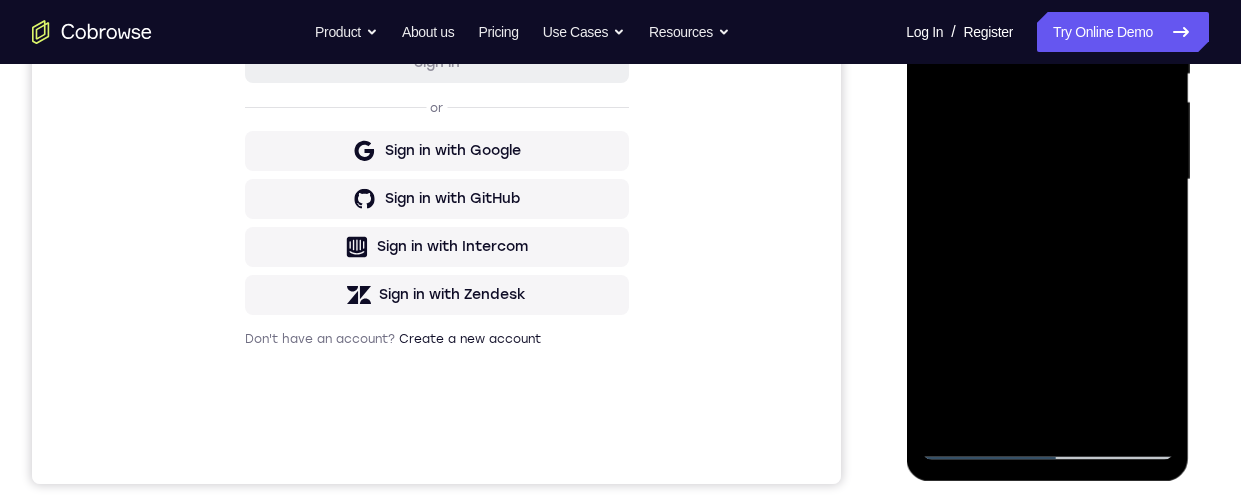 click at bounding box center [1047, 180] 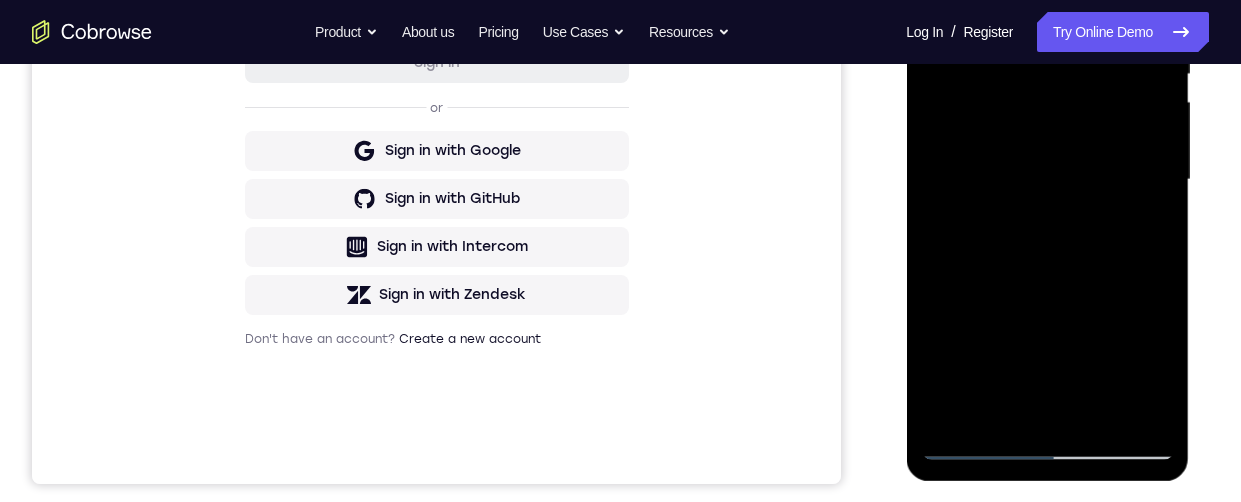 click at bounding box center [1047, 180] 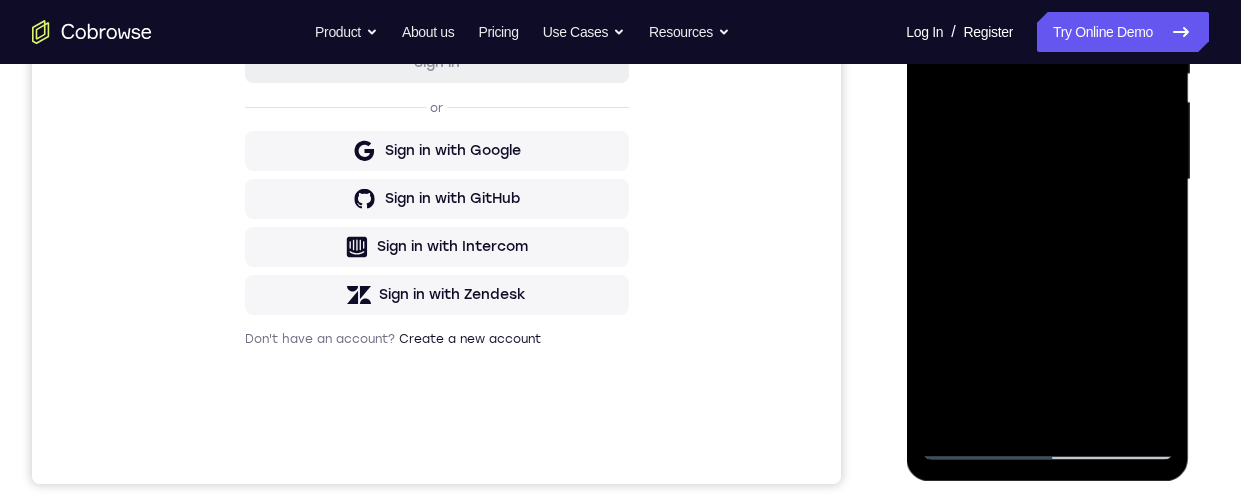click at bounding box center [1047, 180] 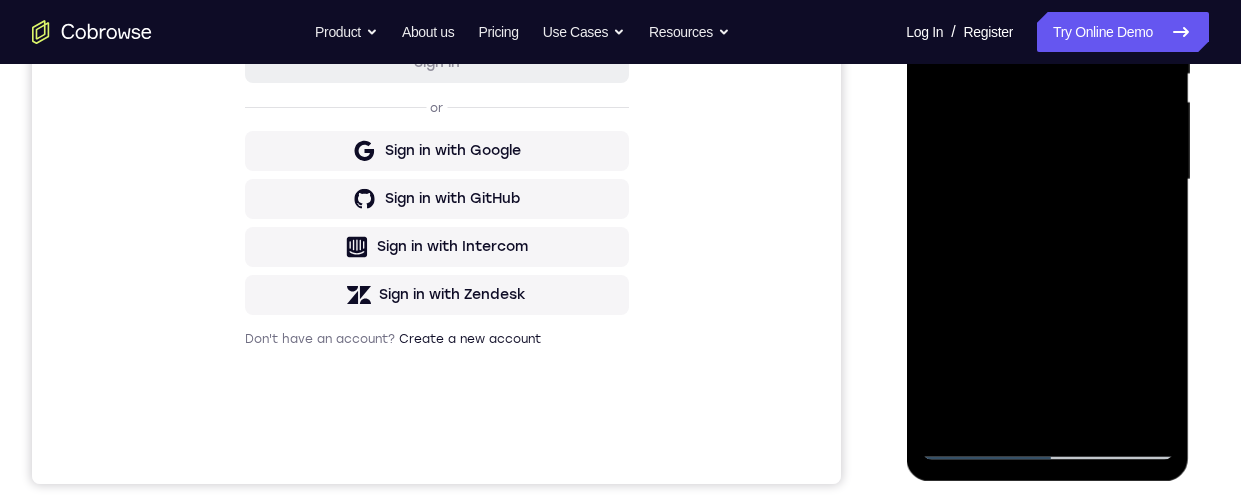 click at bounding box center (1047, 180) 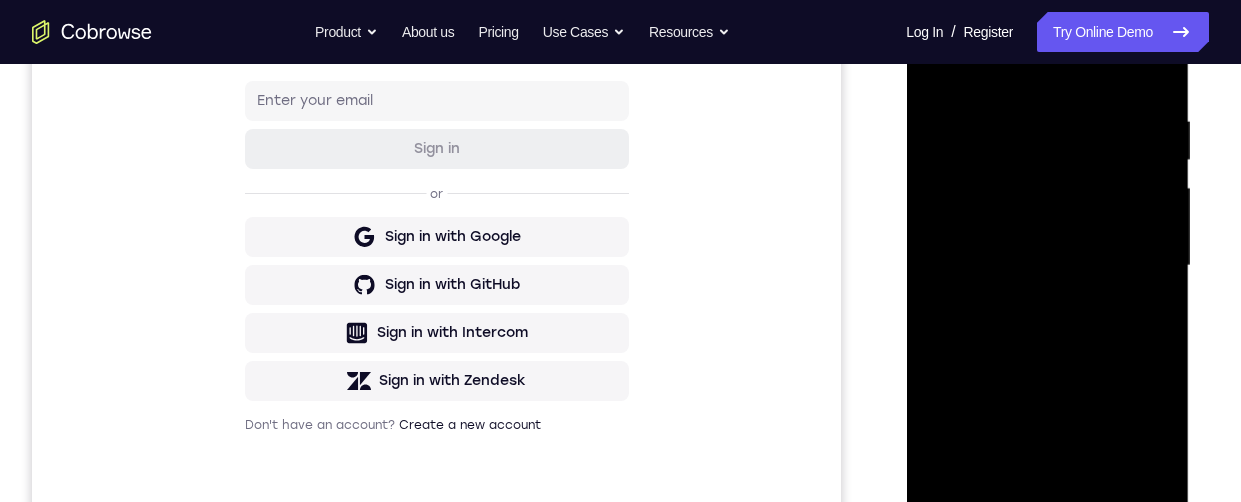 click at bounding box center (1047, 266) 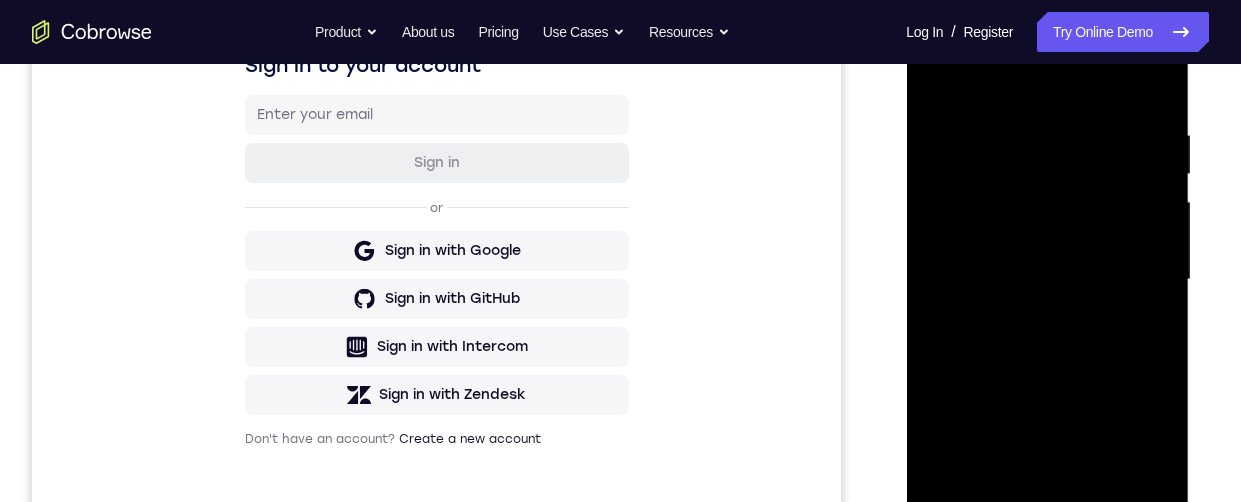 click at bounding box center [1047, 280] 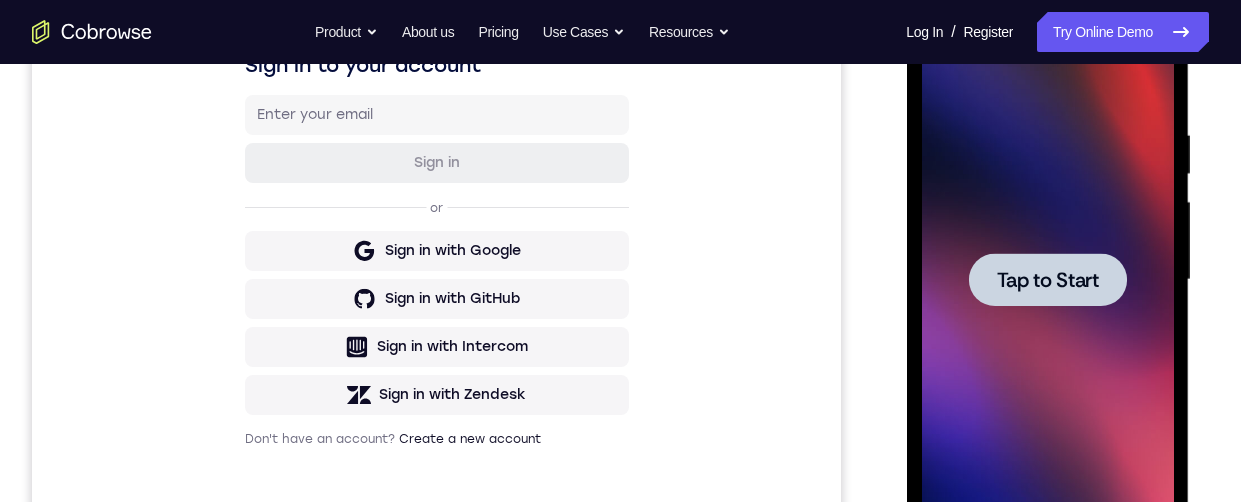 click on "Tap to Start" at bounding box center [1047, 280] 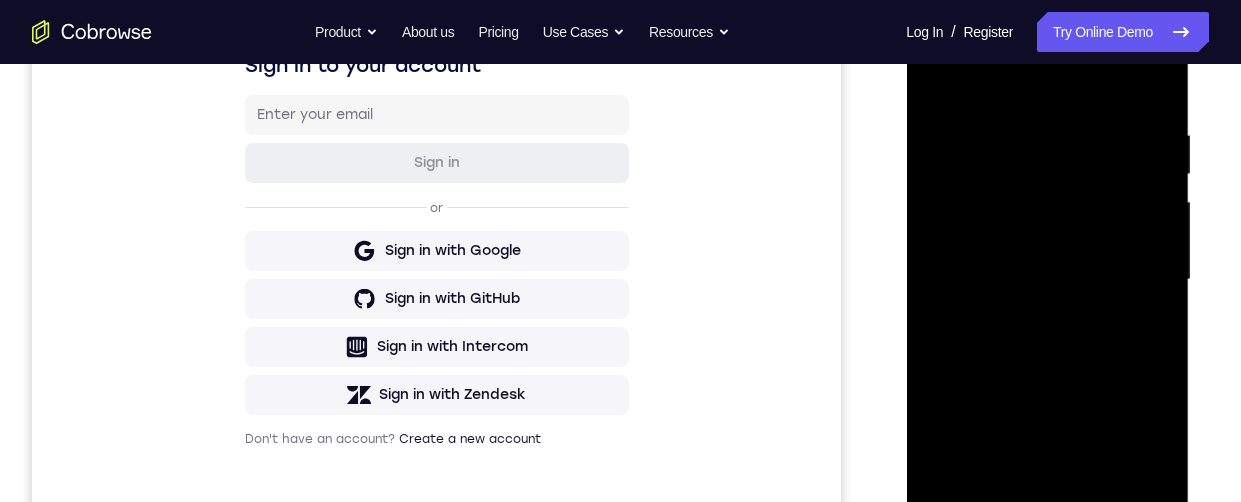 scroll, scrollTop: 485, scrollLeft: 0, axis: vertical 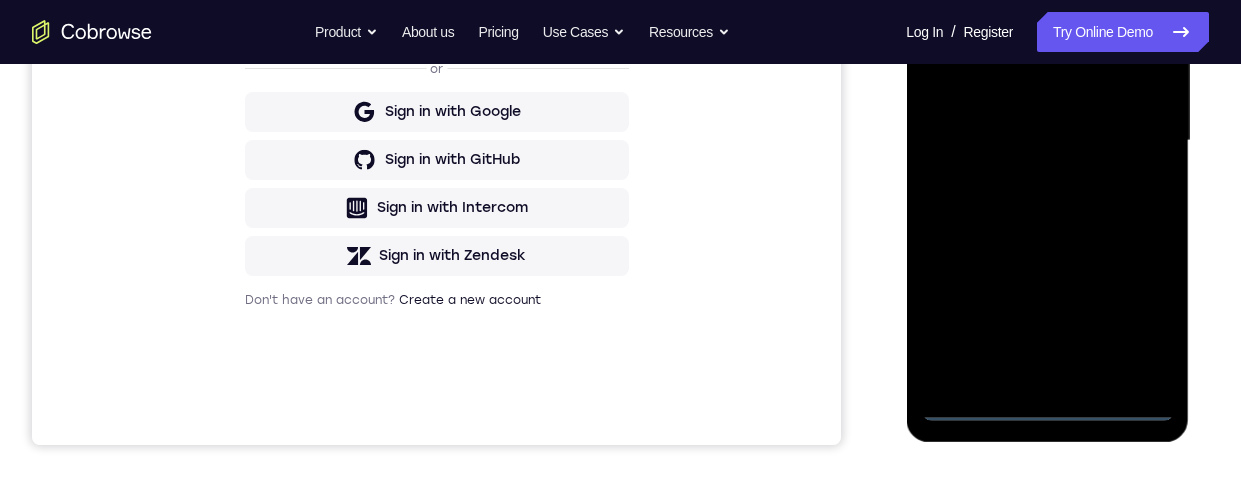 click at bounding box center [1047, 141] 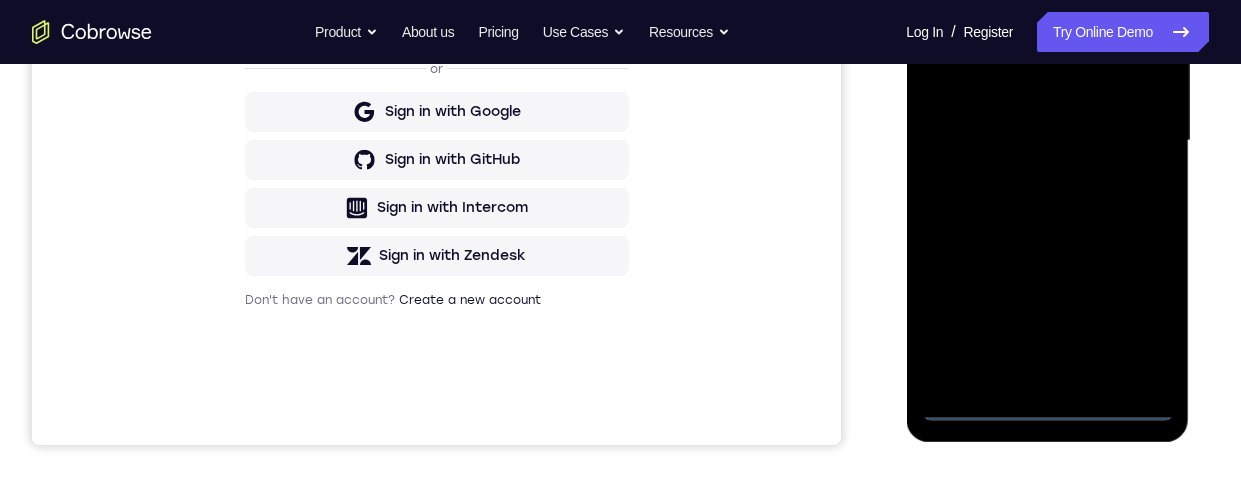 click at bounding box center (1047, 141) 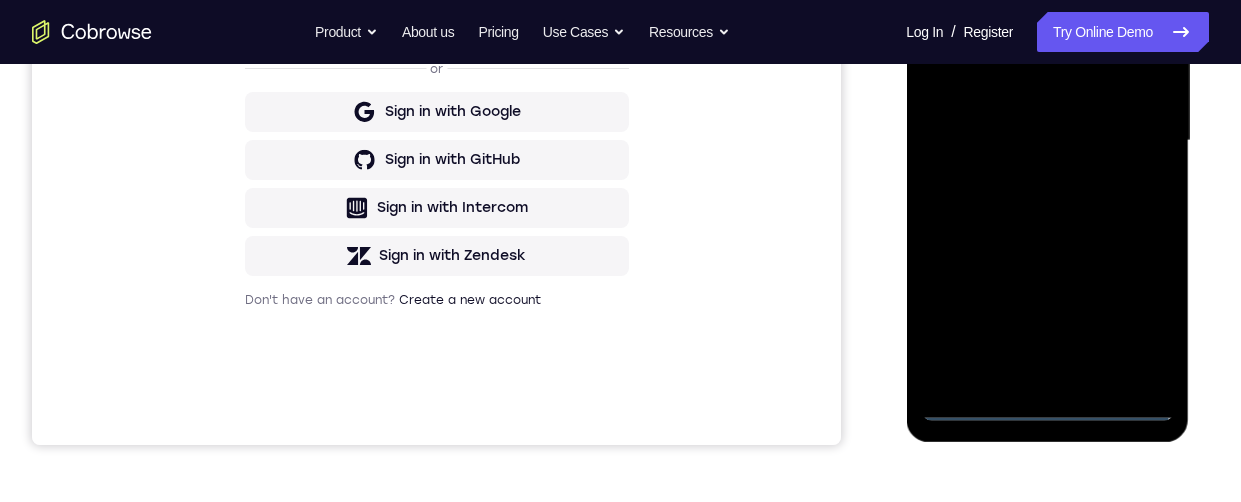 click at bounding box center [1047, 141] 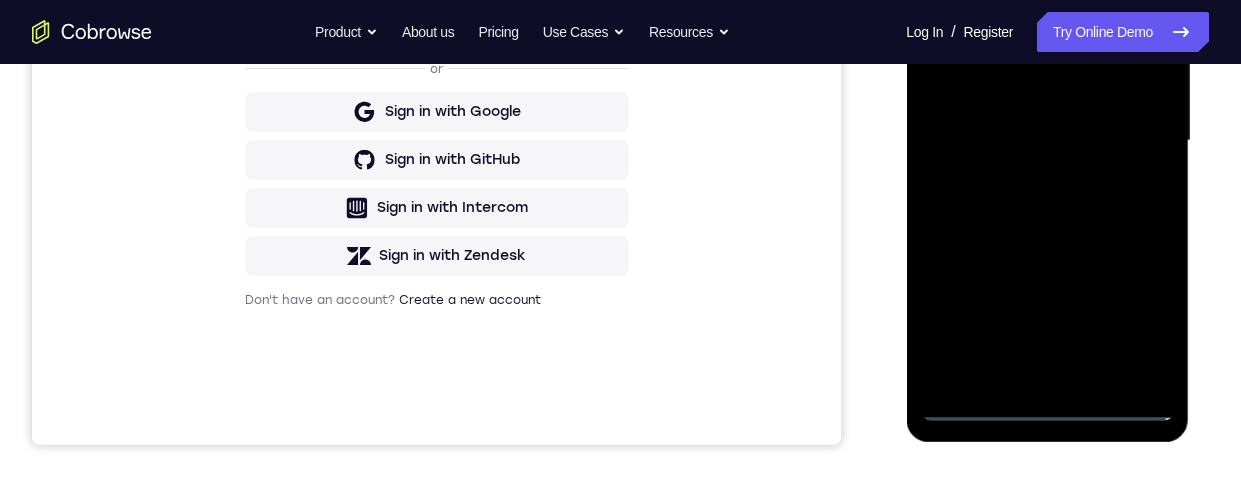 click at bounding box center (1047, 141) 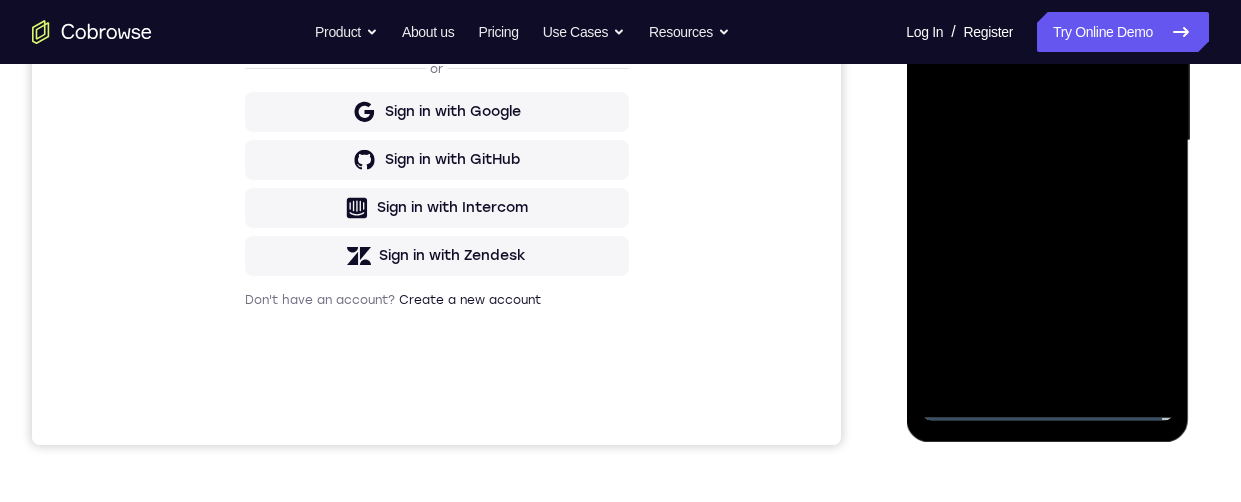 click at bounding box center (1047, 141) 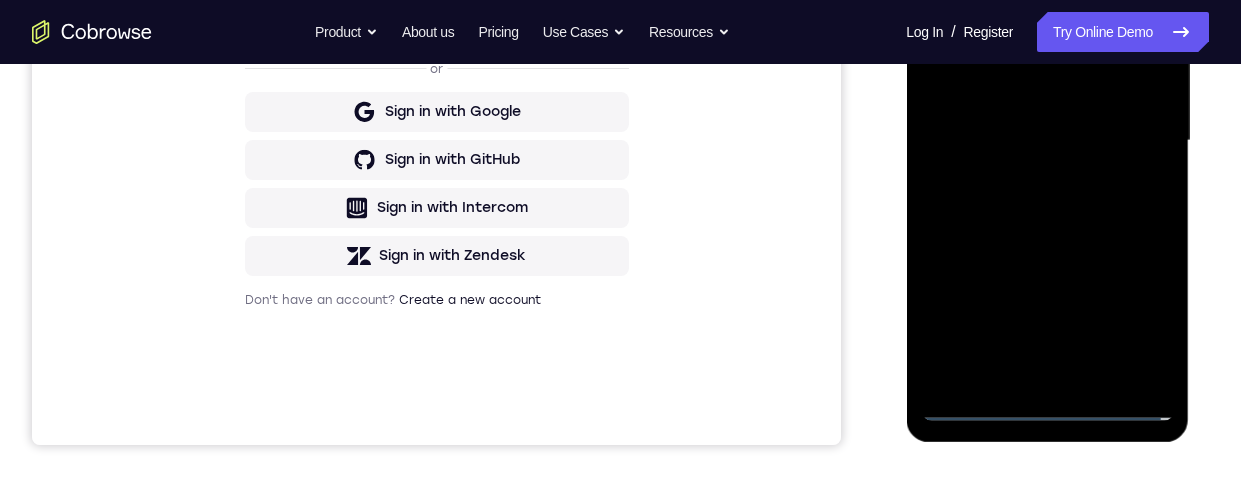 click at bounding box center (1047, 141) 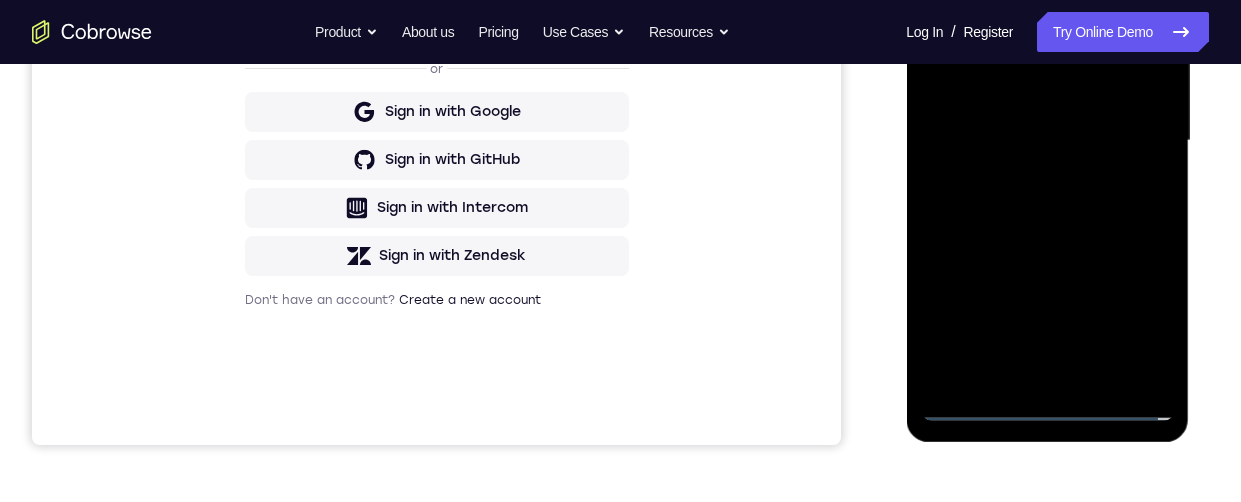 click at bounding box center [1047, 141] 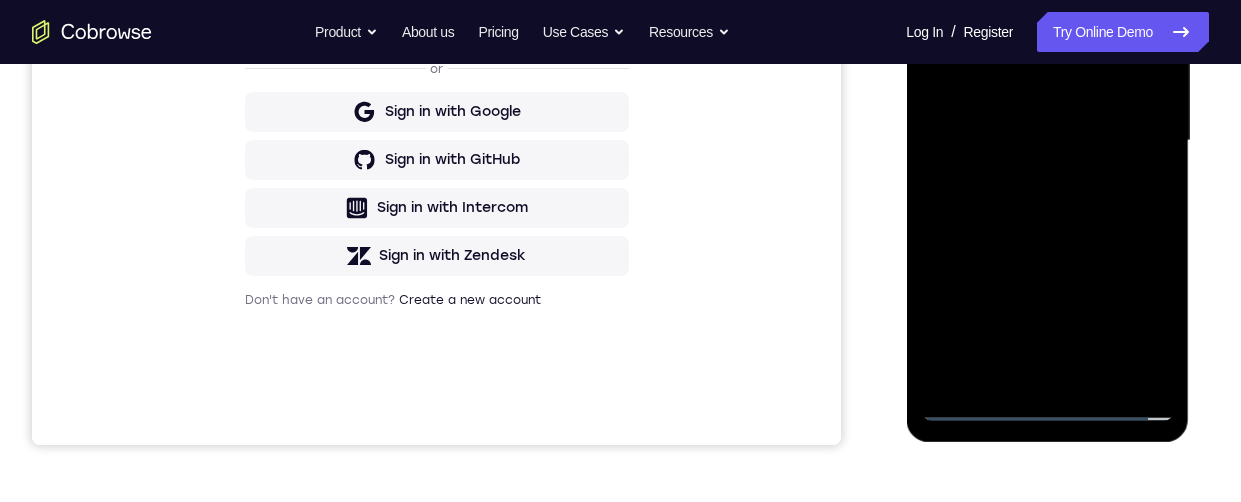 click at bounding box center [1047, 141] 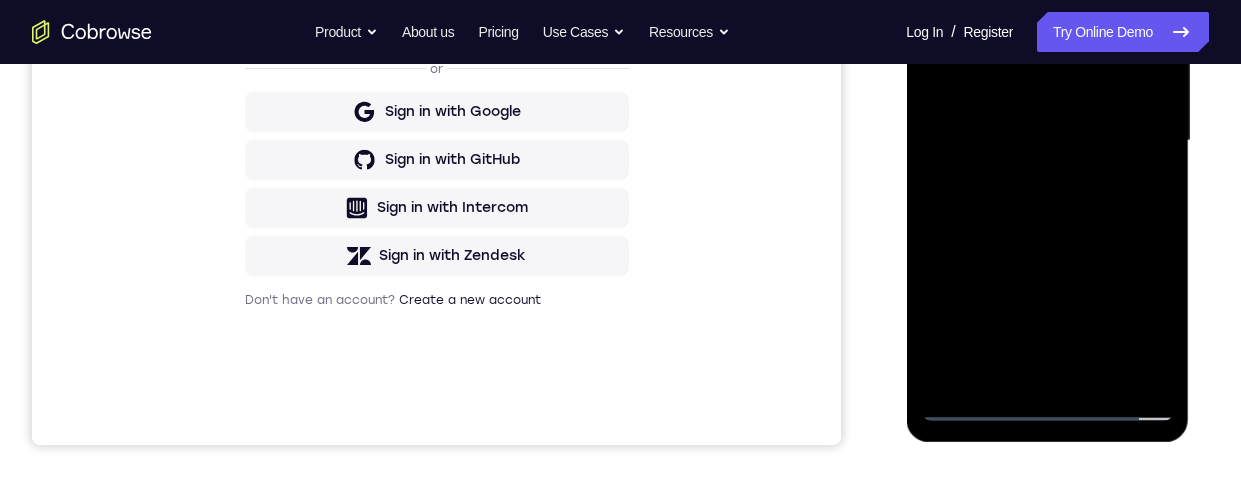 click at bounding box center (1047, 141) 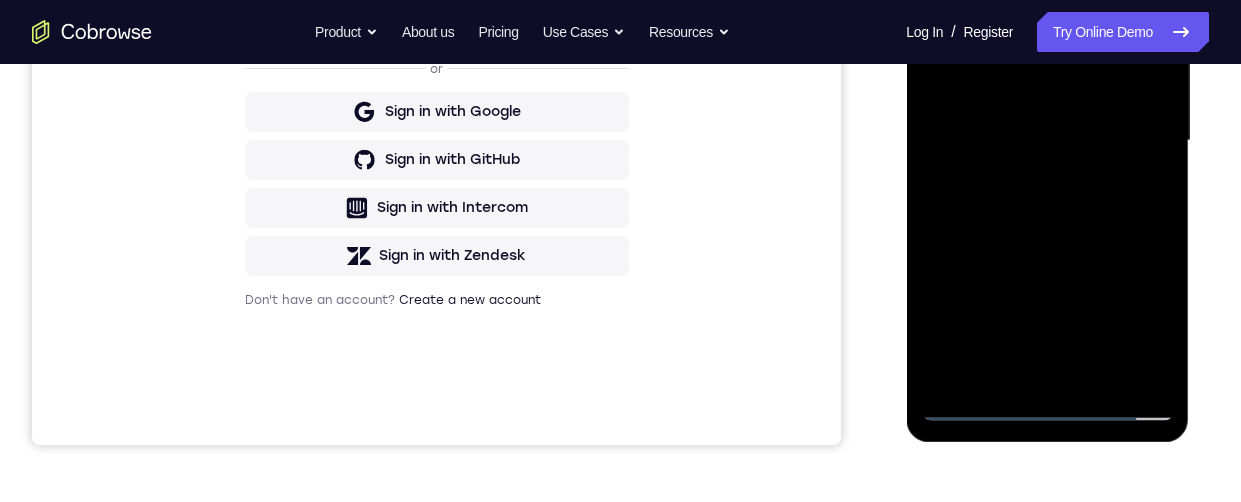 click at bounding box center (1047, 141) 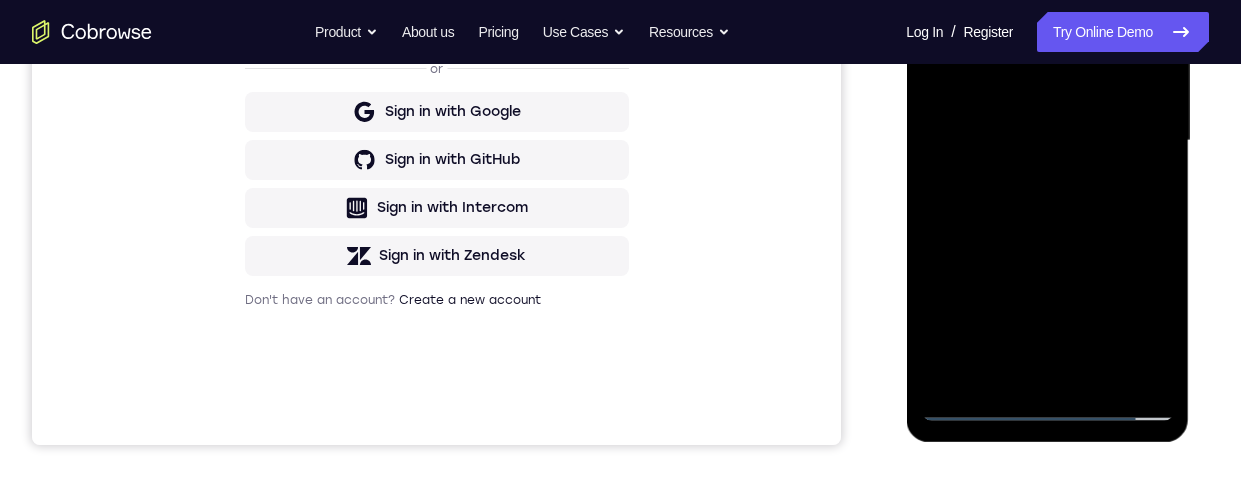 click at bounding box center [1047, 141] 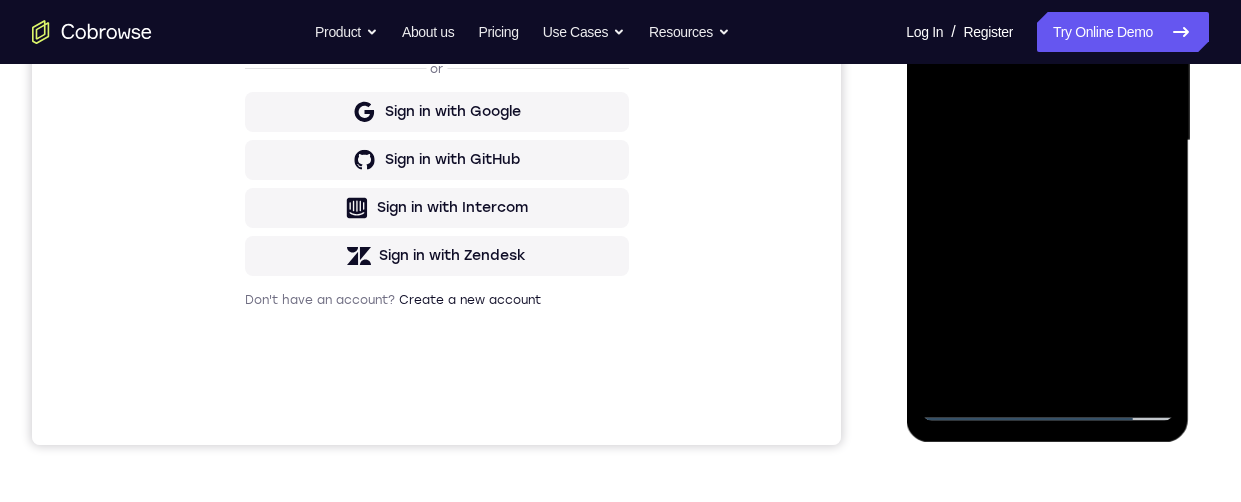 click at bounding box center [1047, 141] 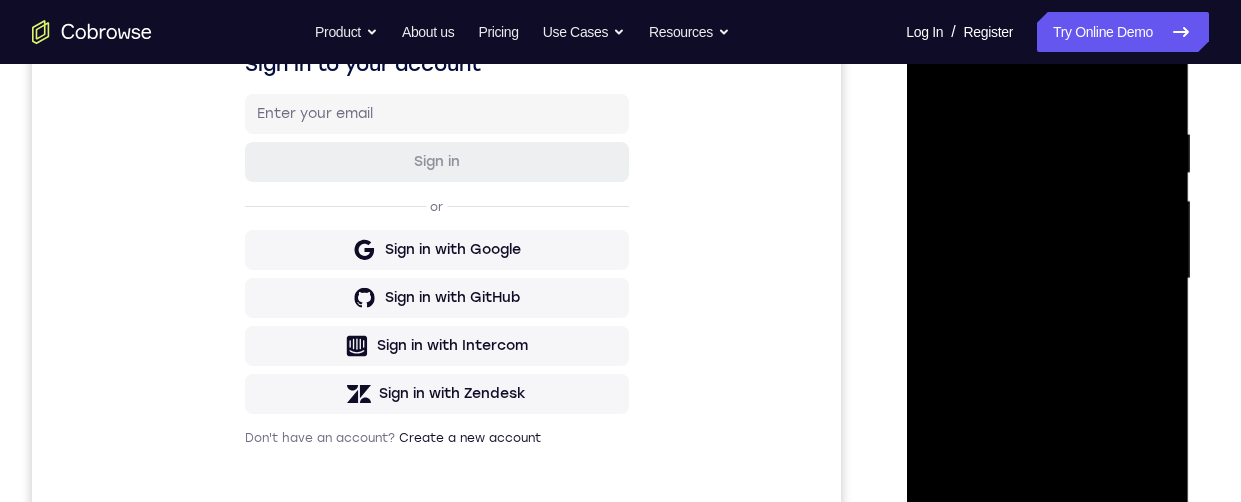 scroll, scrollTop: 371, scrollLeft: 0, axis: vertical 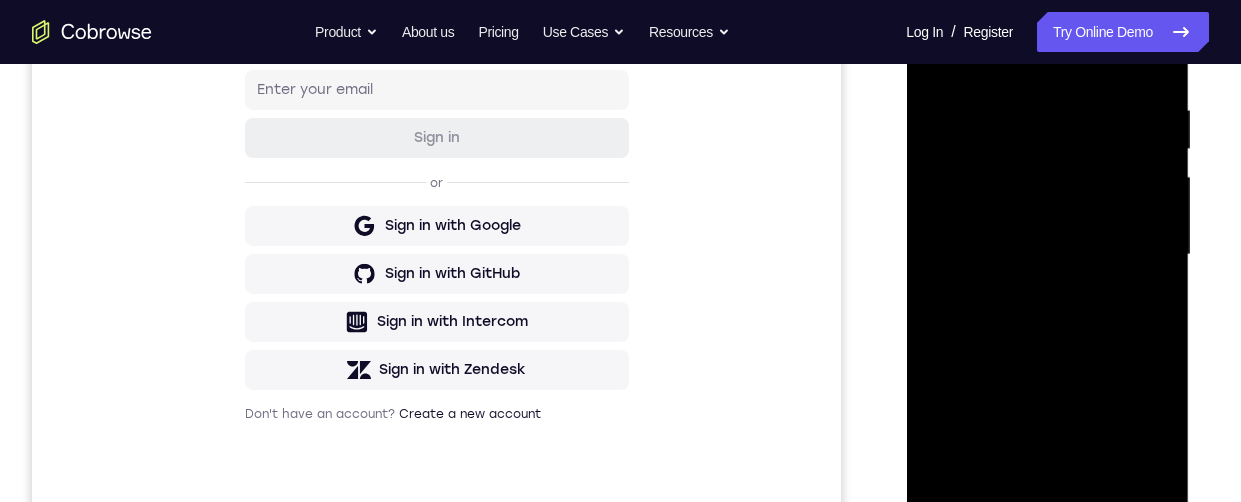 click at bounding box center (1047, 255) 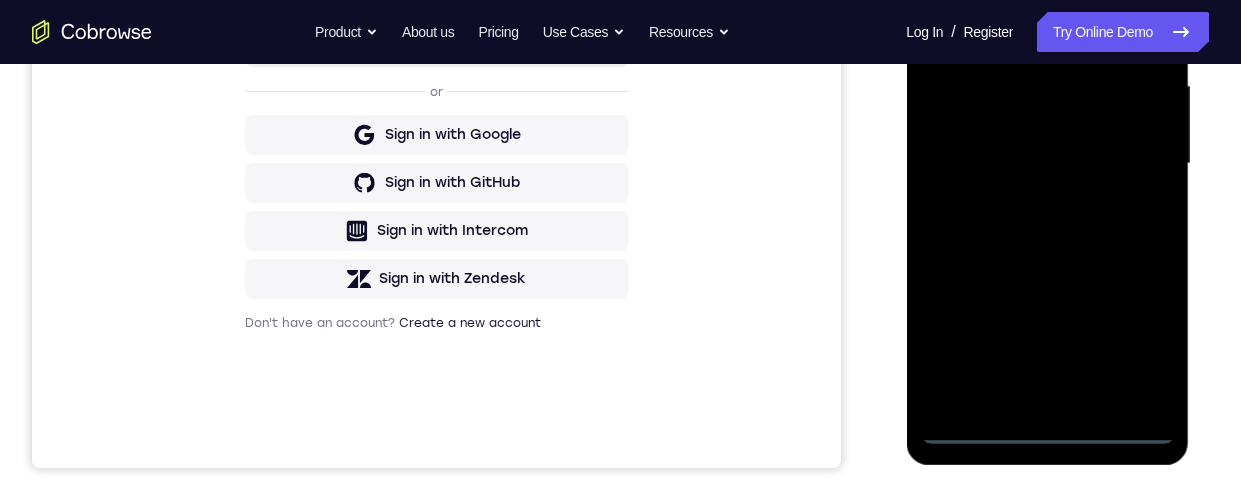 click at bounding box center [1047, 164] 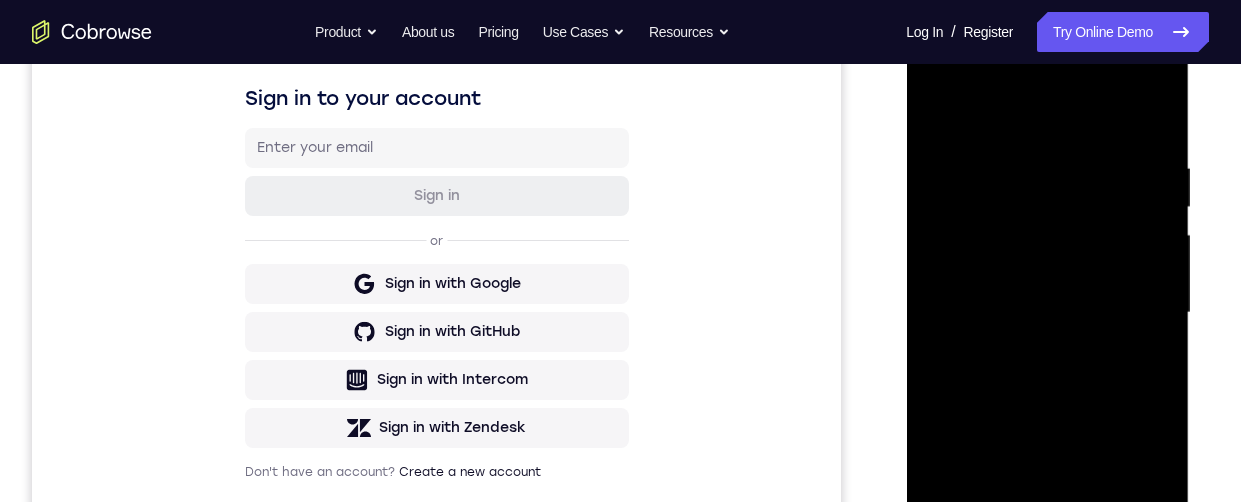scroll, scrollTop: 283, scrollLeft: 0, axis: vertical 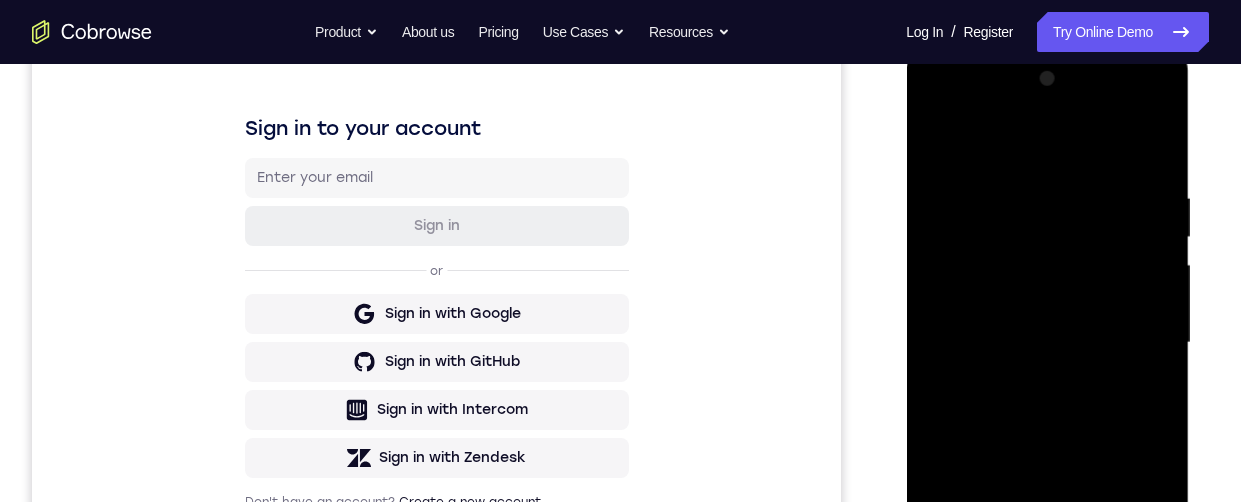 click at bounding box center [1047, 343] 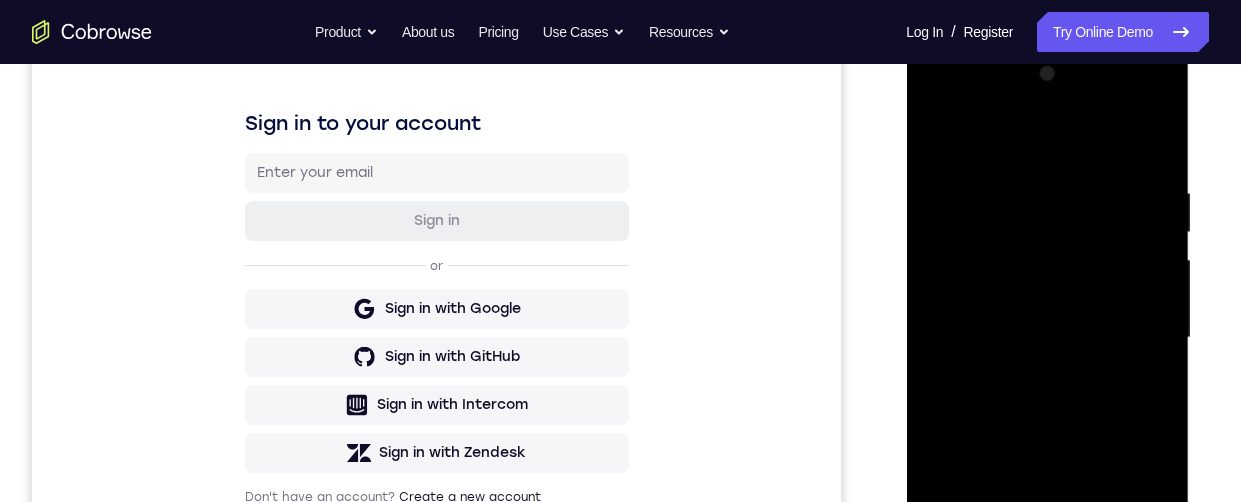 scroll, scrollTop: 334, scrollLeft: 0, axis: vertical 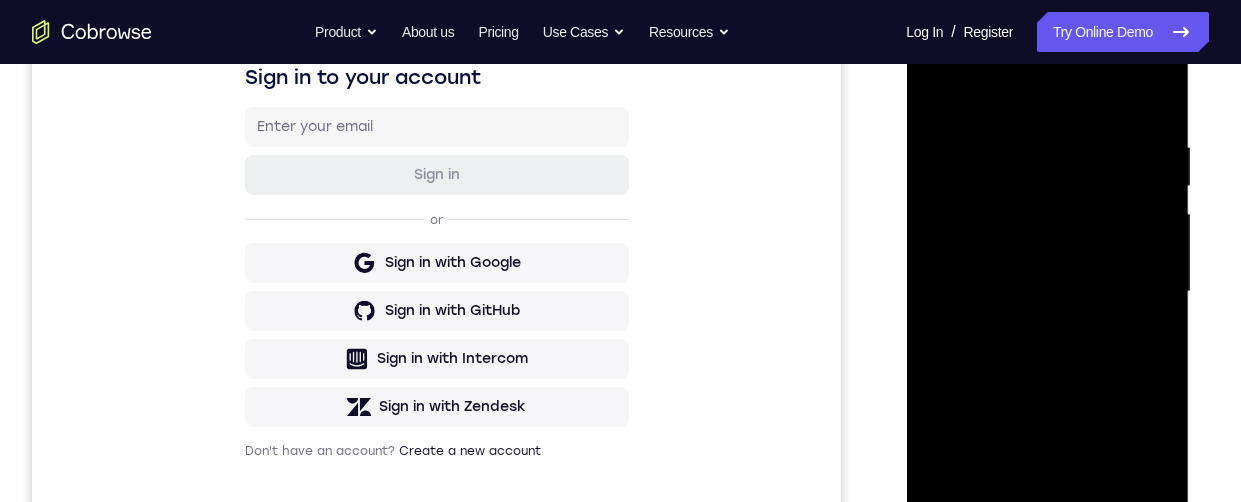 click at bounding box center [1047, 292] 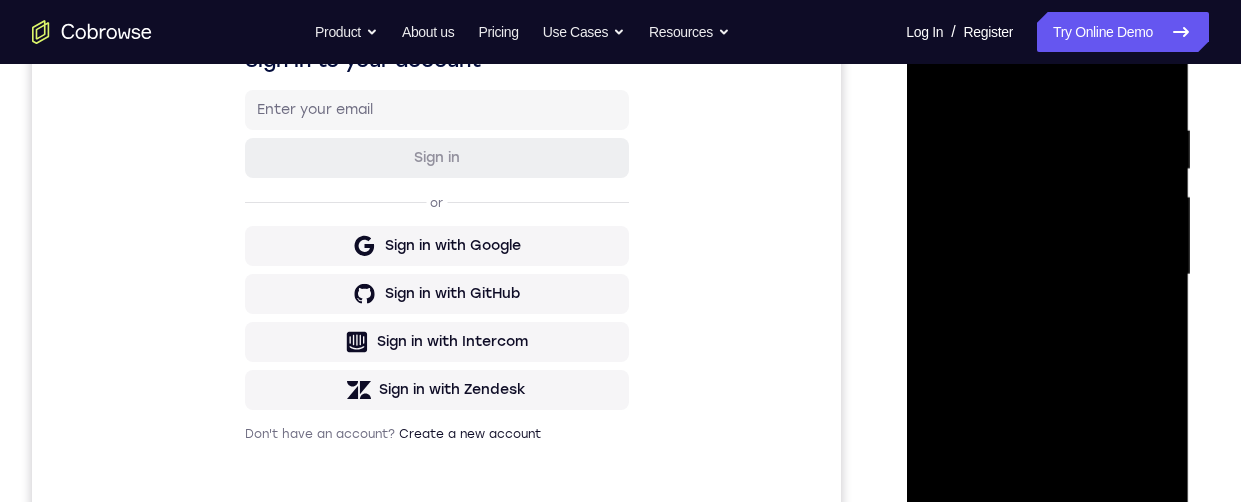 click at bounding box center (1047, 275) 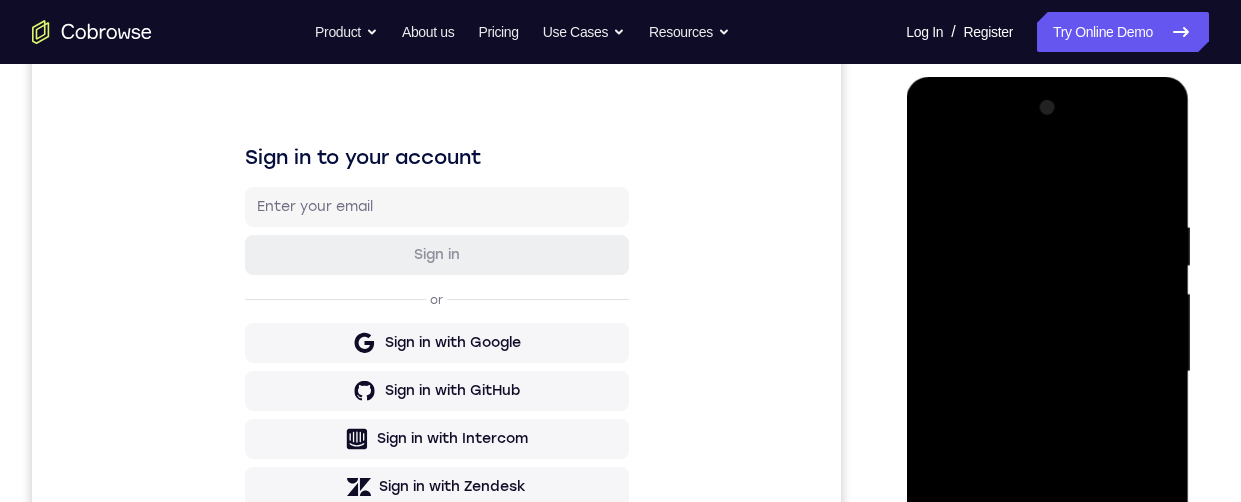 click at bounding box center [1047, 372] 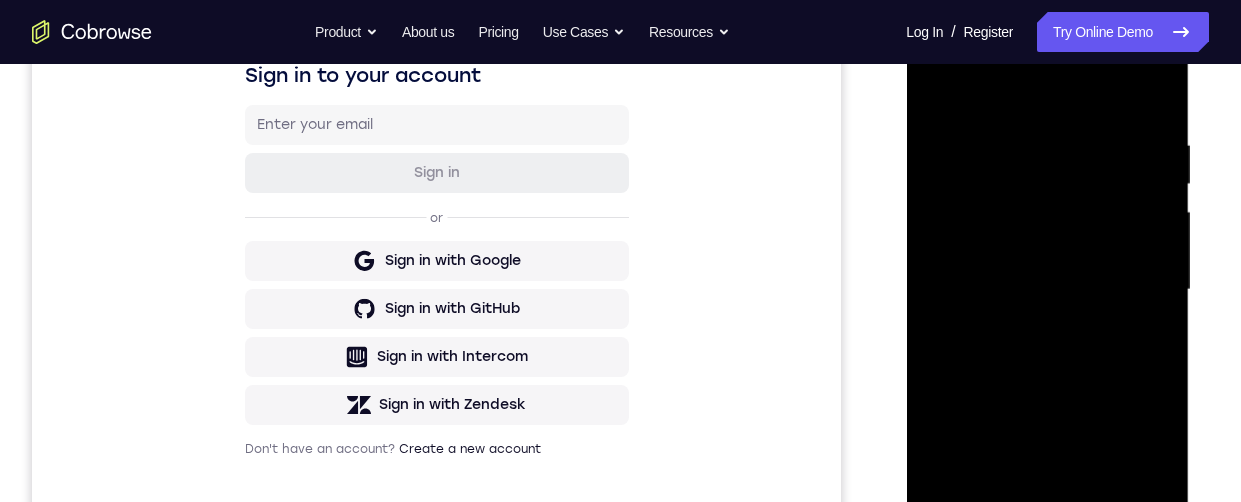 click at bounding box center (1047, 290) 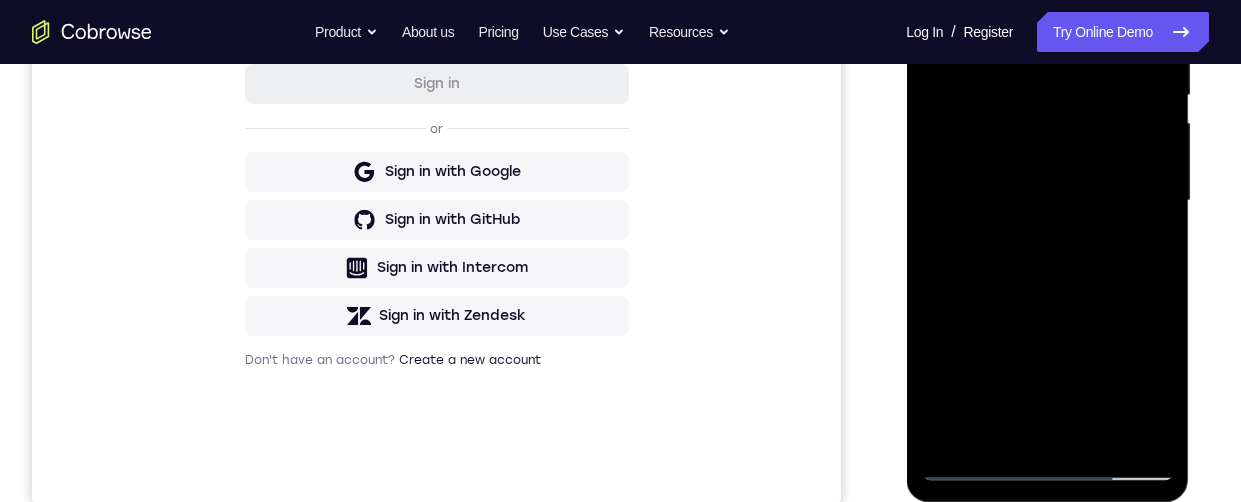 click at bounding box center (1047, 201) 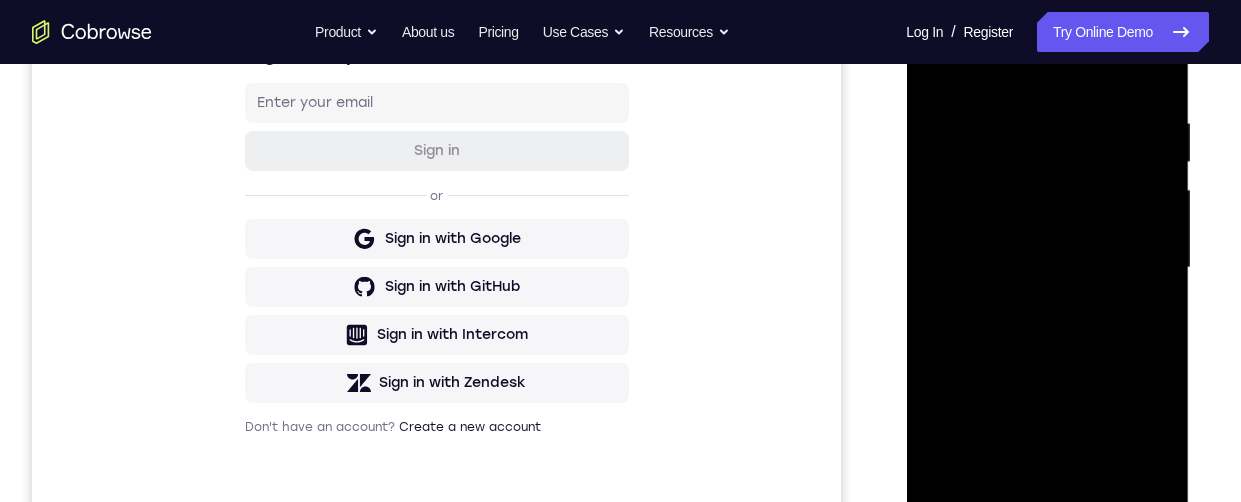 click at bounding box center [1047, 268] 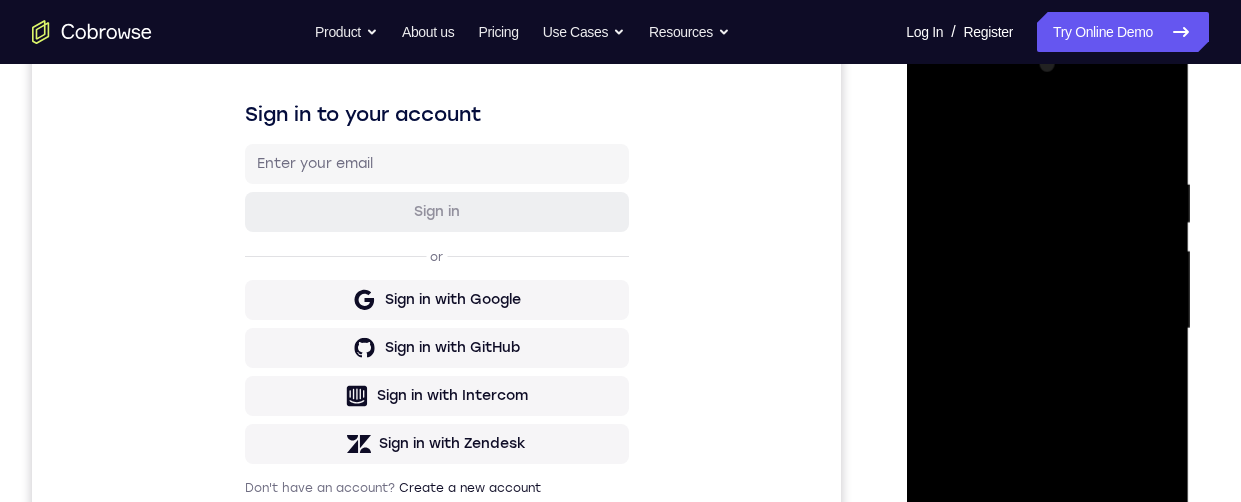 click at bounding box center (1047, 329) 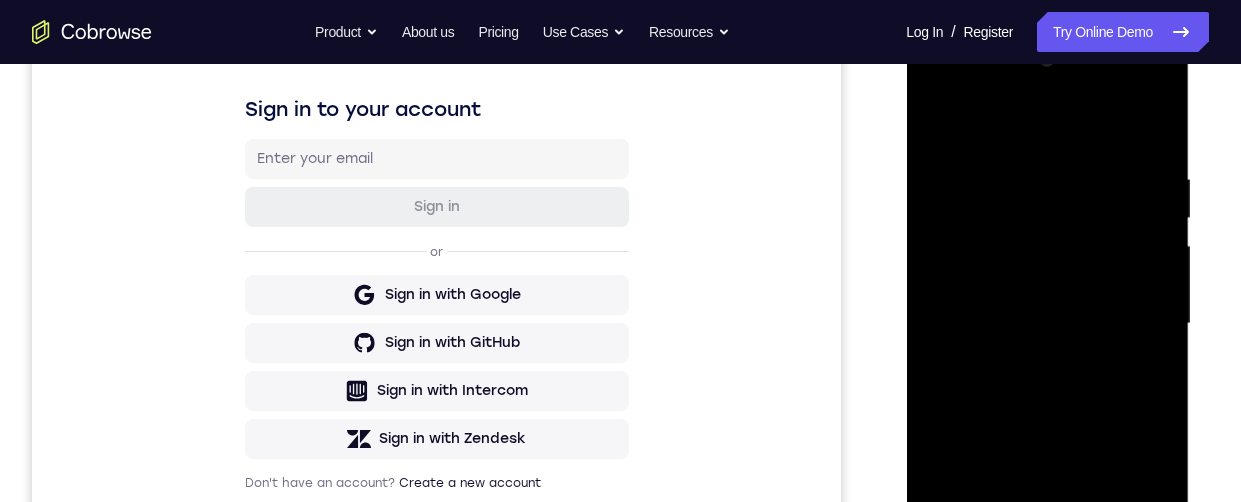 click at bounding box center (1047, 324) 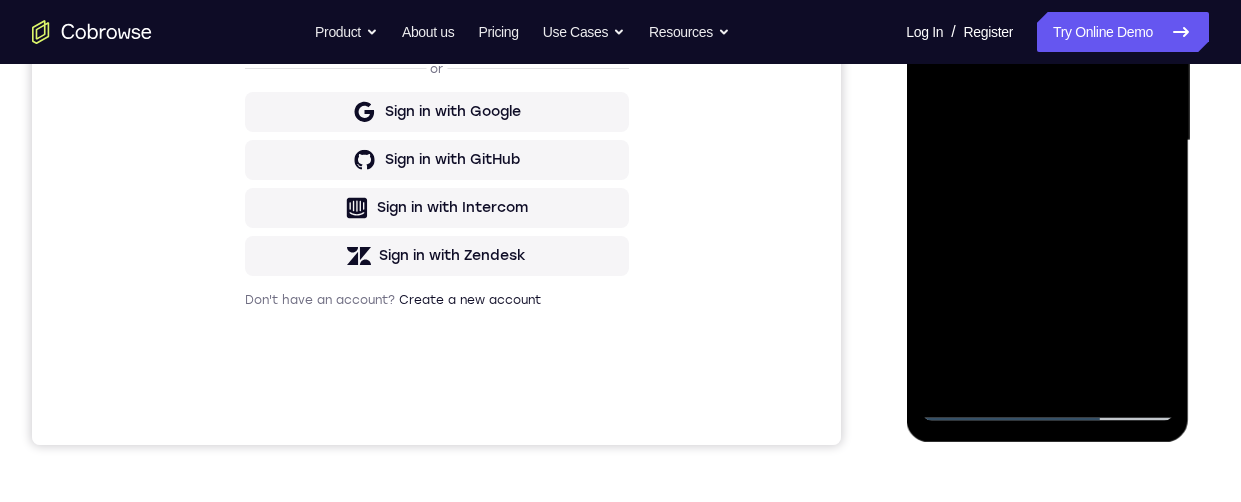 click on "Your Support Agent             Your Customer       Web   iOS   Android                         Next Steps   We’d be happy to give a product demo, answer any technical questions, or share best practices.          Create An Account             Contact Sales" at bounding box center [620, 238] 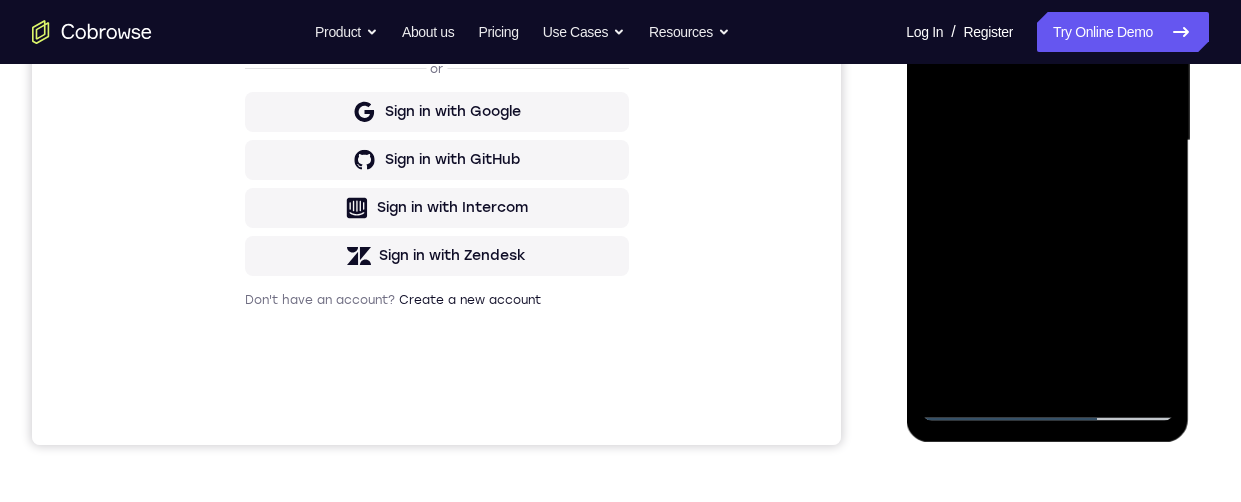 click at bounding box center [1047, 141] 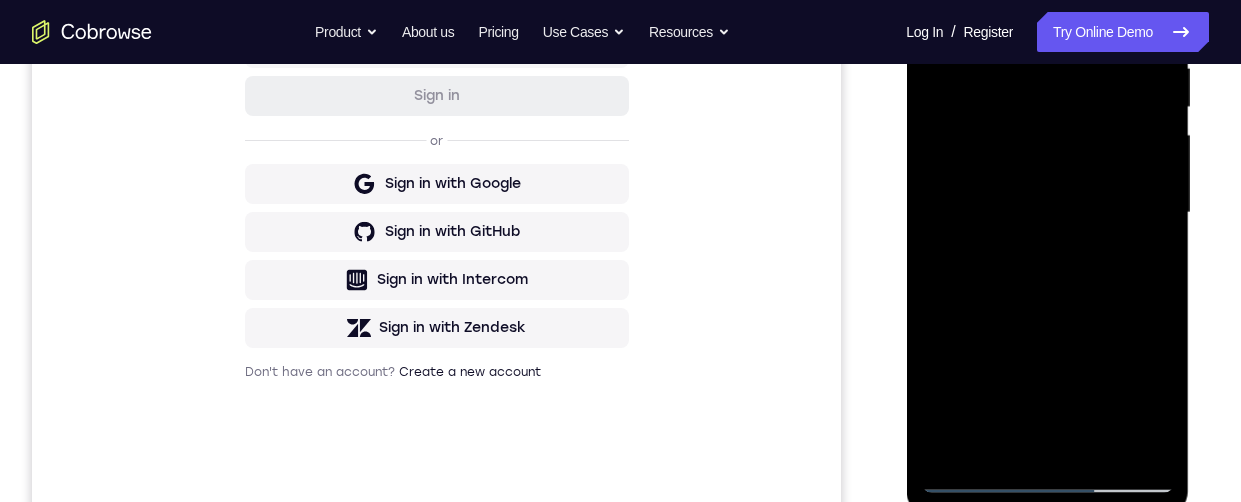 click at bounding box center (1047, 213) 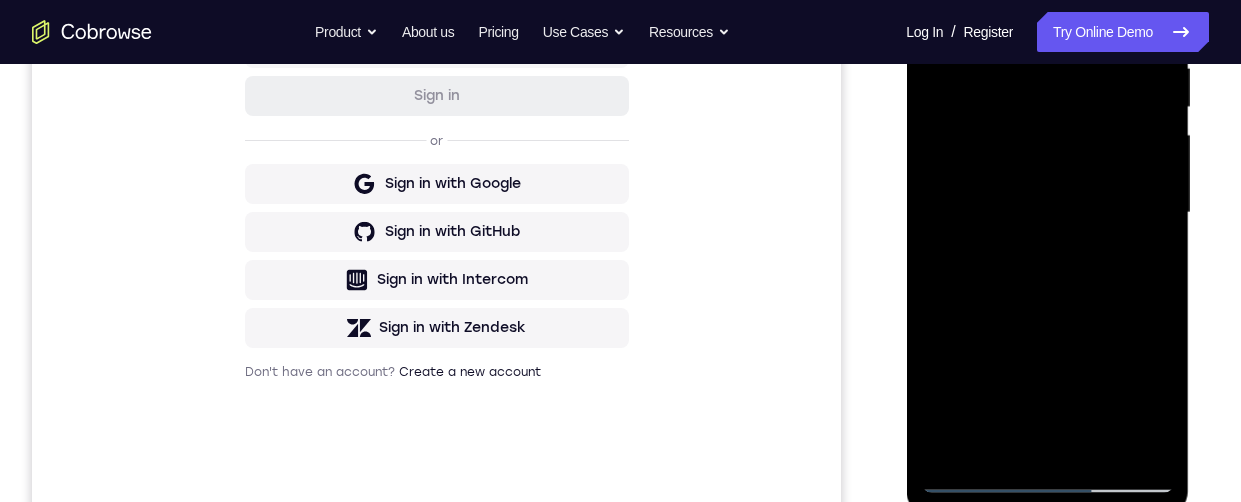 click at bounding box center [1047, 213] 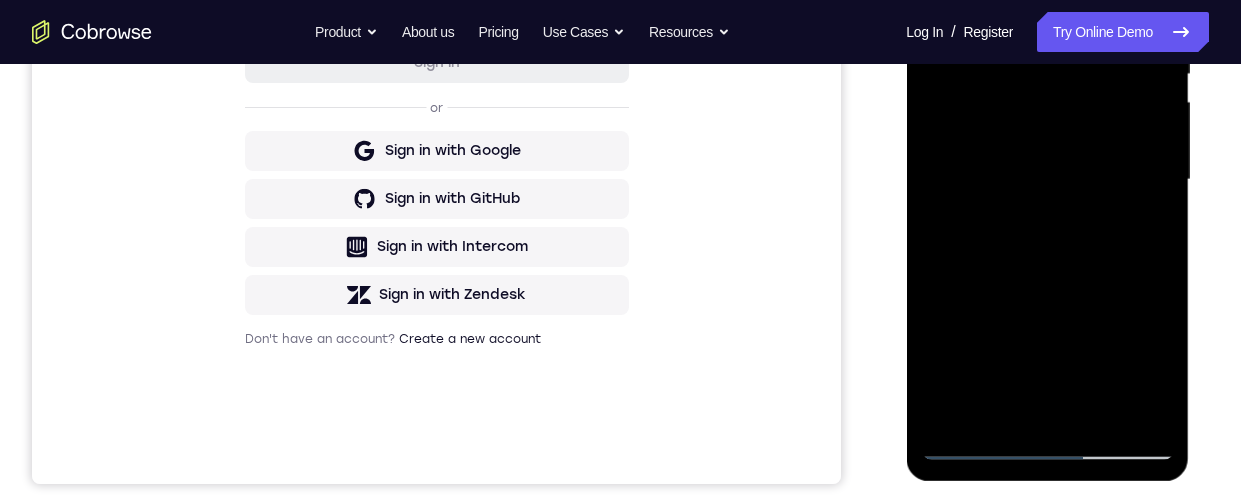 click at bounding box center (1047, 180) 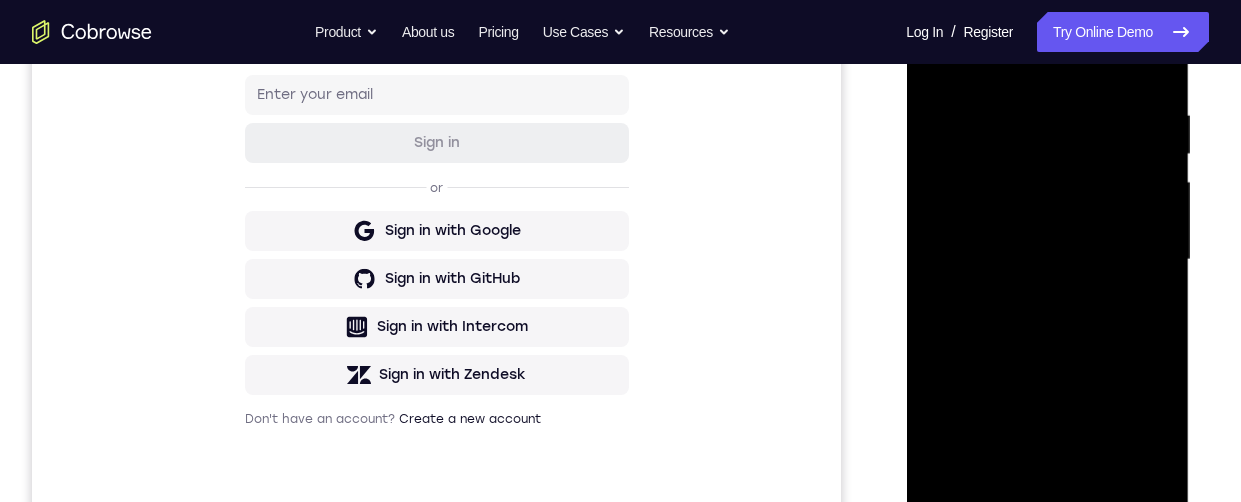 click on "Your Support Agent             Your Customer       Web   iOS   Android                         Next Steps   We’d be happy to give a product demo, answer any technical questions, or share best practices.          Create An Account             Contact Sales" at bounding box center (620, 357) 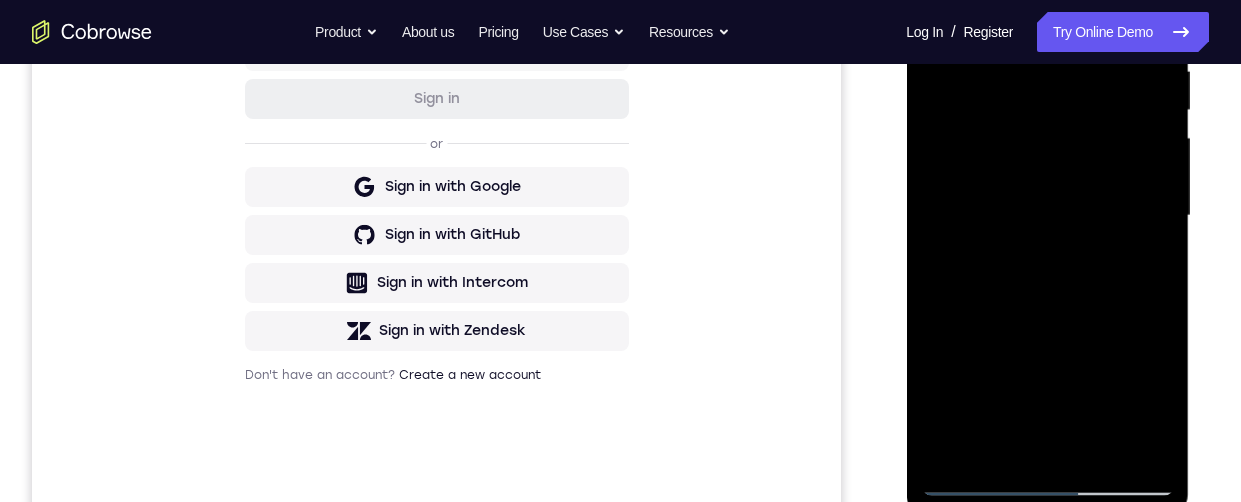 click at bounding box center [1047, 216] 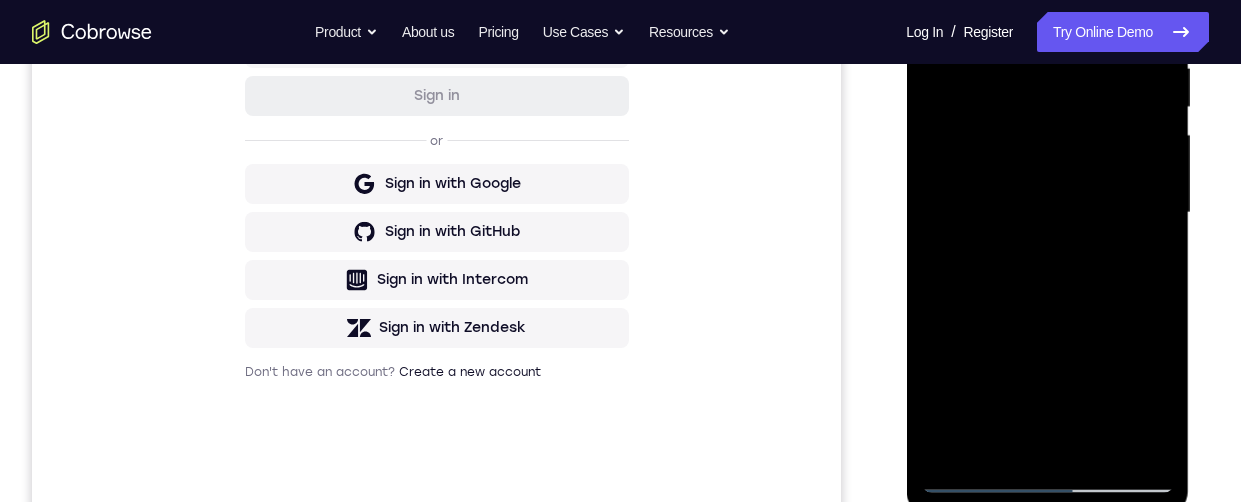 click at bounding box center [1047, 213] 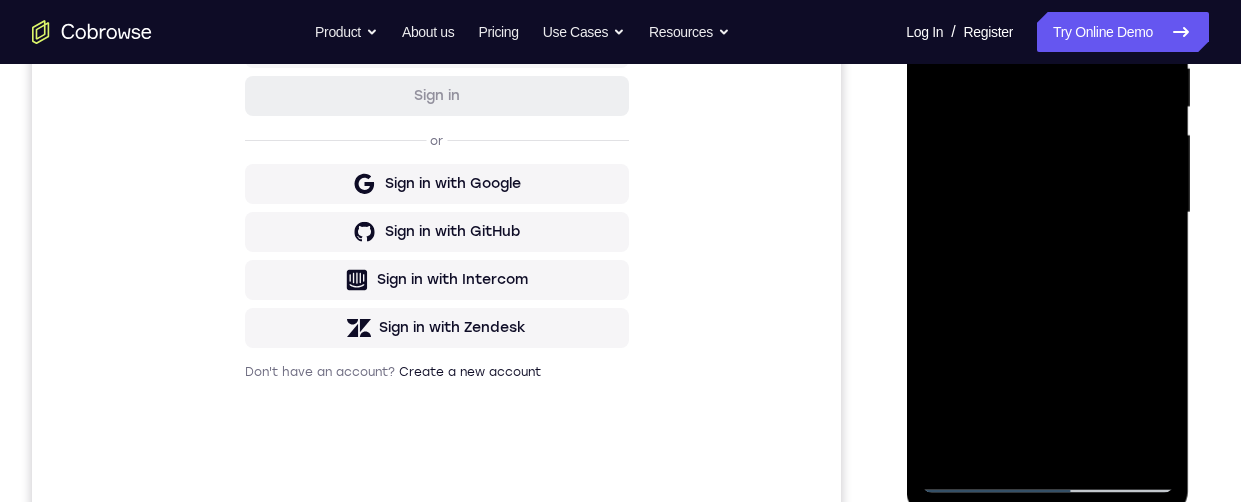 click at bounding box center (1047, 213) 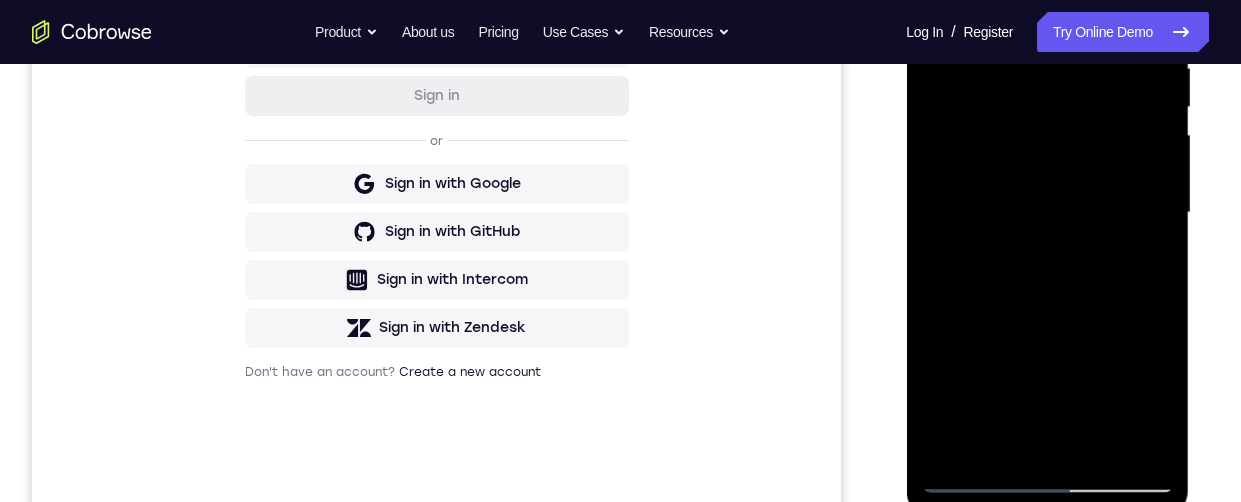 click at bounding box center (1047, 213) 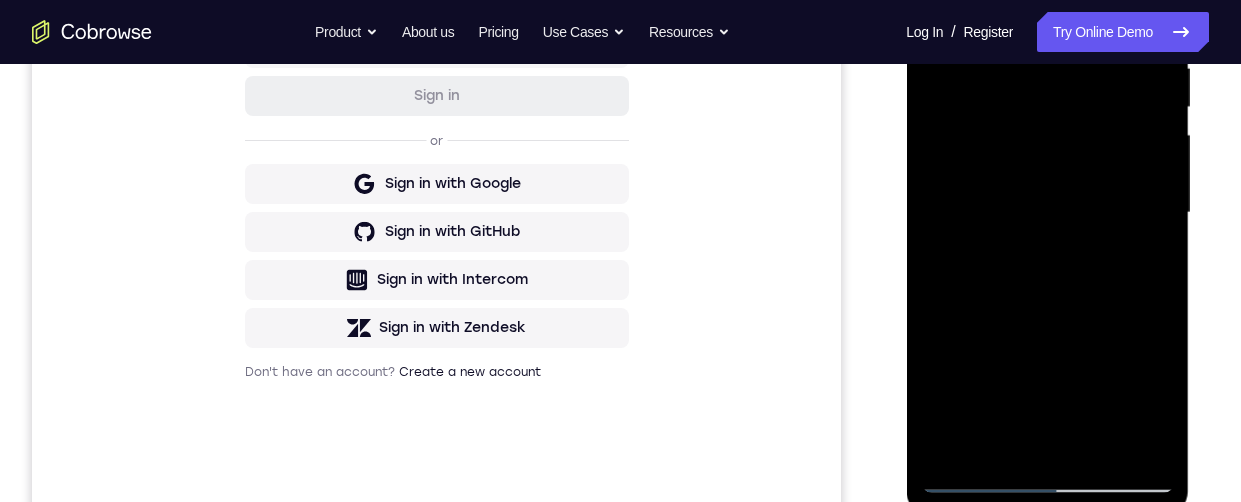 click at bounding box center [1047, 213] 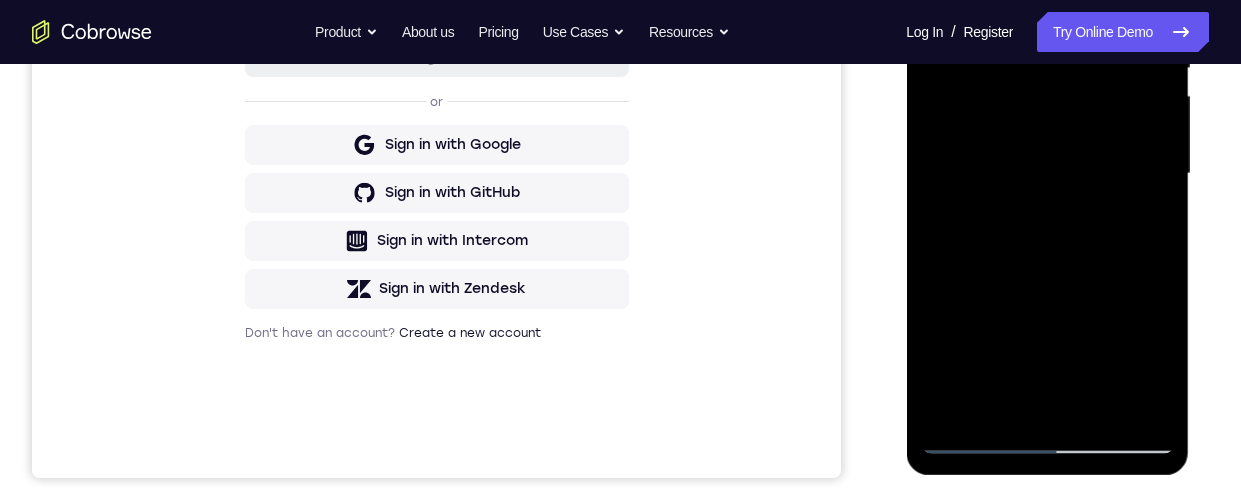 scroll, scrollTop: 453, scrollLeft: 0, axis: vertical 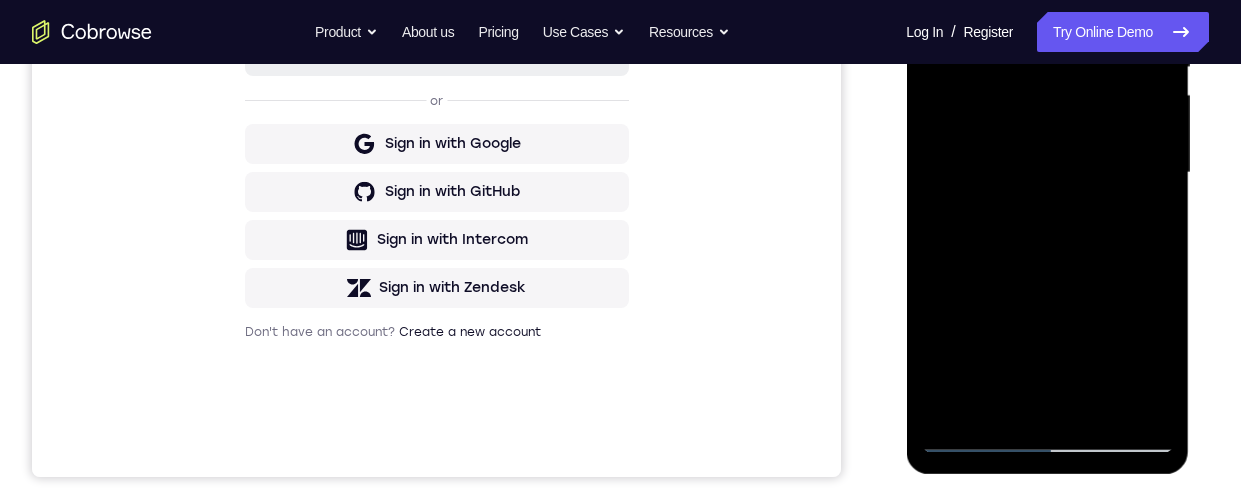 click at bounding box center (1047, 173) 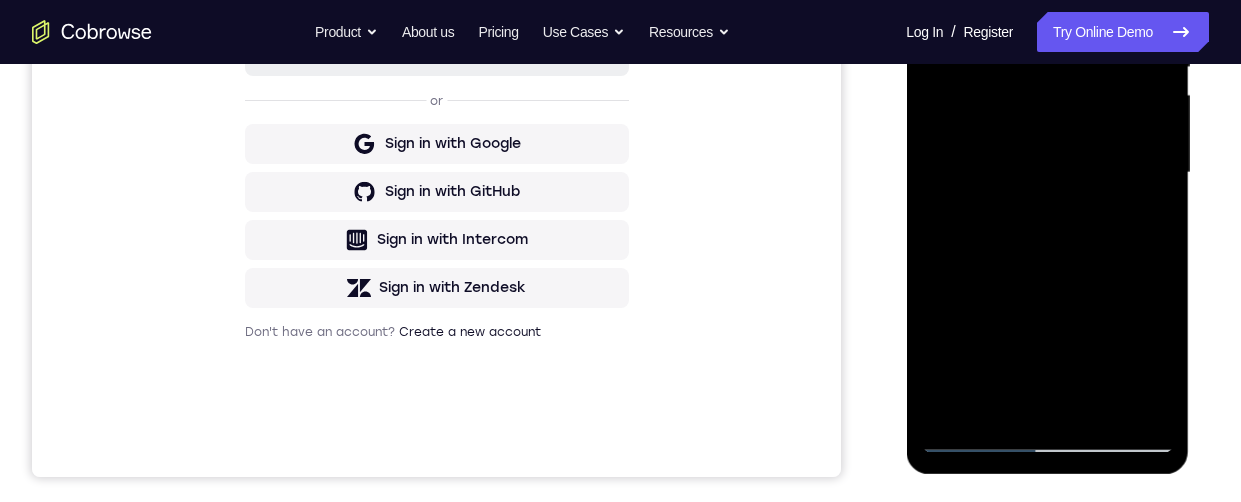 click at bounding box center (1047, 173) 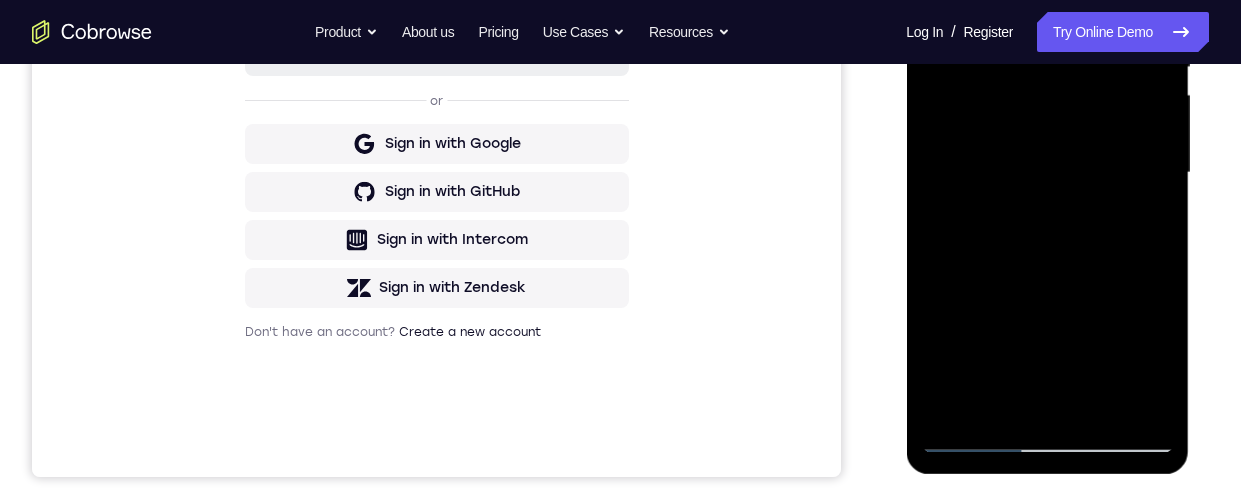 scroll, scrollTop: 436, scrollLeft: 0, axis: vertical 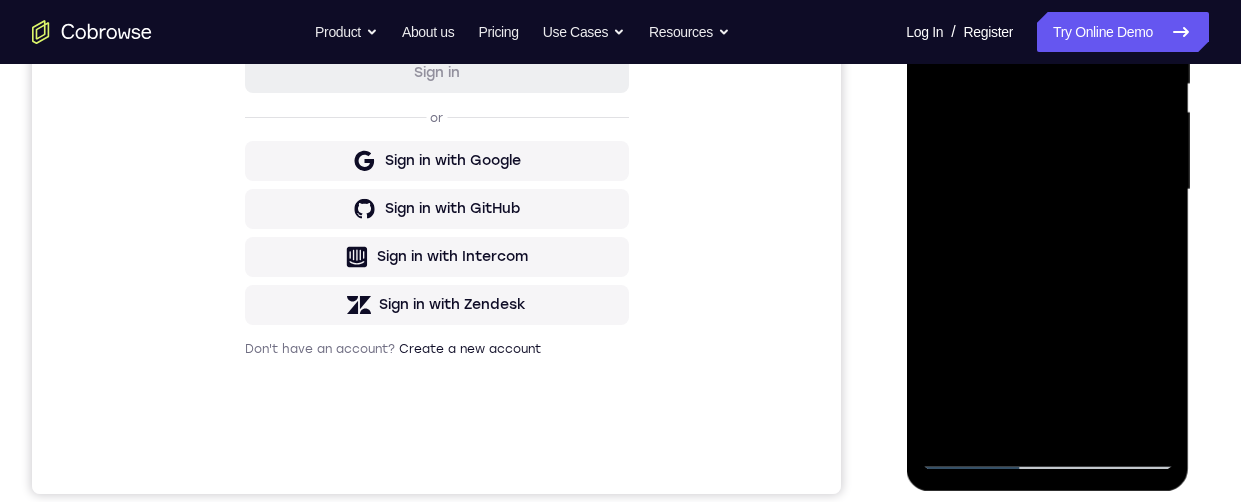 click at bounding box center (1047, 190) 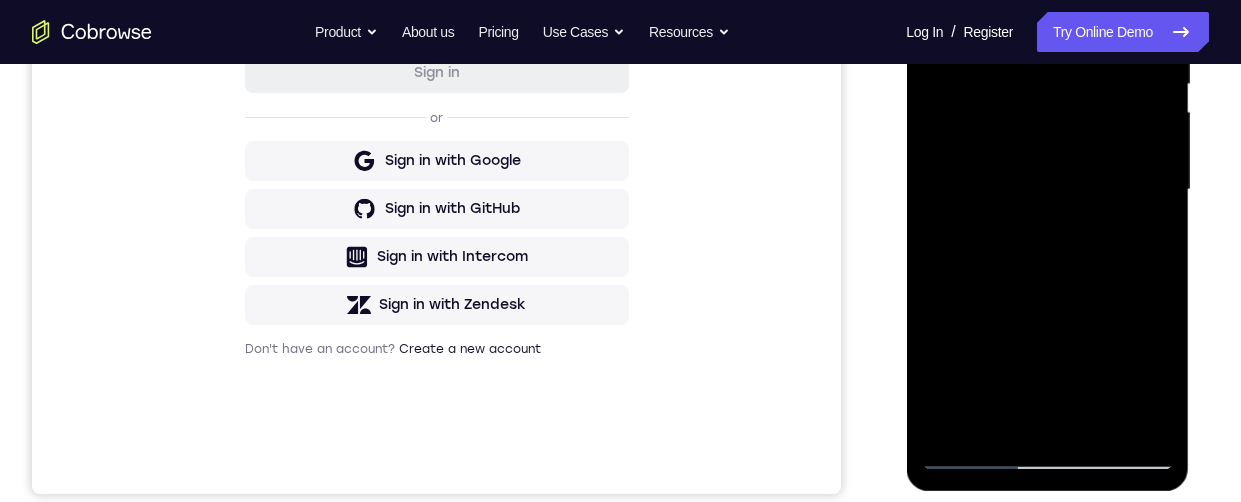 click at bounding box center [1047, 190] 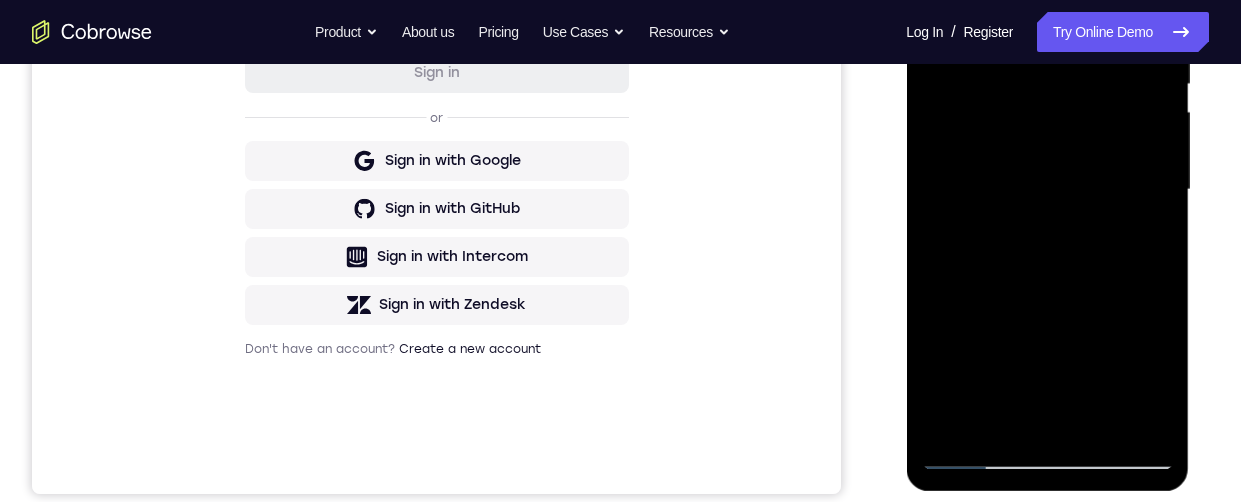 click at bounding box center (1047, 190) 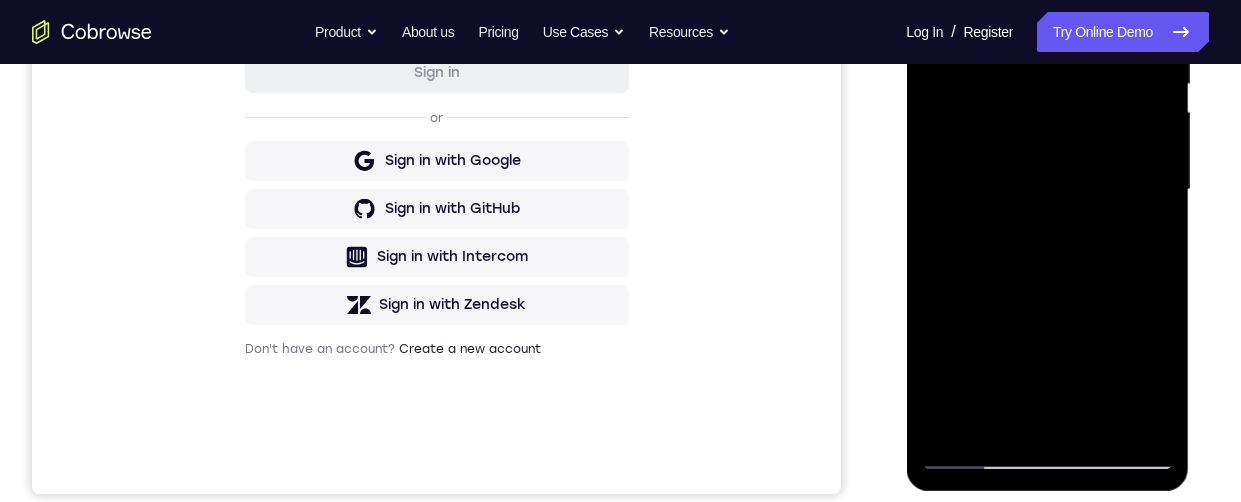 click at bounding box center (1047, 190) 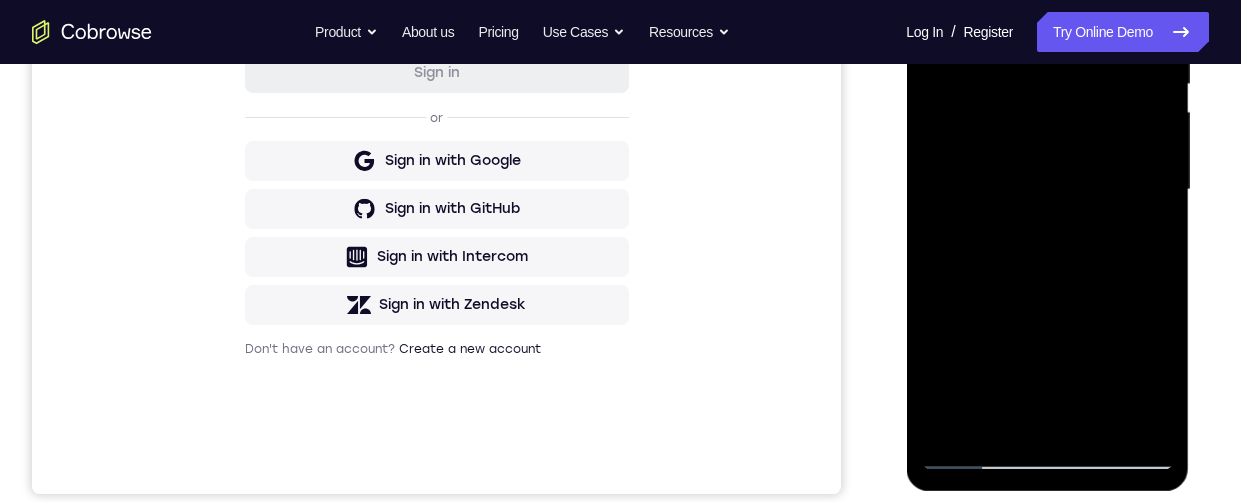 click at bounding box center [1047, 190] 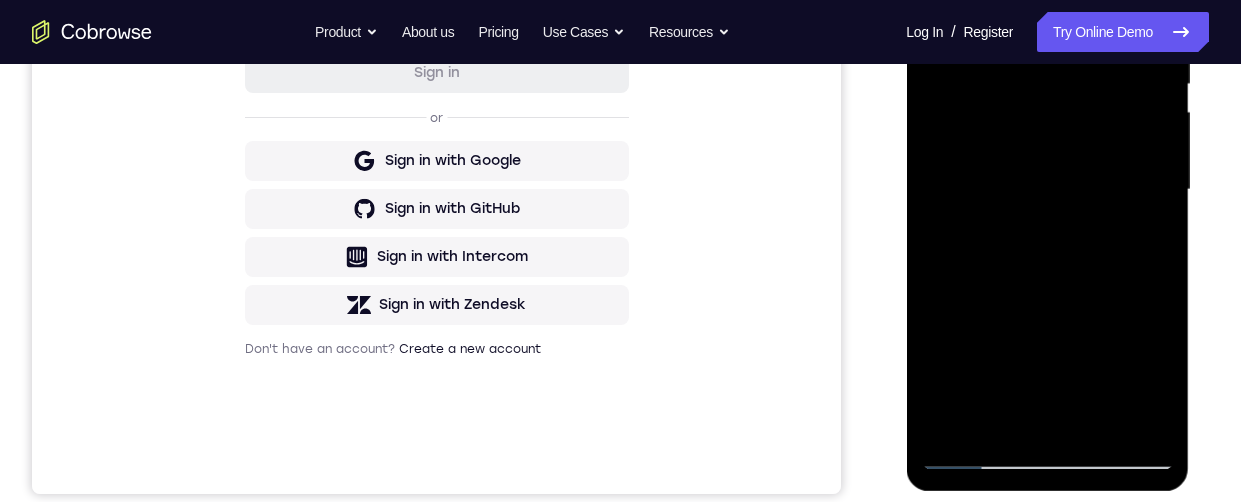 click at bounding box center (1047, 190) 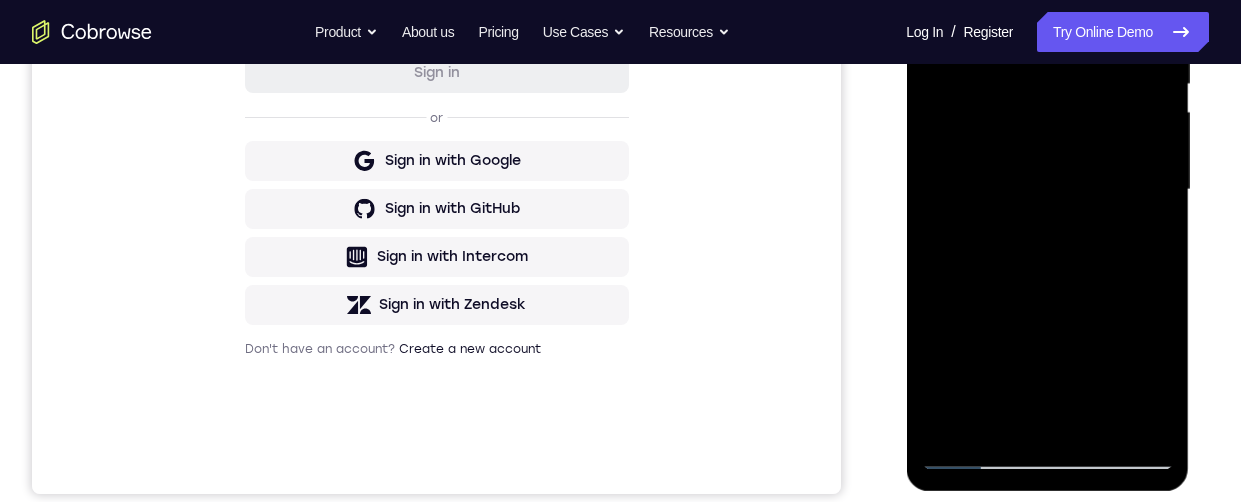 click at bounding box center [1047, 190] 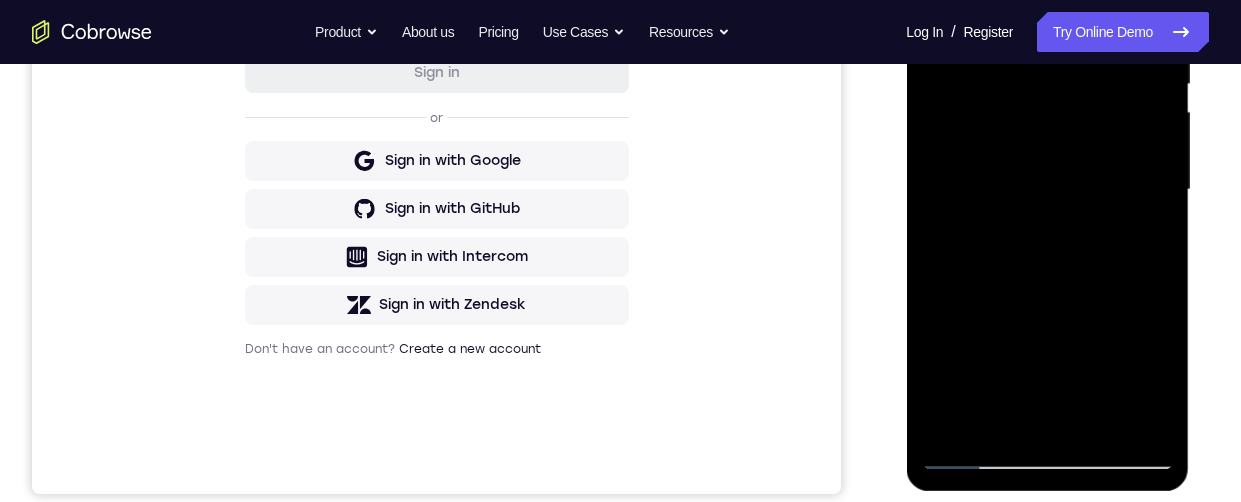 click at bounding box center [1047, 190] 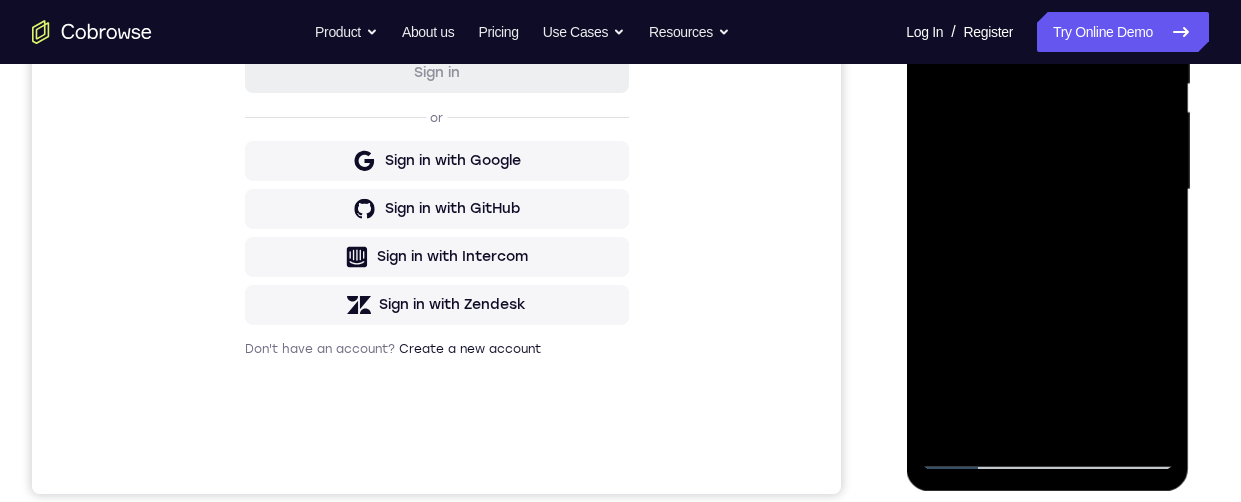 click at bounding box center (1047, 190) 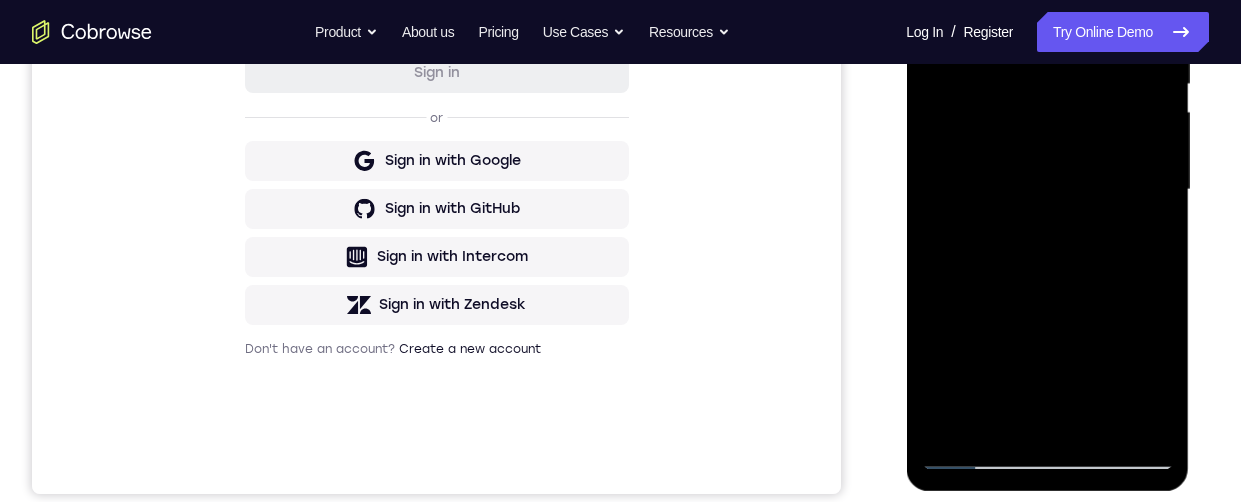 click at bounding box center [1047, 190] 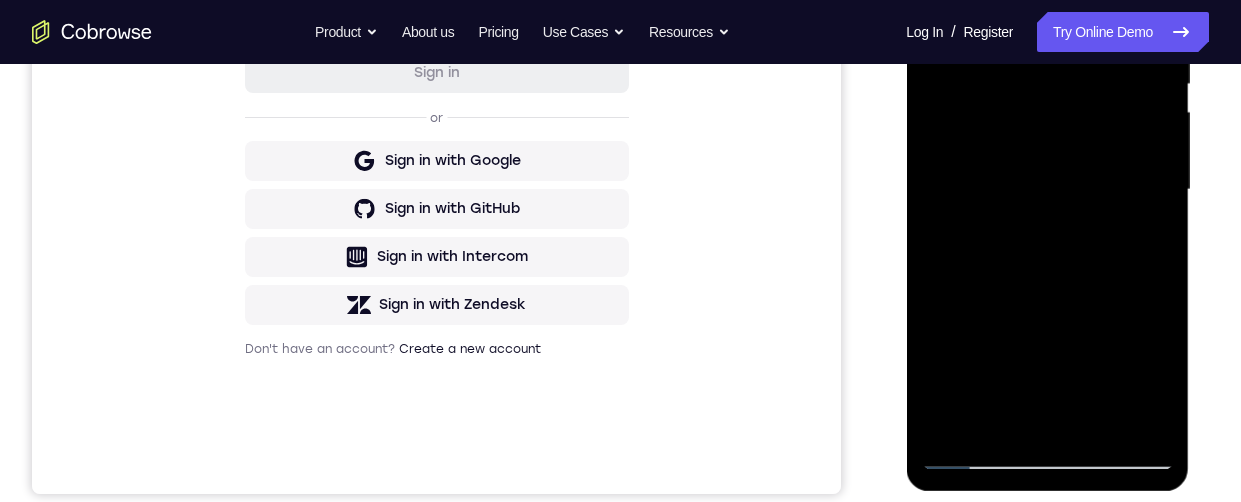 click at bounding box center (1047, 190) 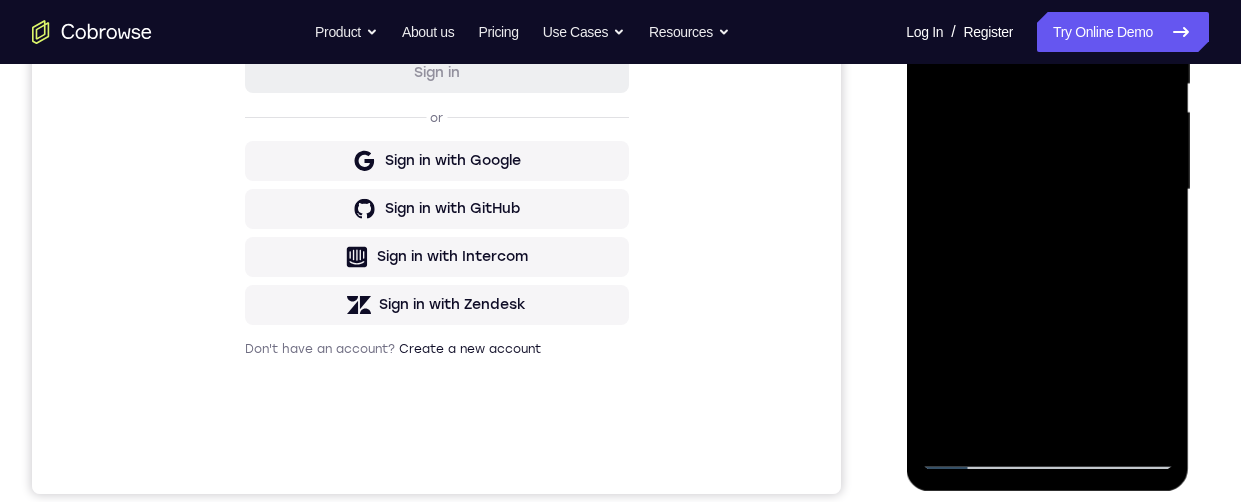 click at bounding box center (1047, 190) 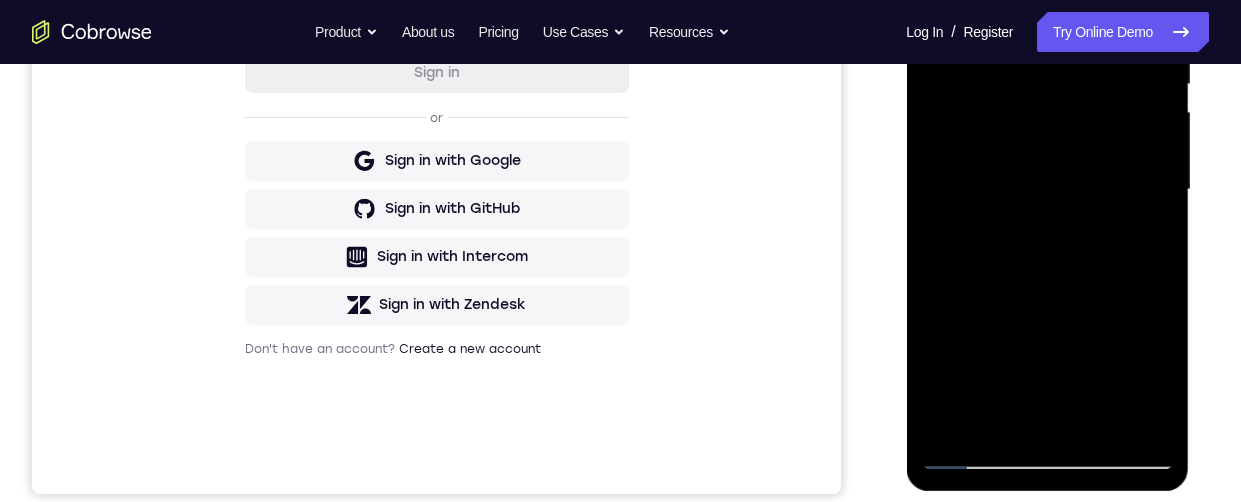 click at bounding box center [1047, 190] 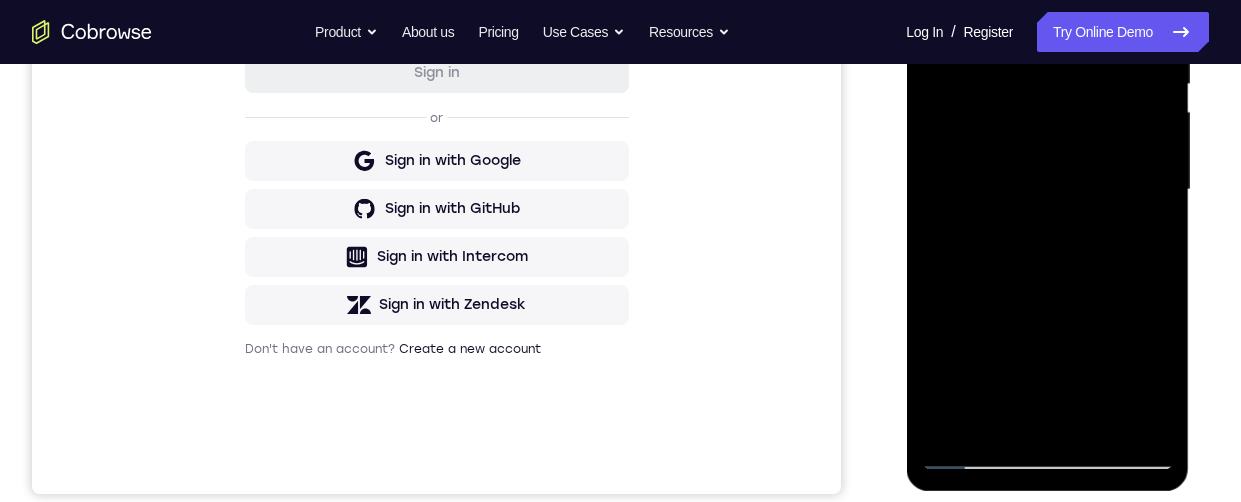 click at bounding box center [1047, 190] 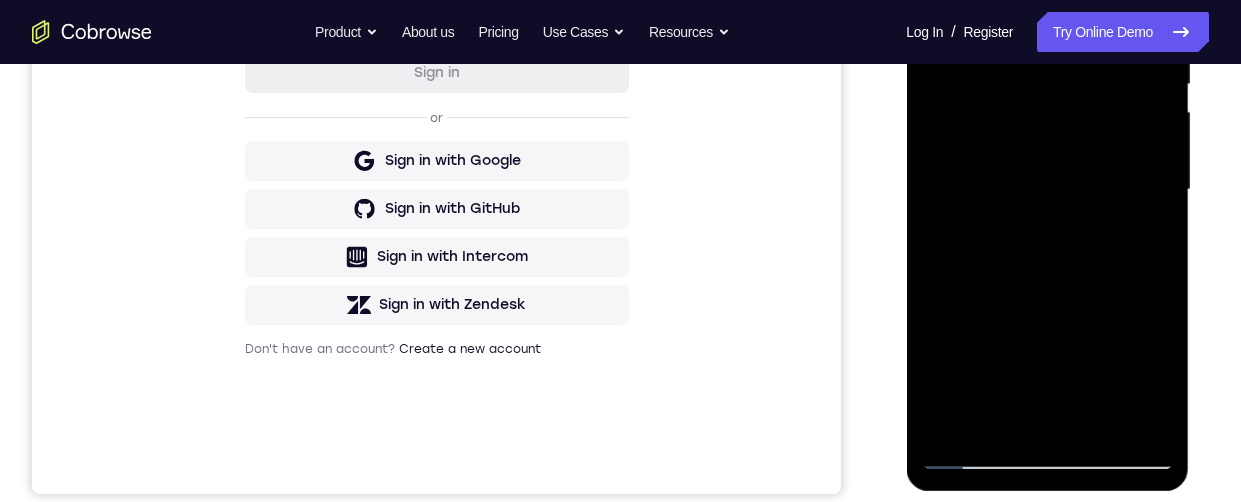 click at bounding box center (1047, 190) 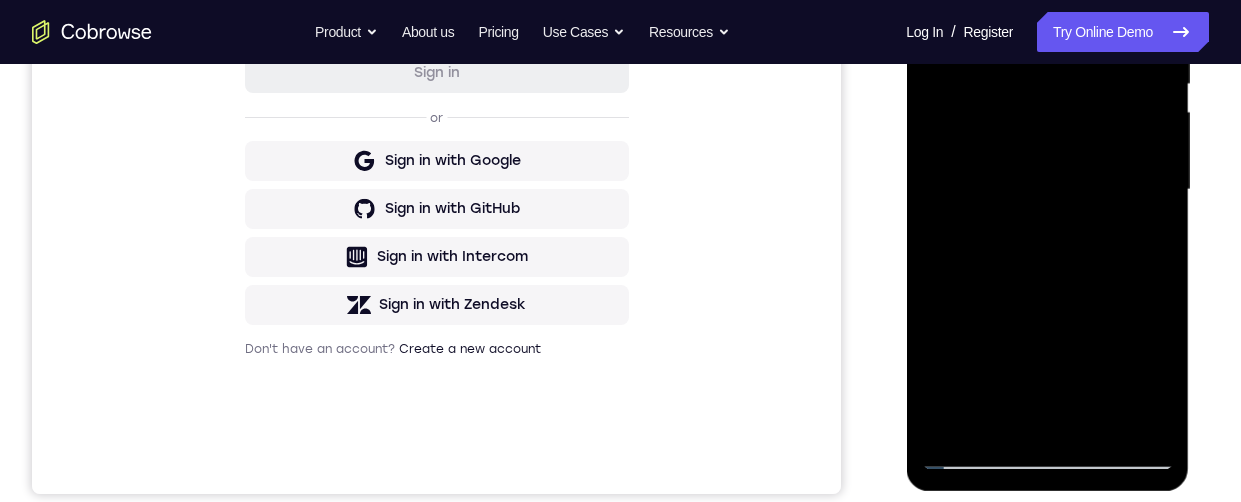 click at bounding box center (1047, 190) 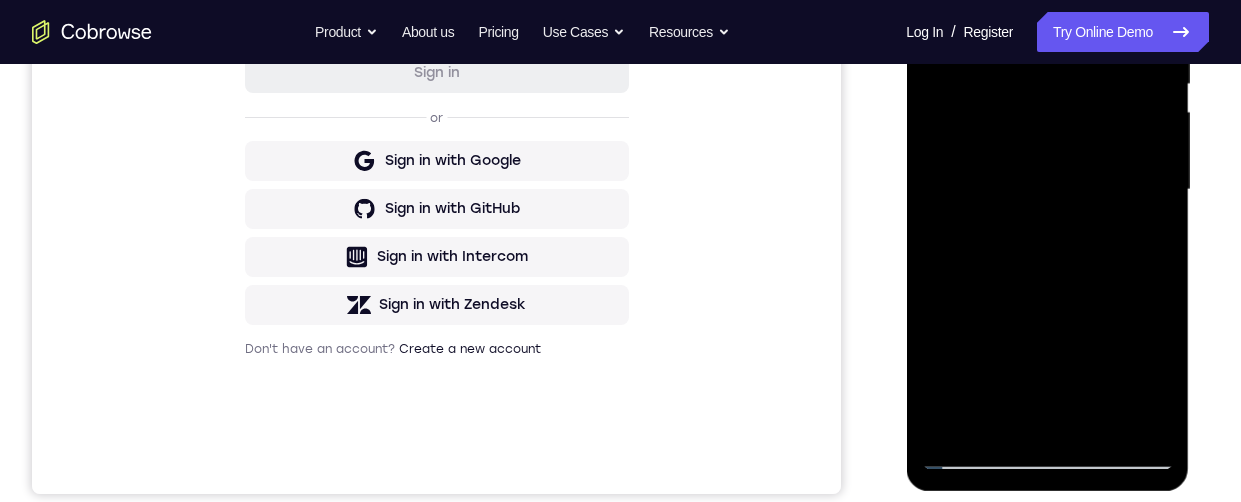 click at bounding box center (1047, 190) 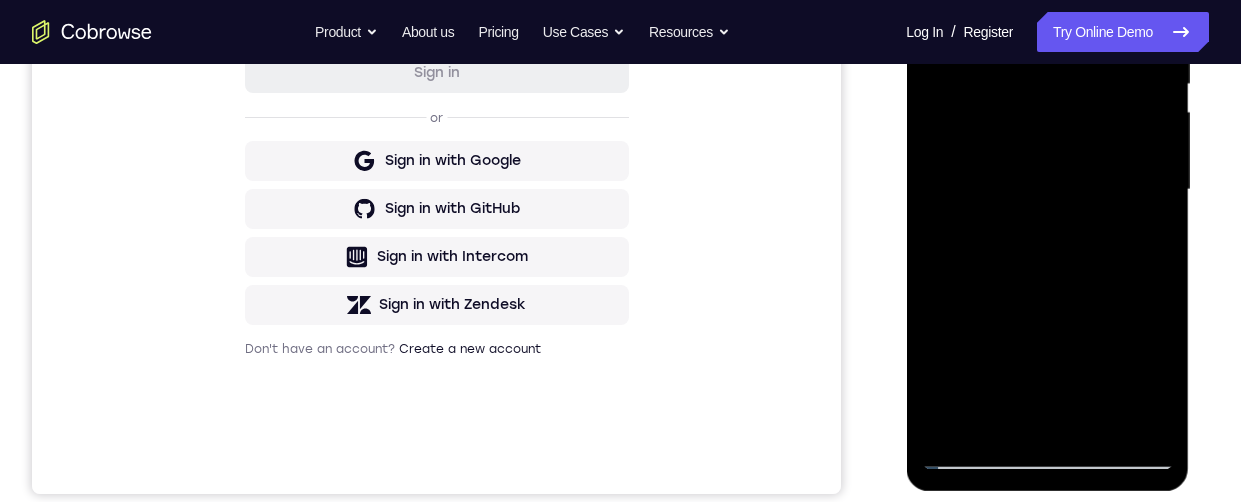 click at bounding box center [1047, 190] 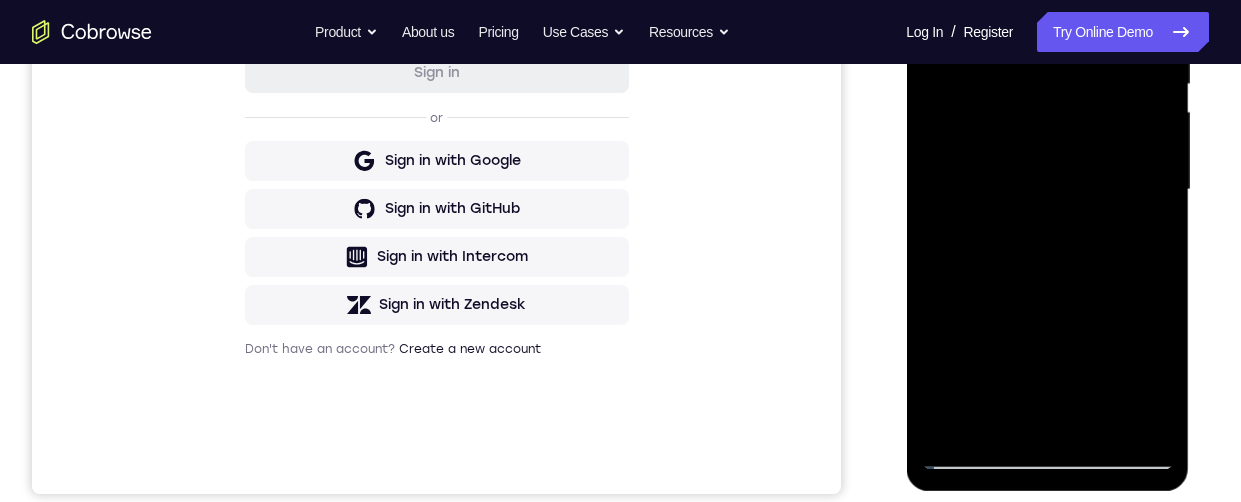 click at bounding box center (1047, 190) 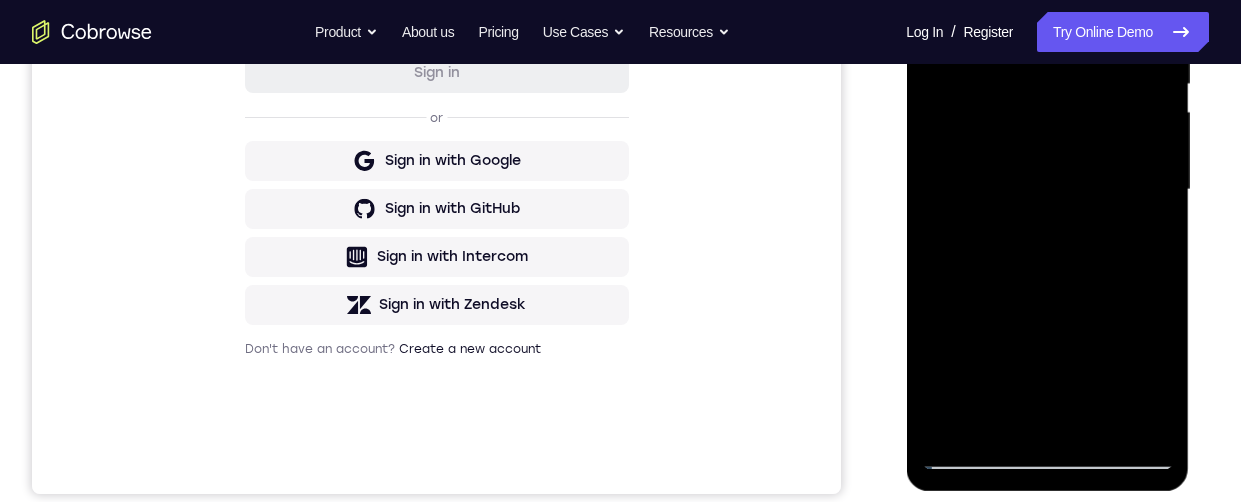 click at bounding box center [1047, 190] 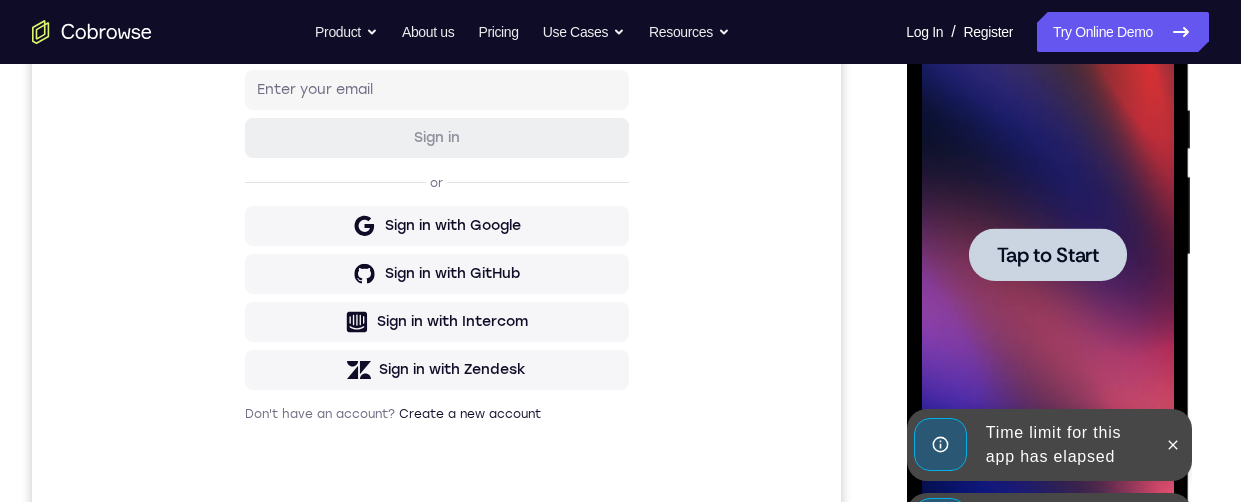 scroll, scrollTop: 407, scrollLeft: 0, axis: vertical 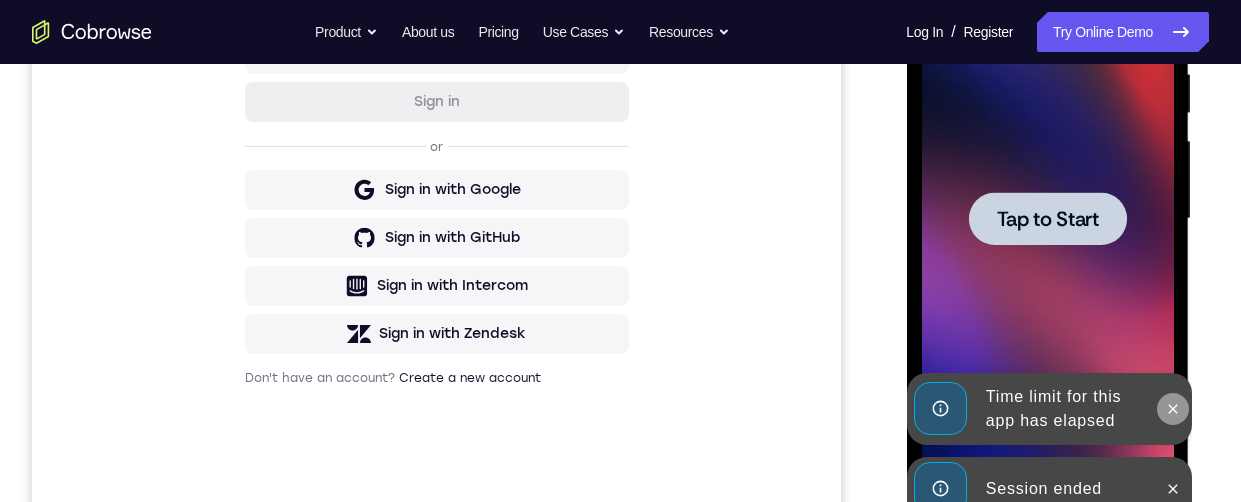 click 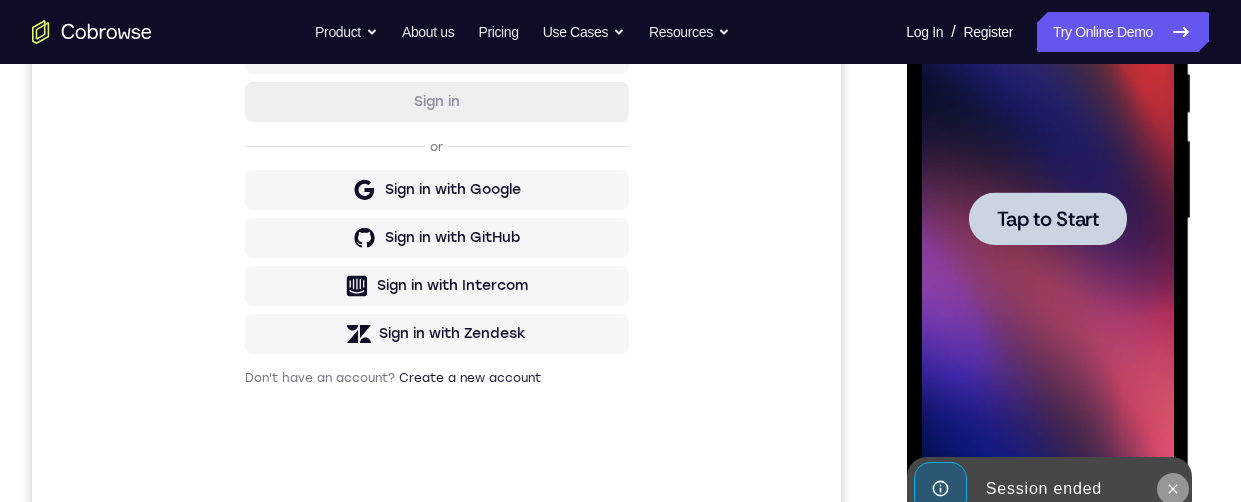 click at bounding box center [1172, 489] 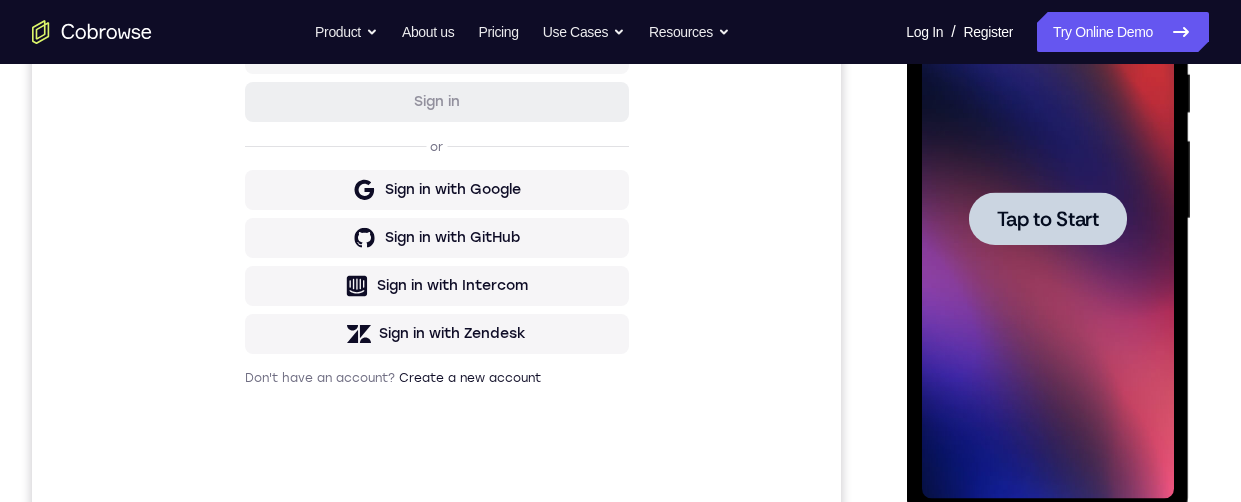 click on "Tap to Start" at bounding box center [1047, 219] 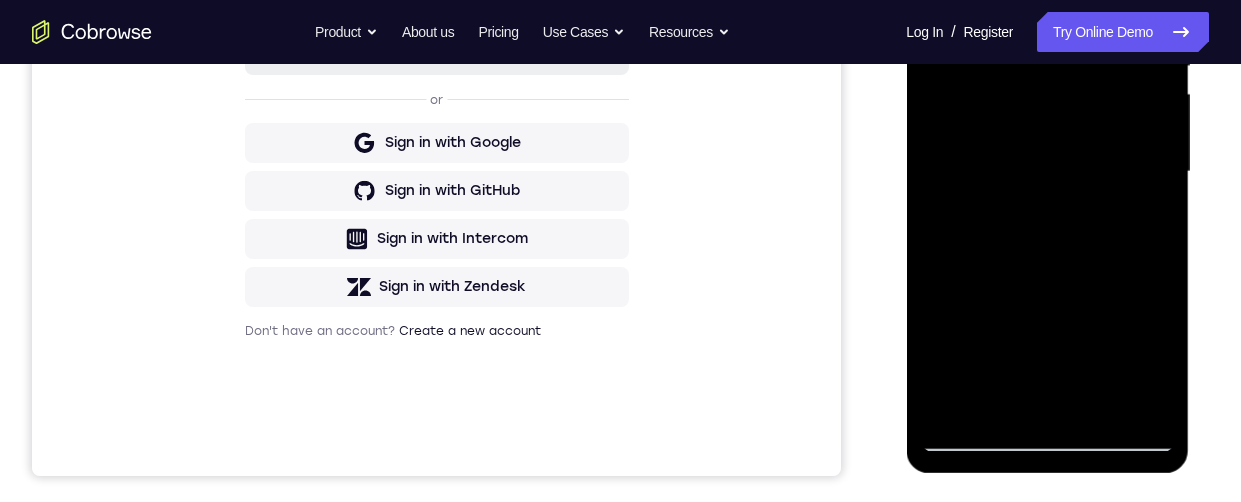 scroll, scrollTop: 479, scrollLeft: 0, axis: vertical 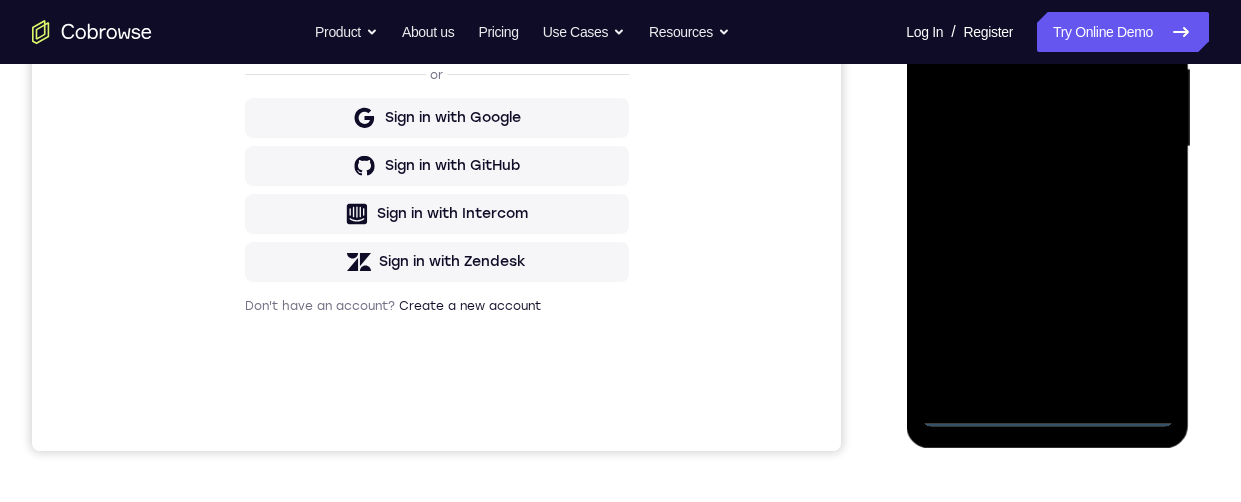 click at bounding box center [1047, 147] 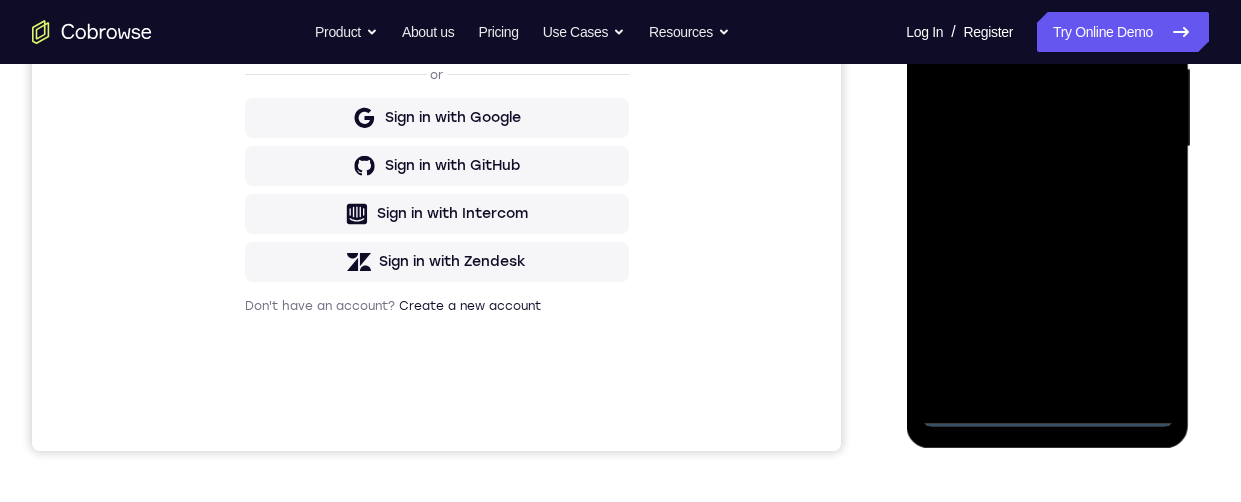 click at bounding box center [1047, 147] 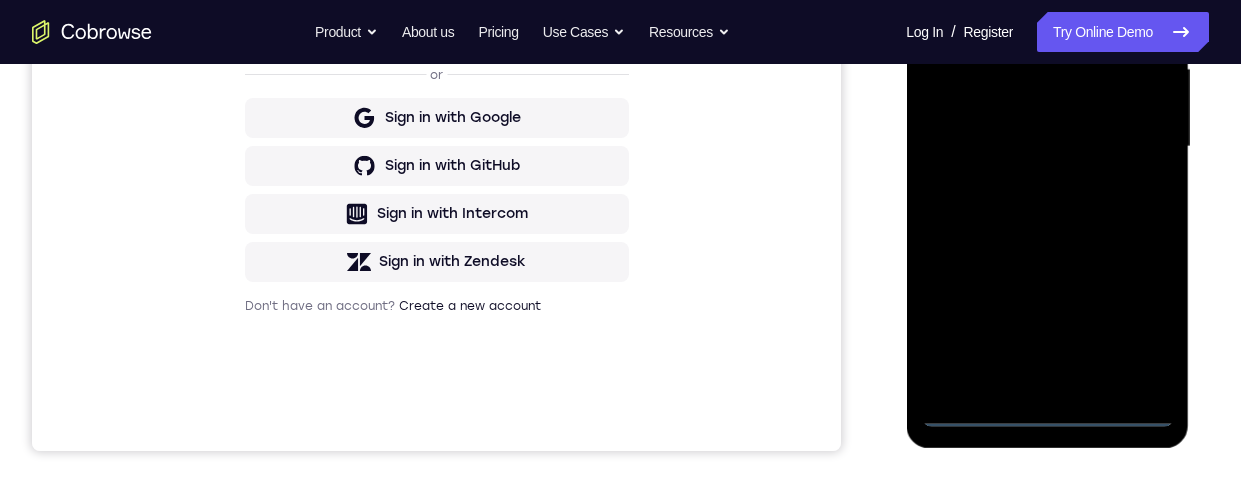 click at bounding box center (1047, 147) 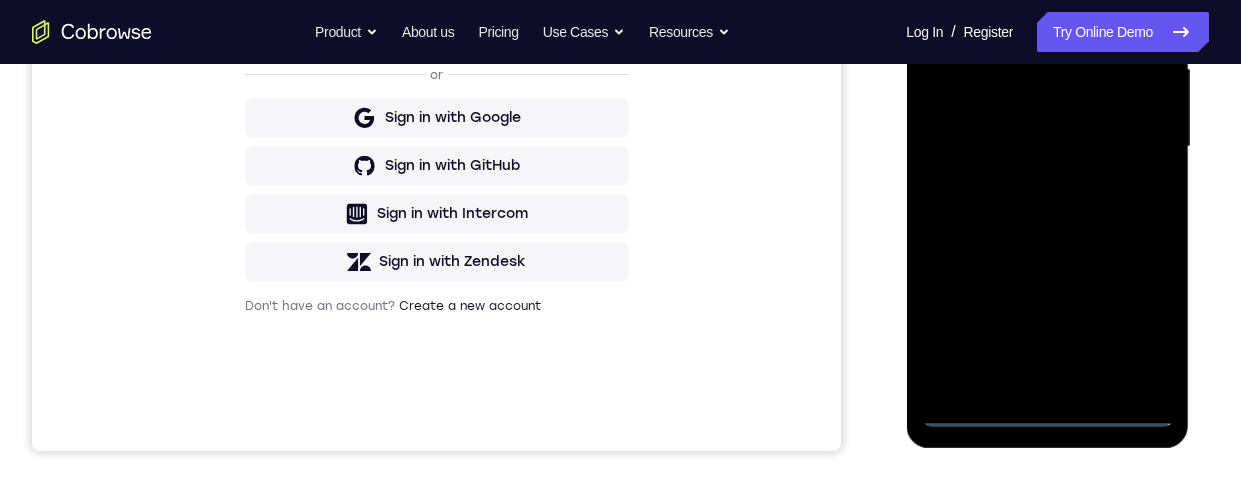 click at bounding box center [1047, 147] 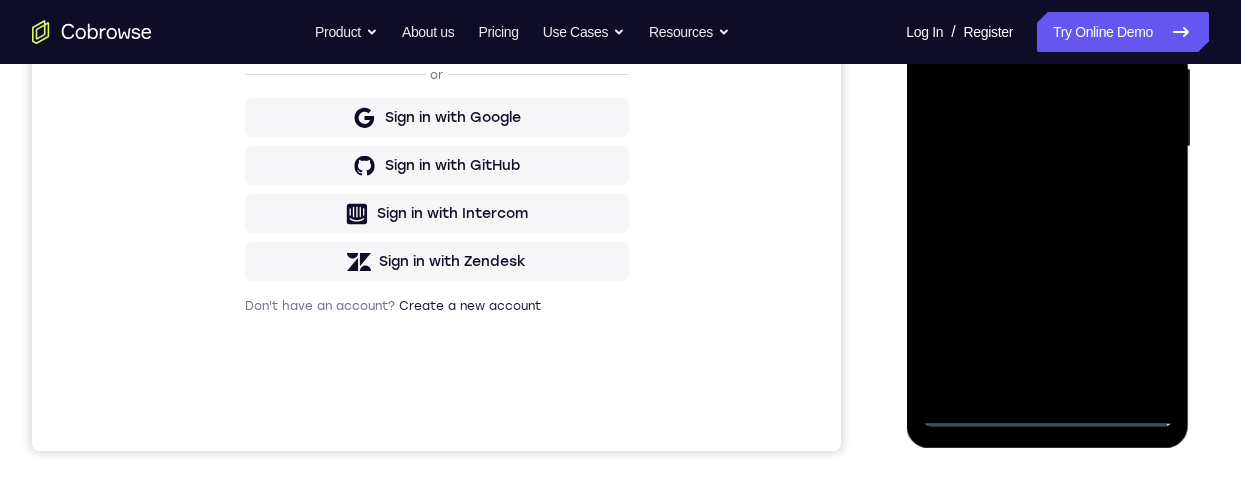 click at bounding box center (1047, 147) 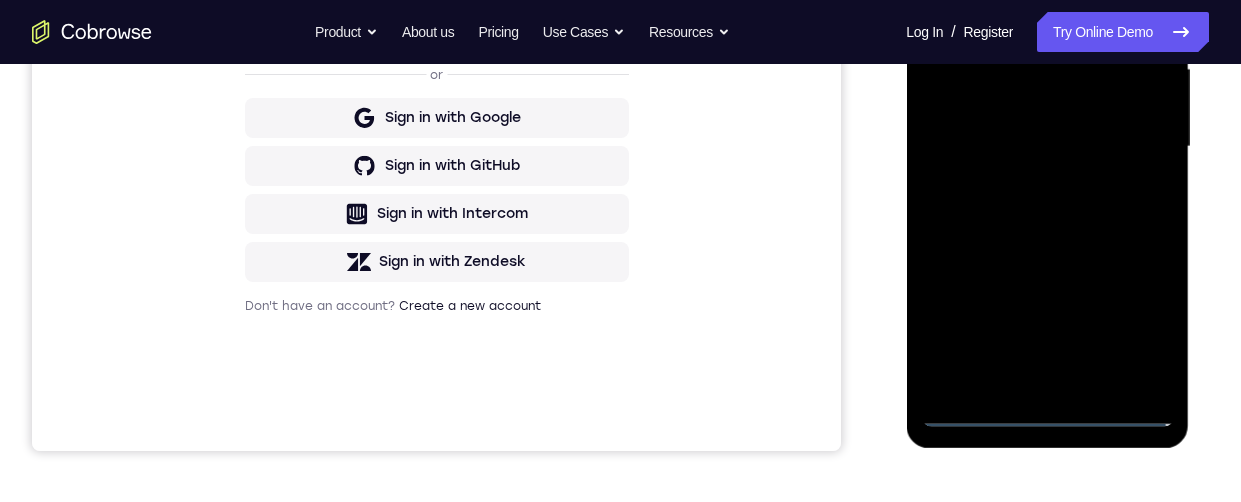 click at bounding box center [1047, 147] 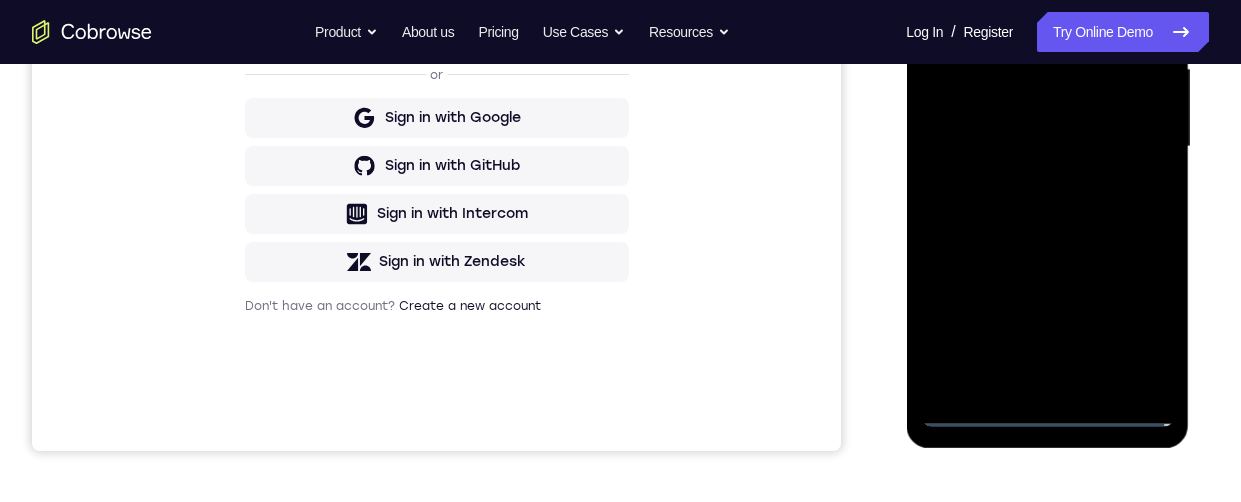 click at bounding box center [1047, 147] 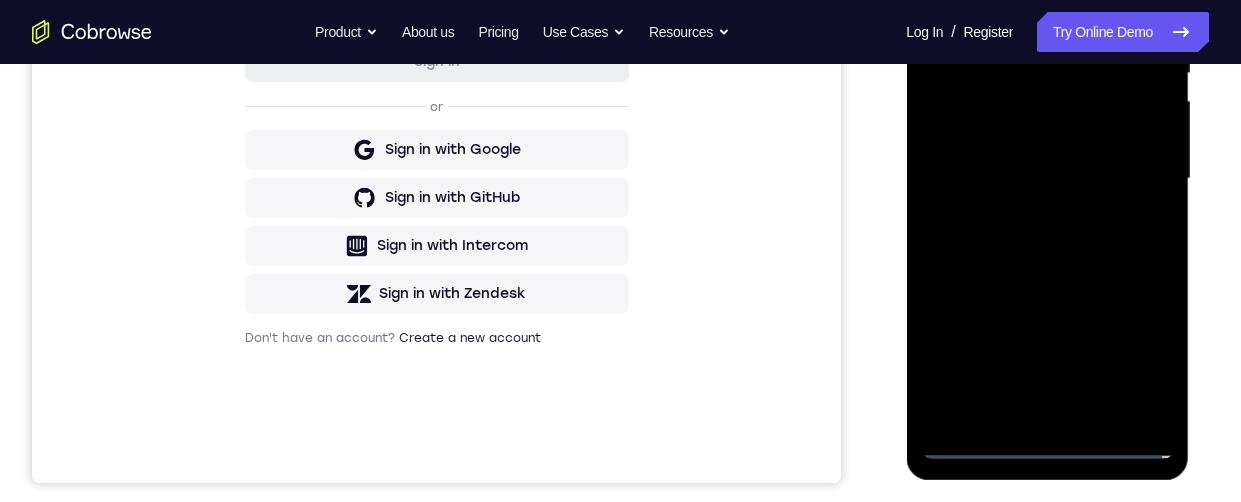scroll, scrollTop: 319, scrollLeft: 0, axis: vertical 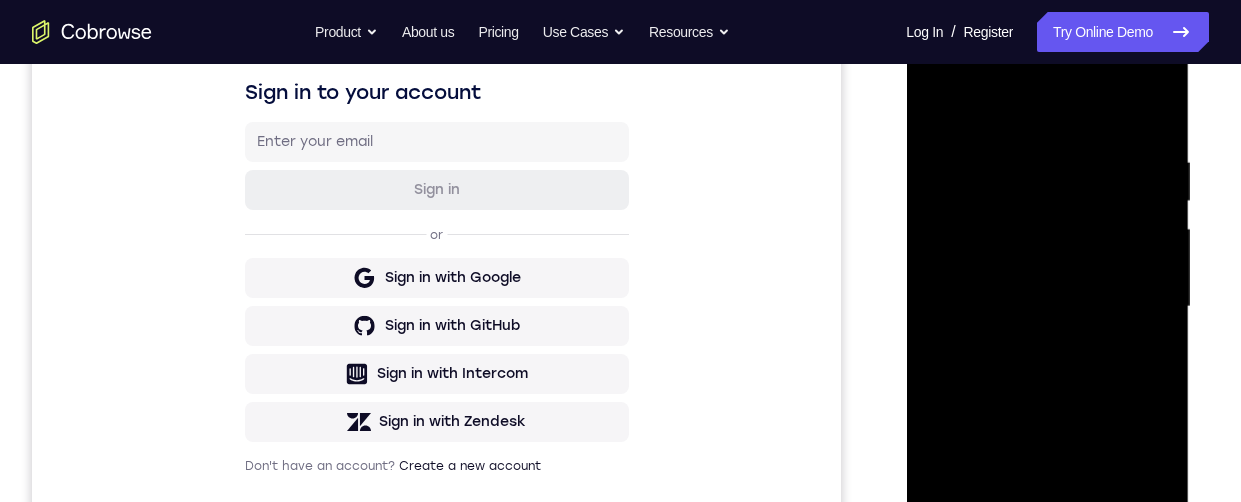 click at bounding box center (1047, 307) 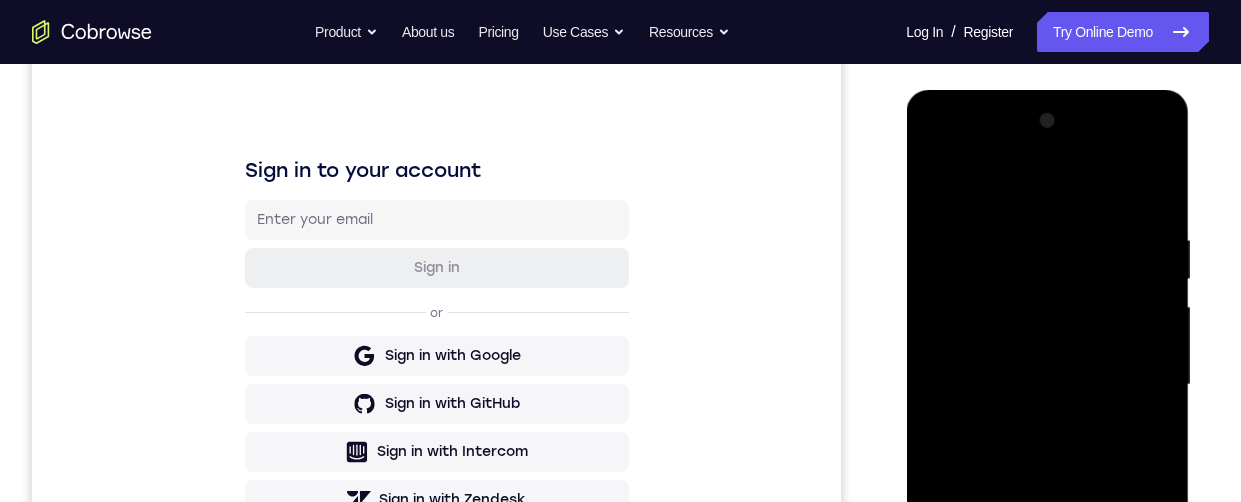 click at bounding box center [1047, 385] 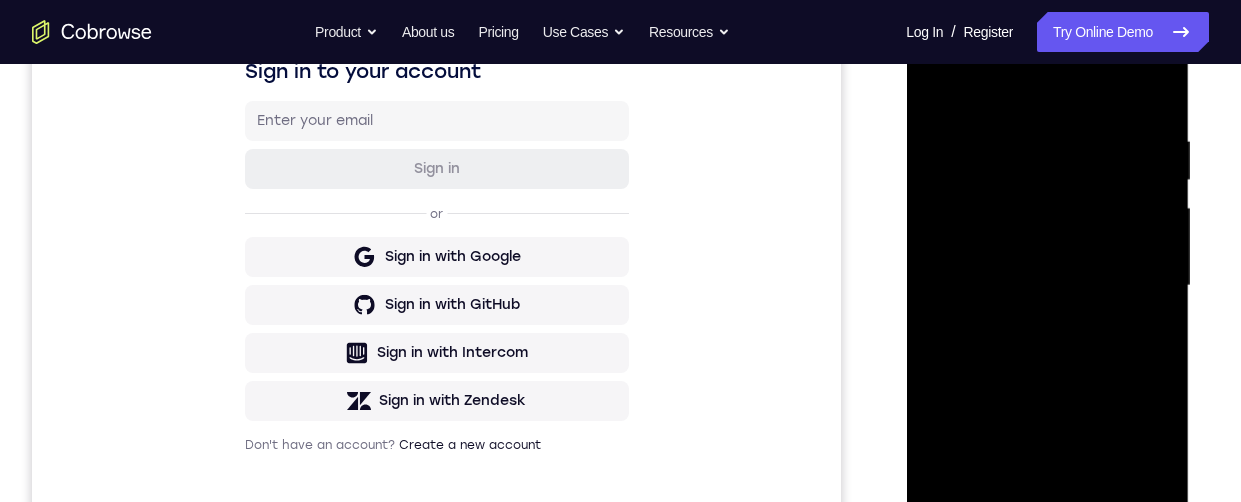 click at bounding box center [1047, 286] 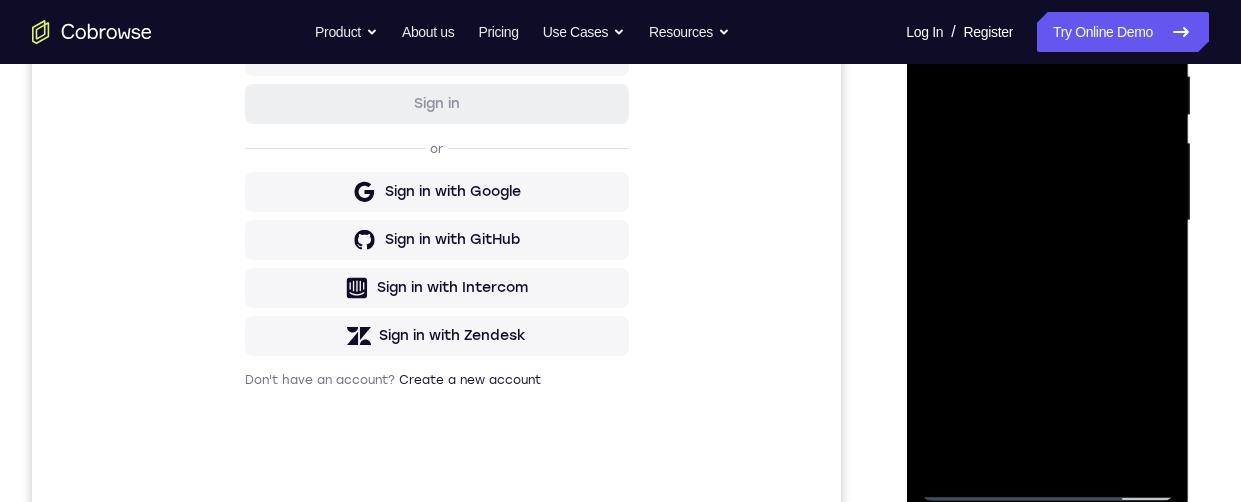 click at bounding box center (1047, 221) 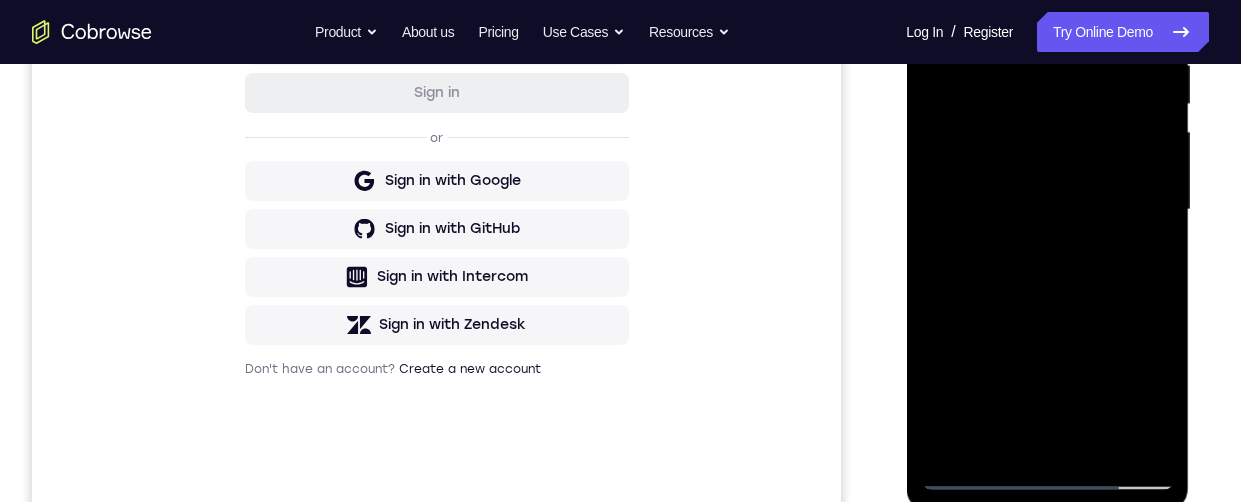 click at bounding box center (1047, 210) 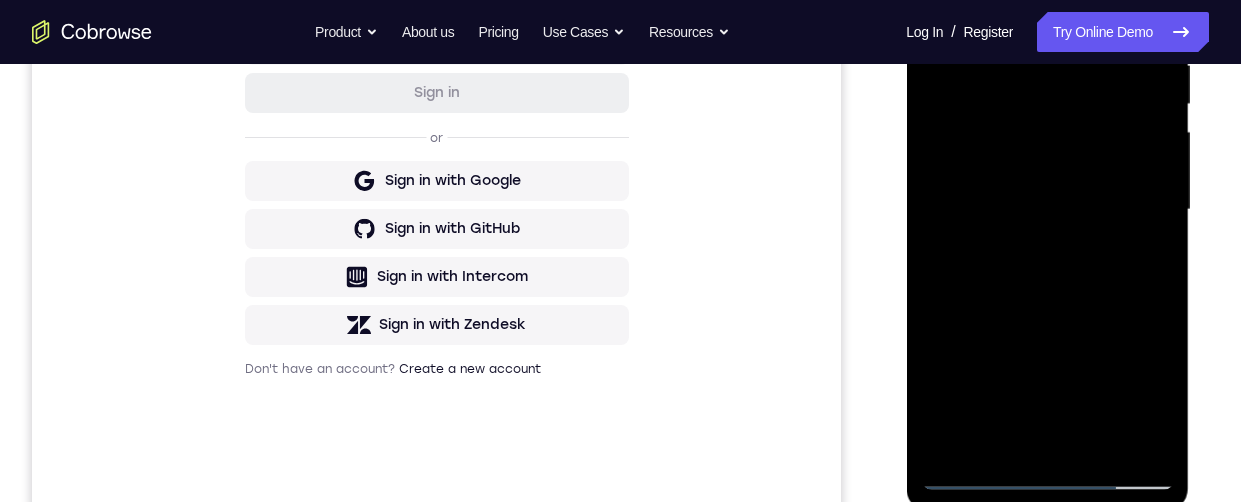 click at bounding box center [1047, 210] 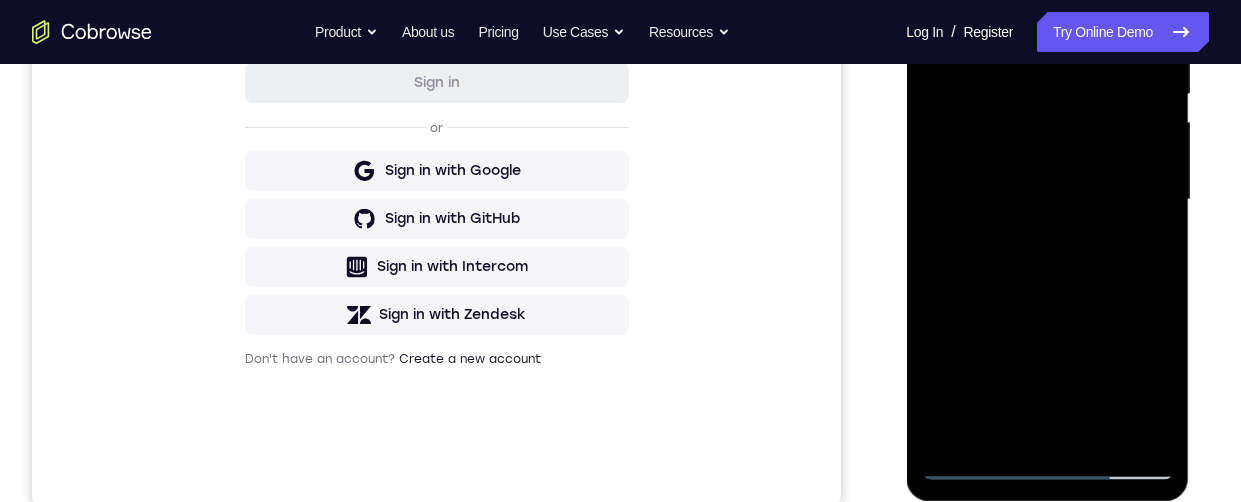 scroll, scrollTop: 435, scrollLeft: 0, axis: vertical 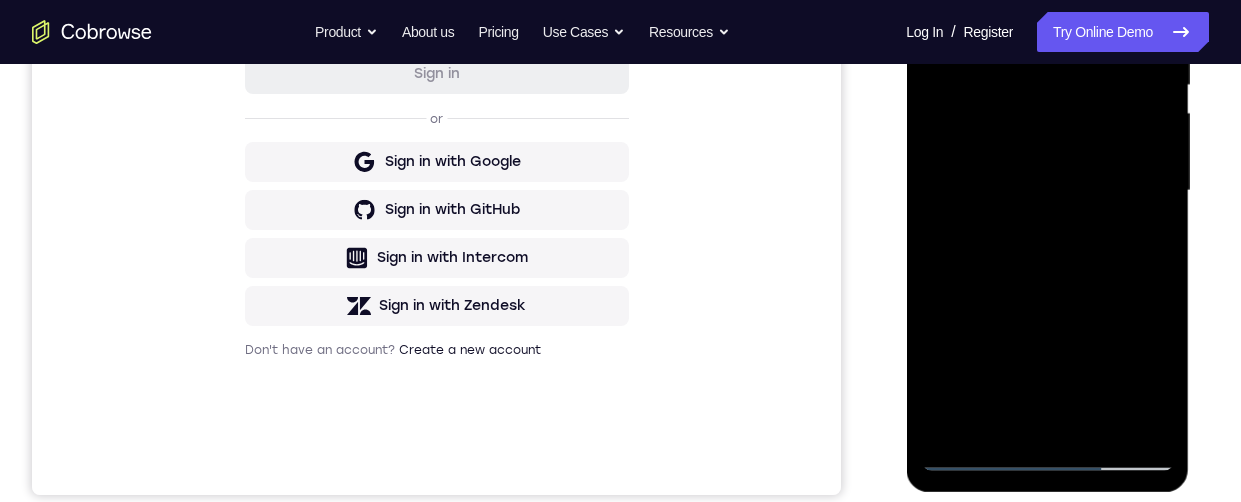 click at bounding box center [1047, 191] 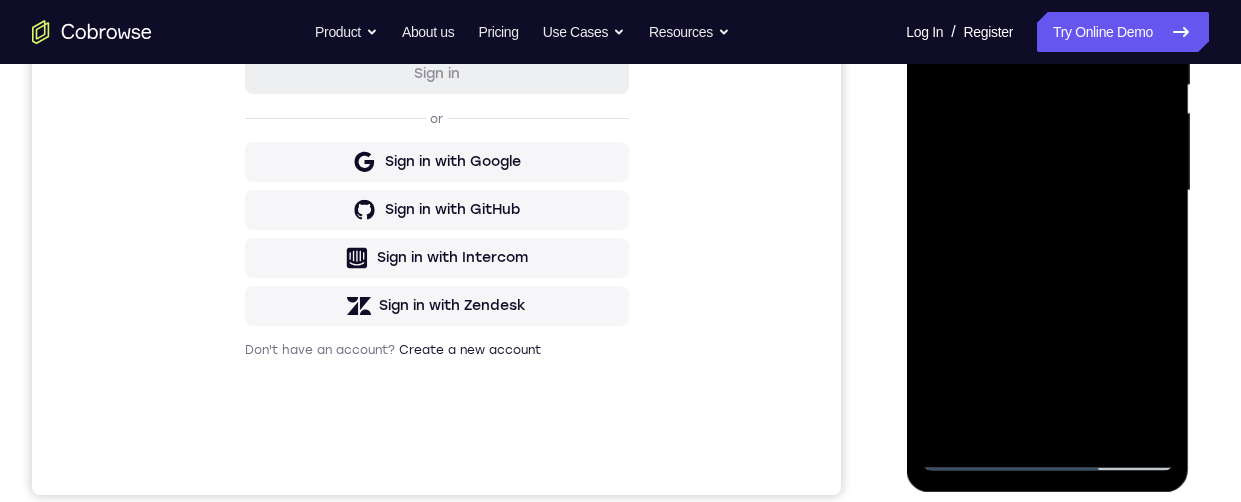 click at bounding box center (1047, 191) 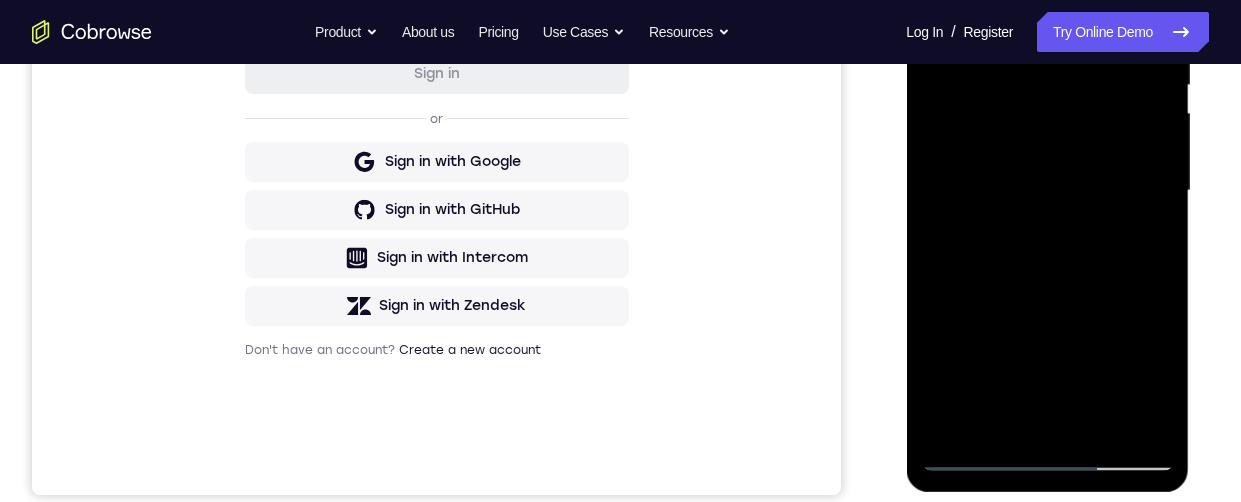 click at bounding box center (1047, 191) 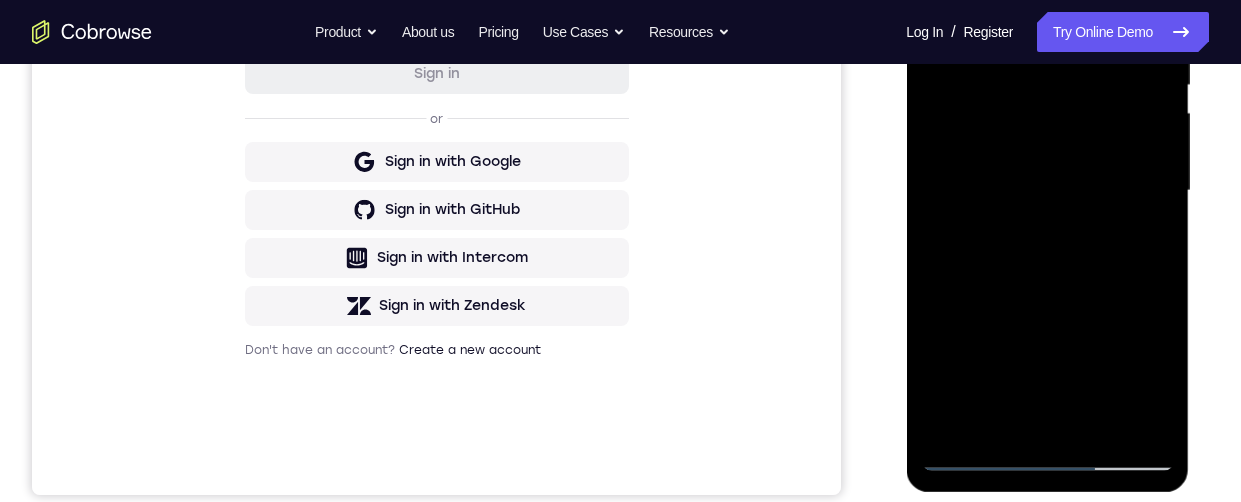click at bounding box center [1047, 191] 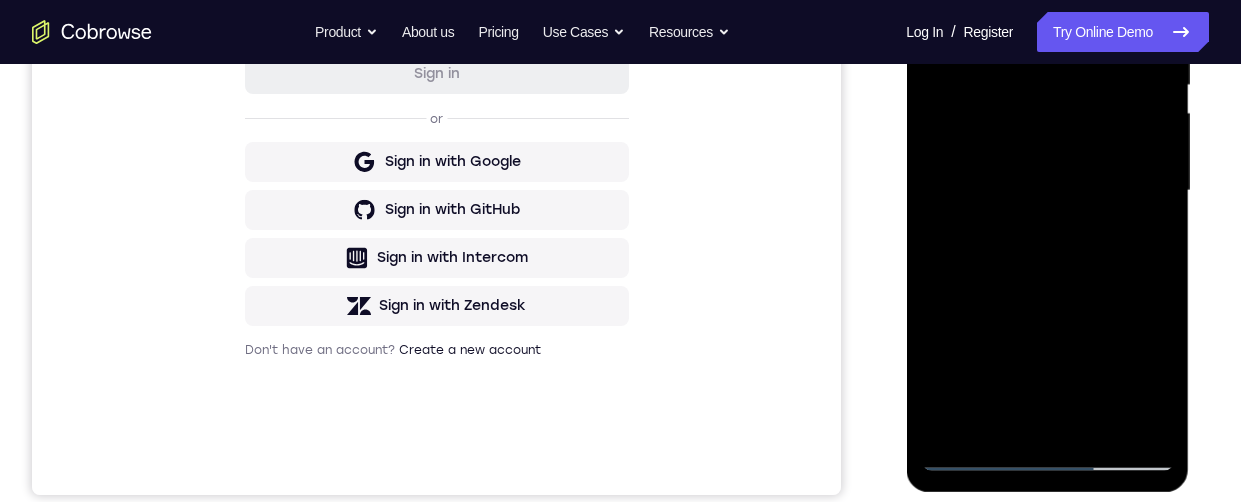 click at bounding box center (1047, 191) 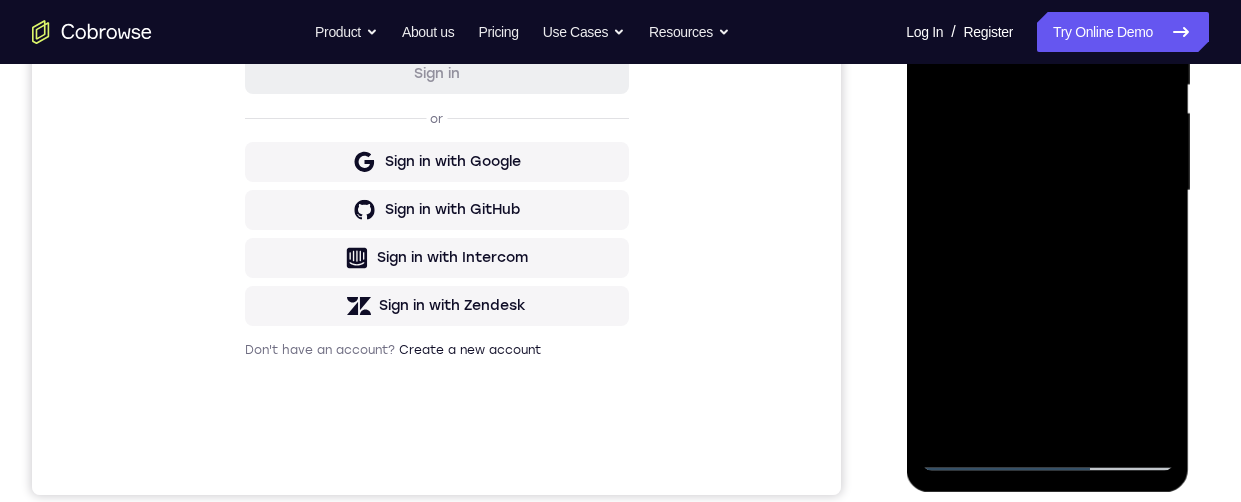 click at bounding box center (1047, 191) 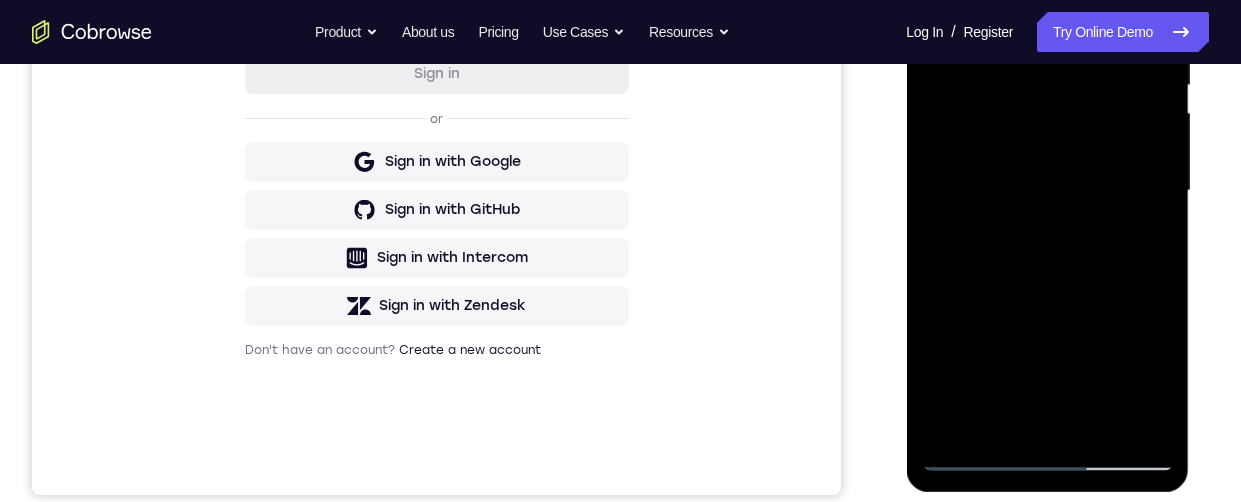 click at bounding box center (1047, 191) 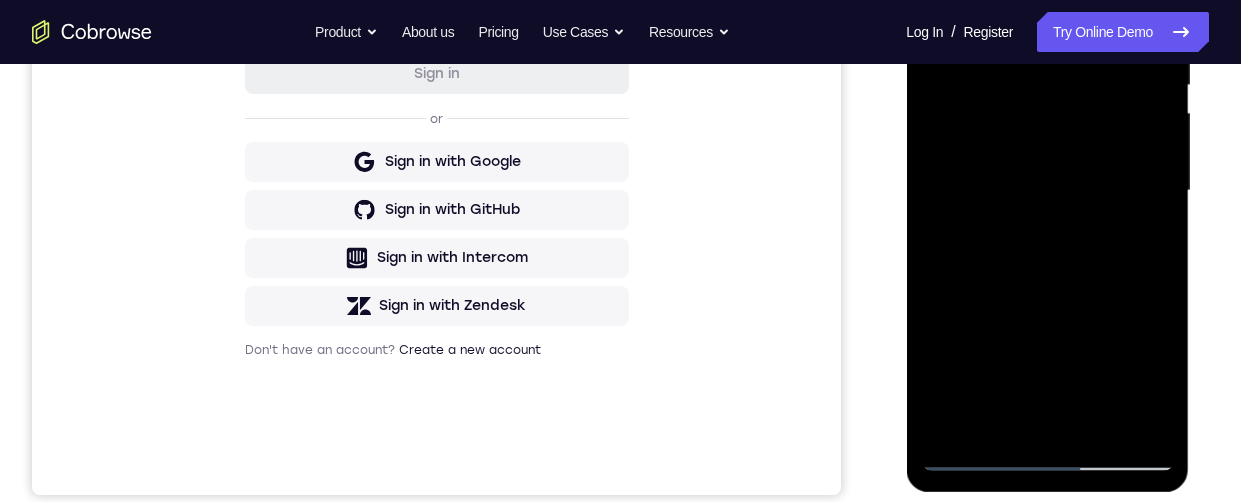 click at bounding box center (1047, 191) 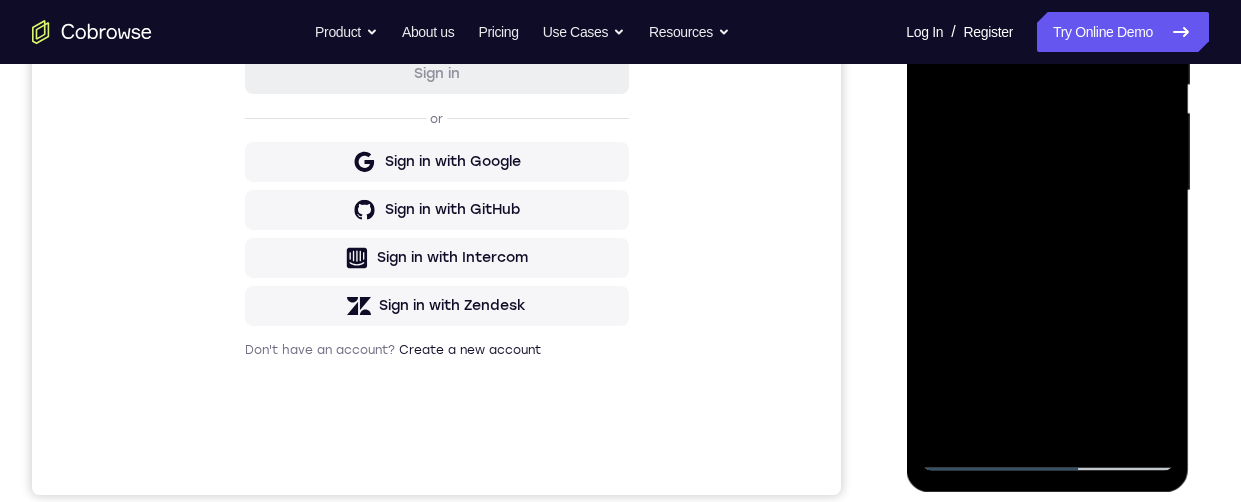 click at bounding box center [1047, 191] 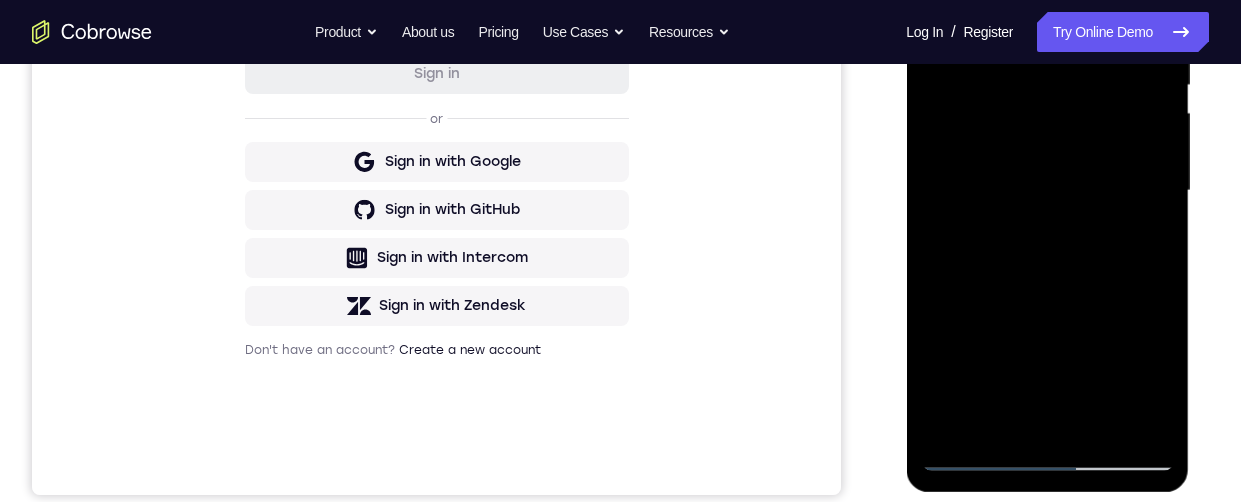 click at bounding box center [1047, 191] 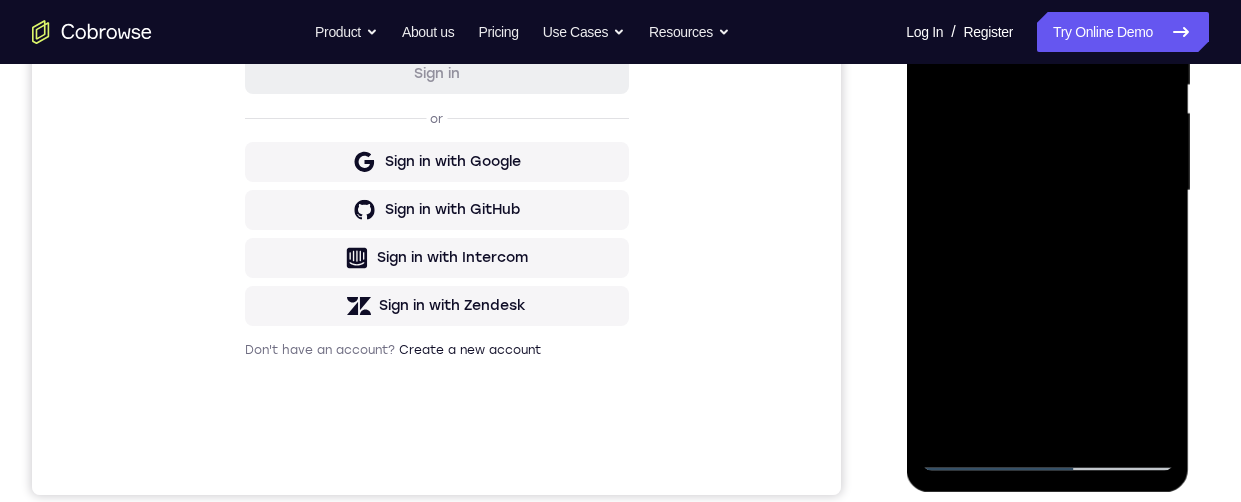 click at bounding box center (1047, 191) 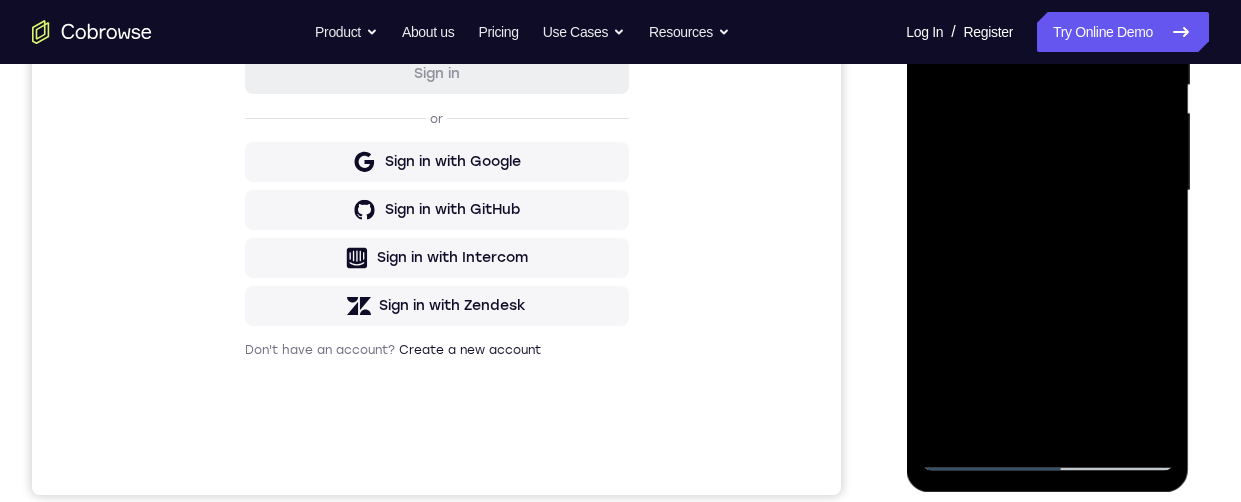 click at bounding box center (1047, 191) 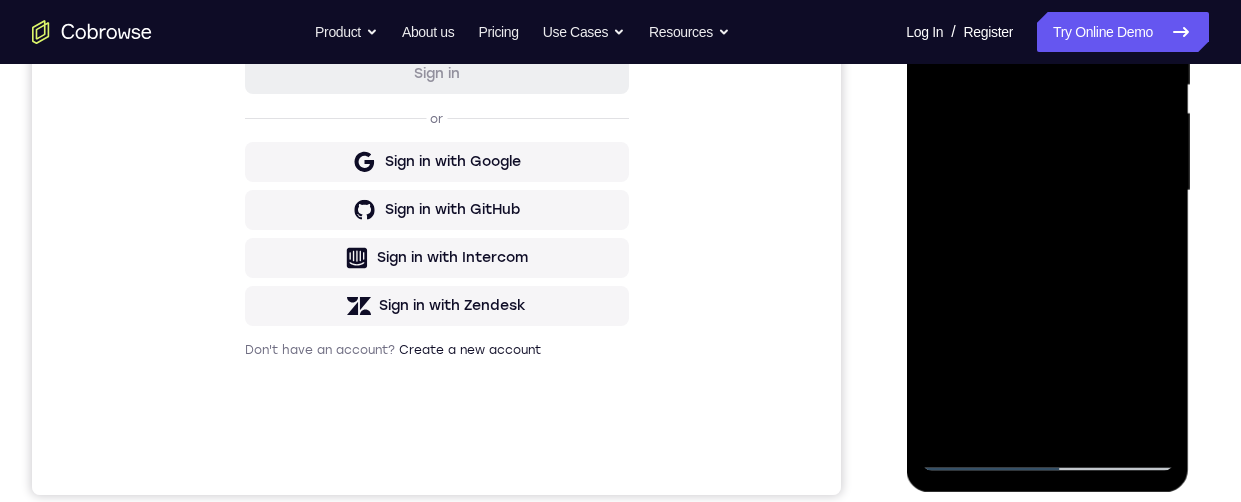 click at bounding box center [1047, 191] 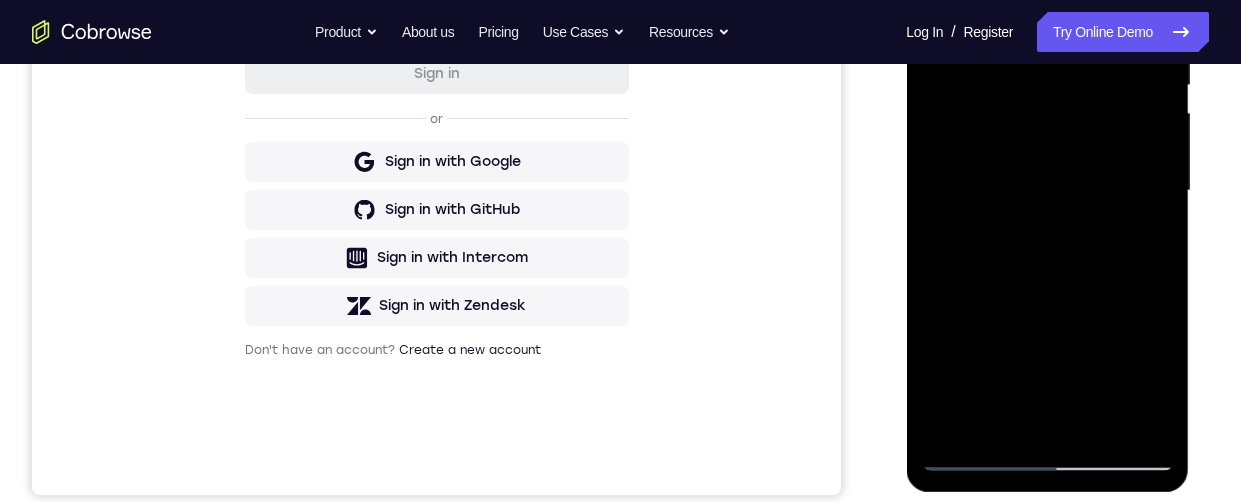 click at bounding box center (1047, 191) 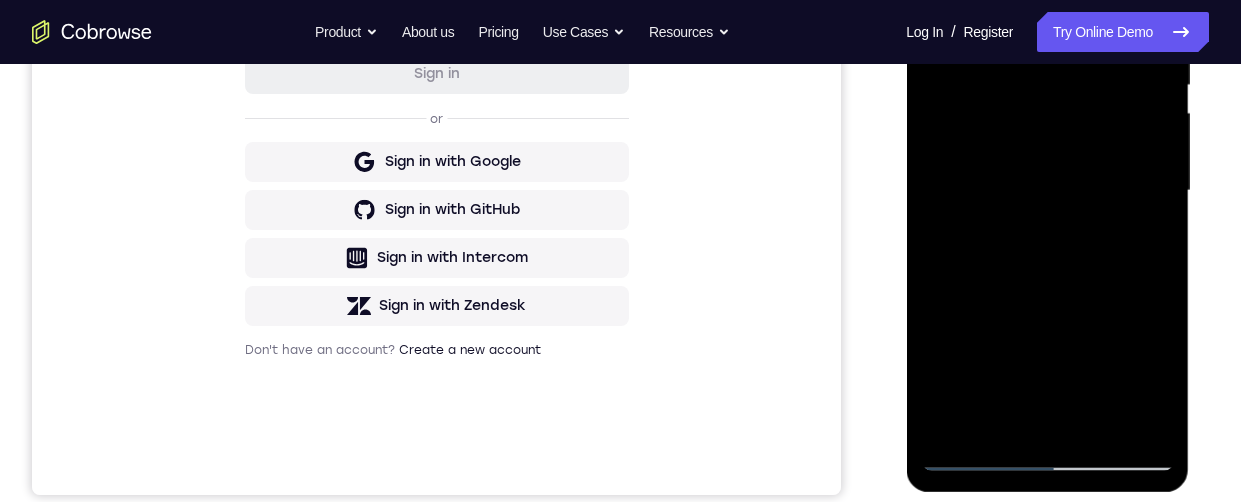 click at bounding box center [1047, 191] 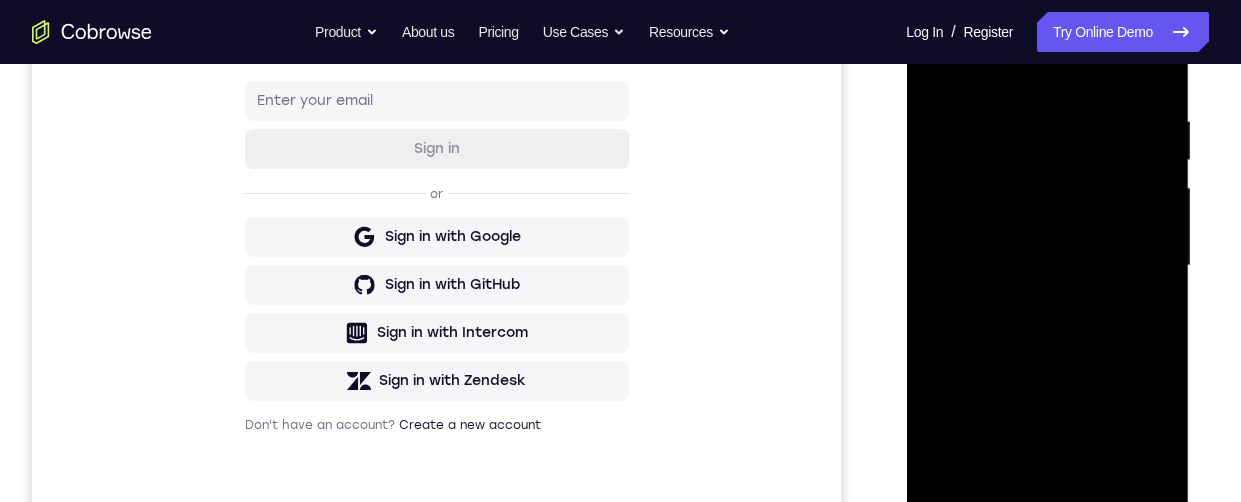 click at bounding box center (1047, 266) 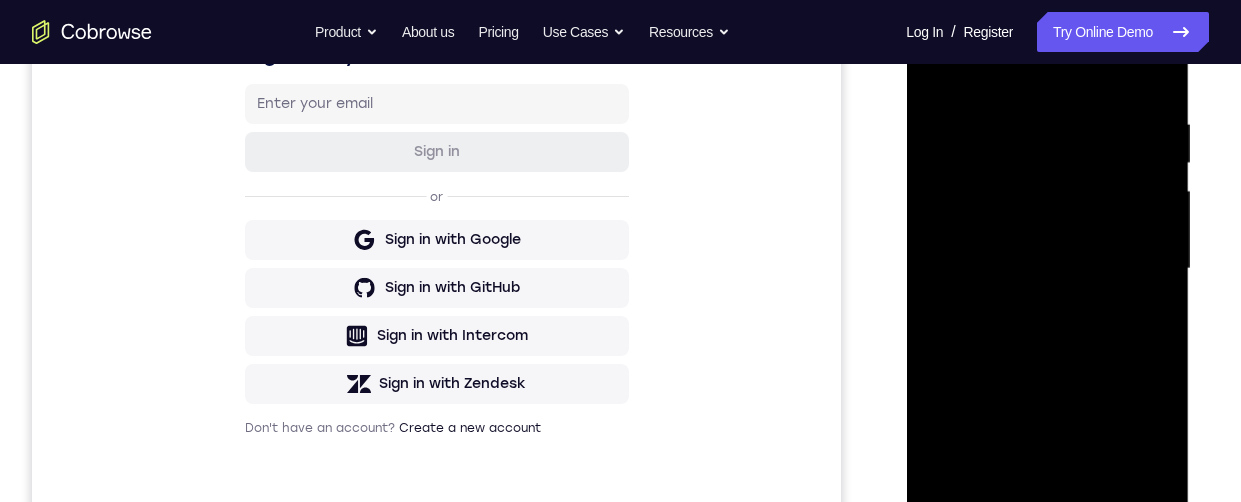 click at bounding box center (1047, 269) 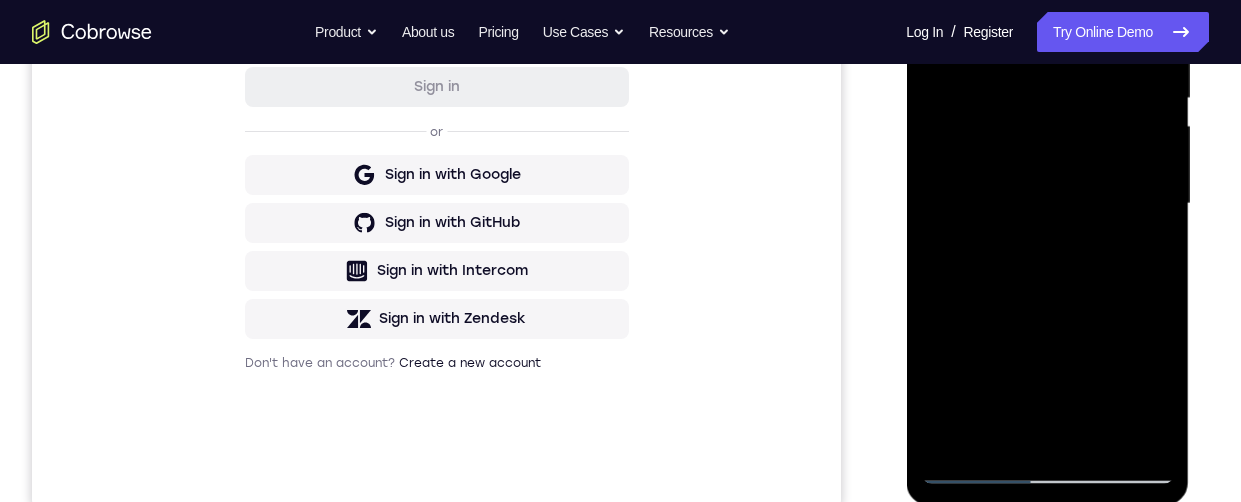 scroll, scrollTop: 431, scrollLeft: 0, axis: vertical 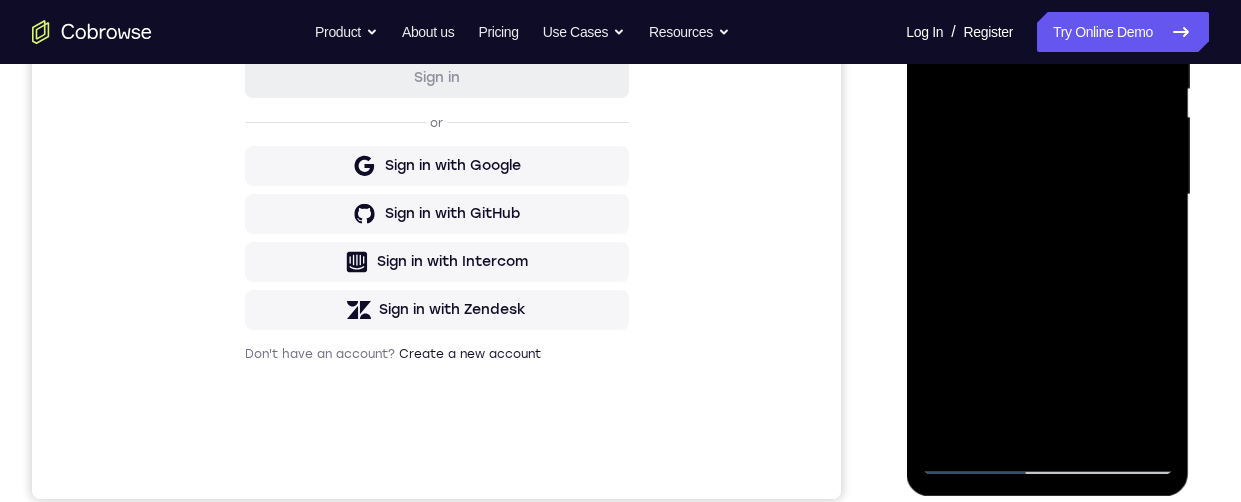 click at bounding box center (1047, 195) 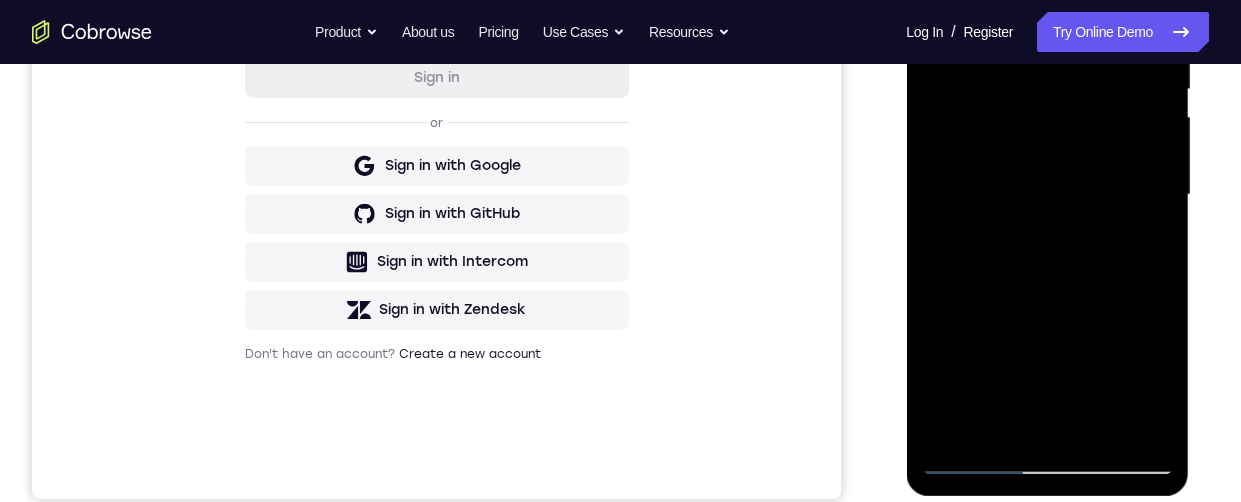 click at bounding box center (1047, 195) 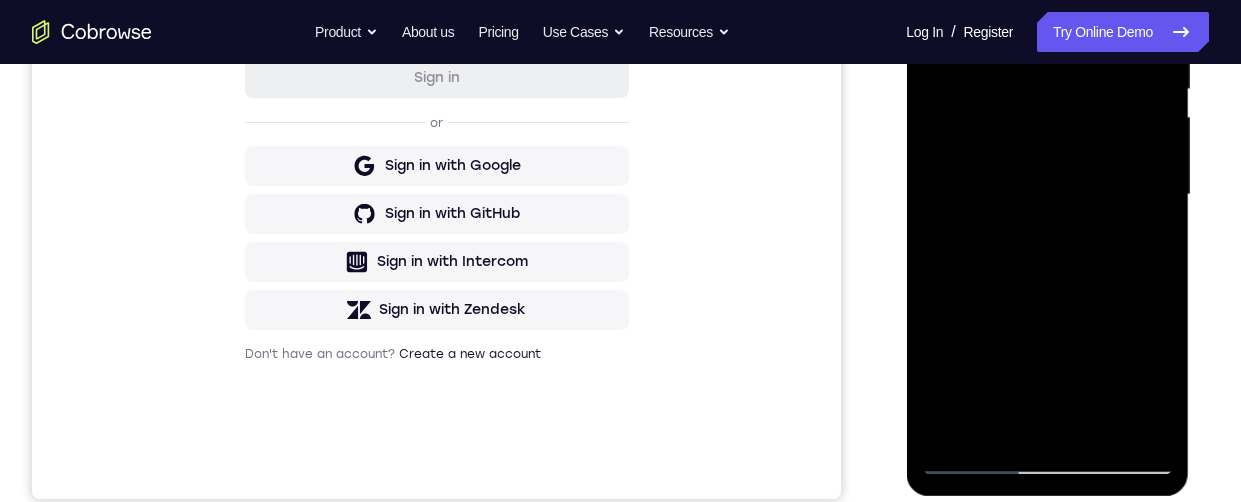 click at bounding box center (1047, 195) 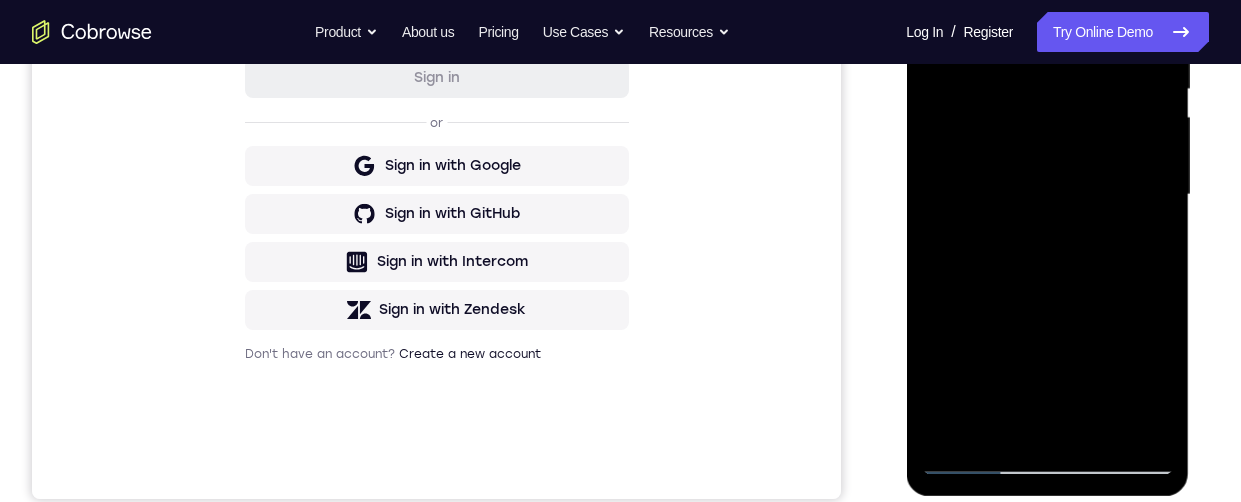 click at bounding box center [1047, 195] 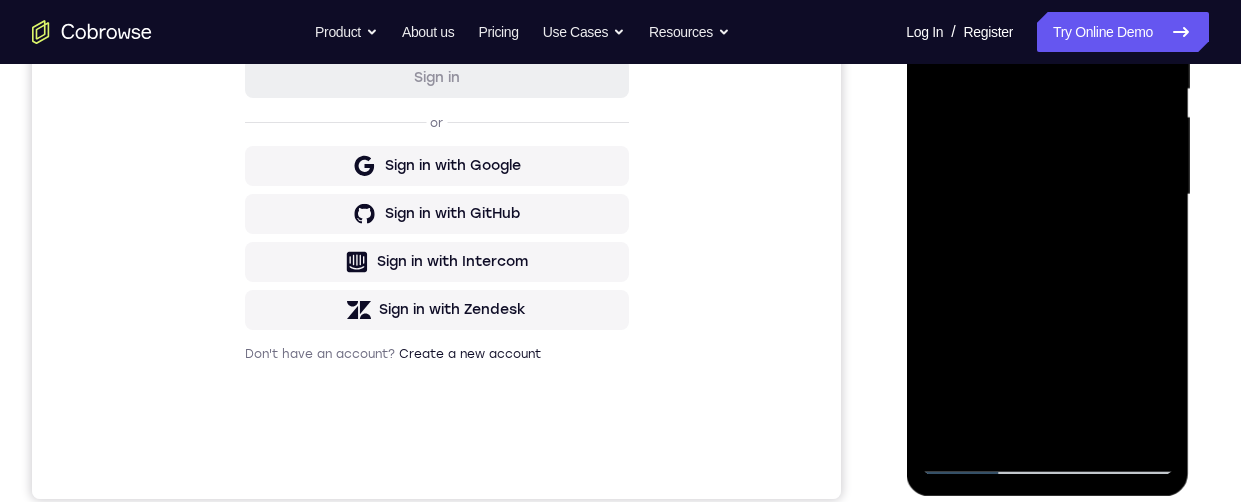 click at bounding box center (1047, 195) 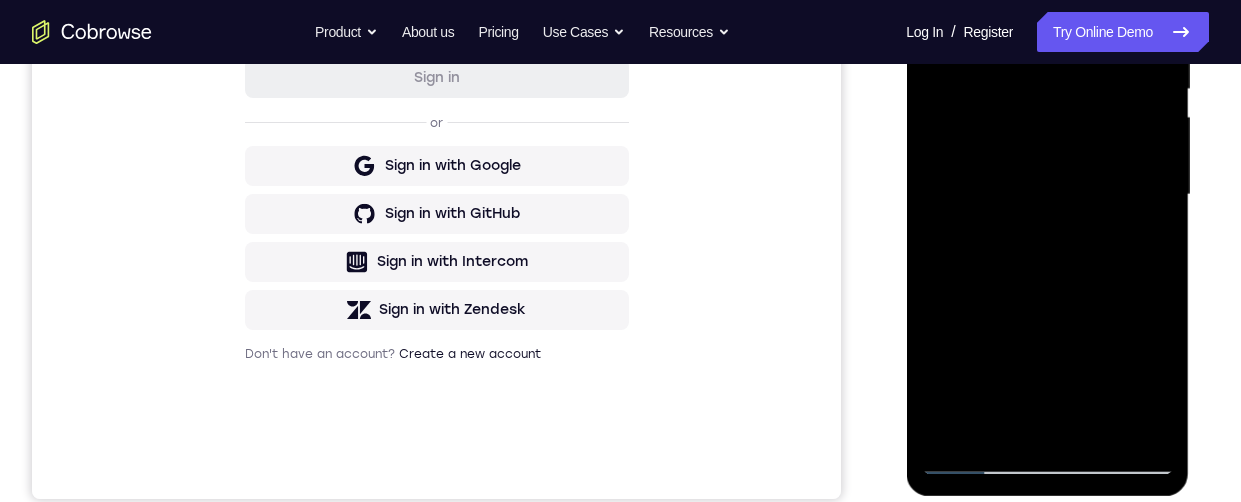 click at bounding box center (1047, 195) 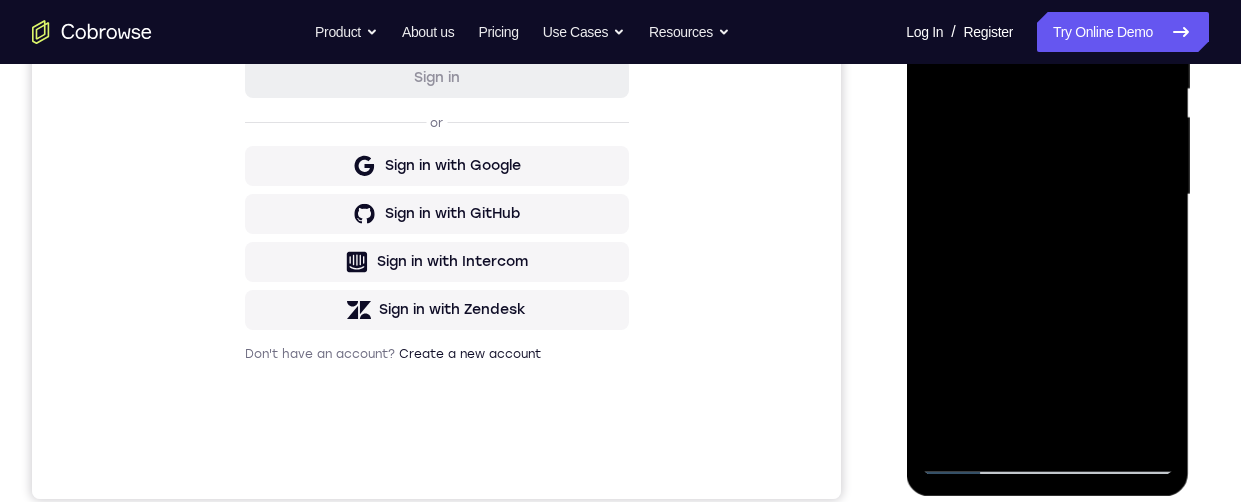 click at bounding box center [1047, 195] 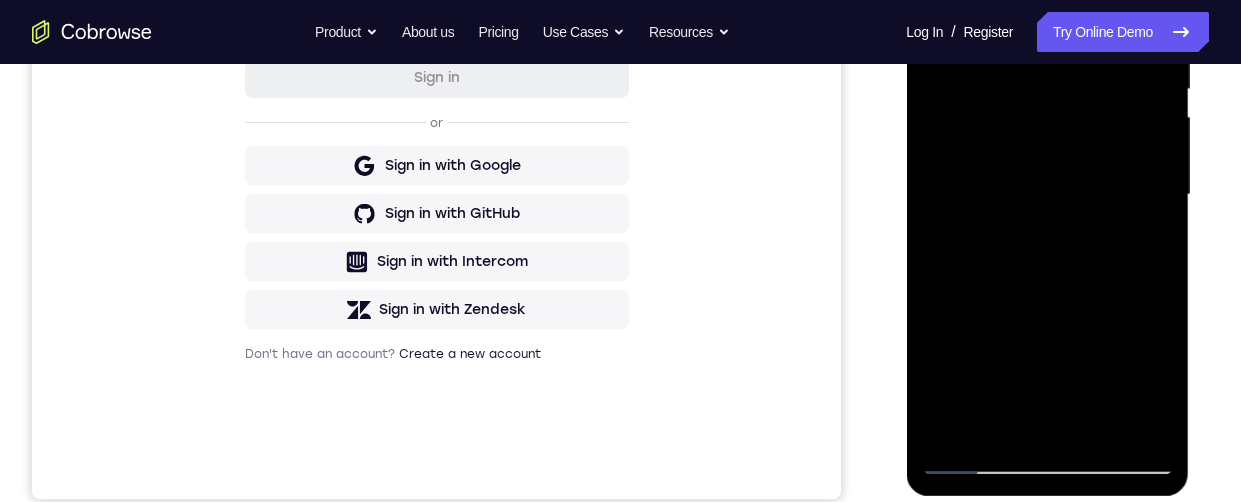 click at bounding box center (1047, 195) 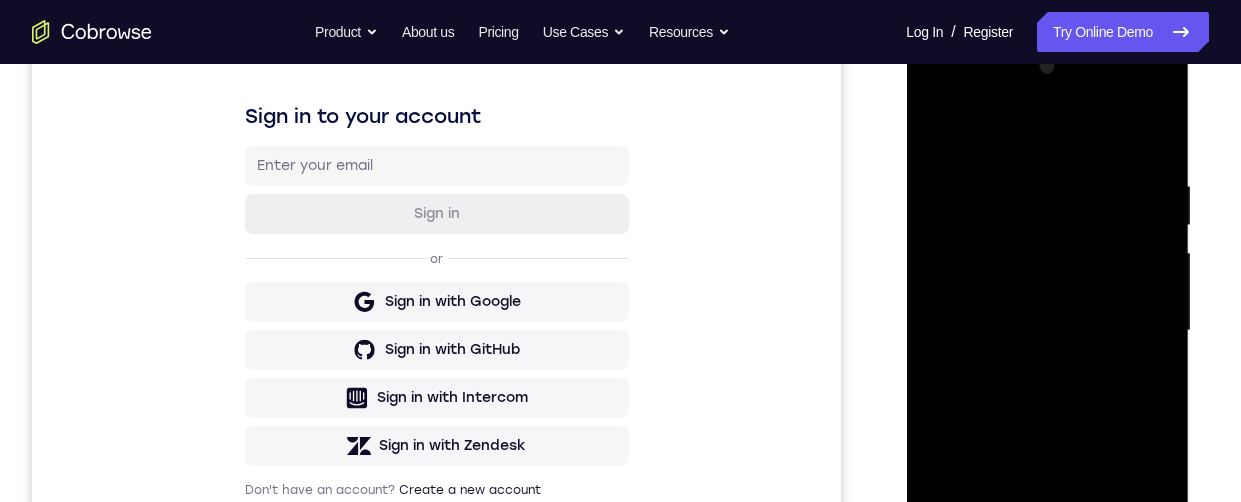 scroll, scrollTop: 286, scrollLeft: 0, axis: vertical 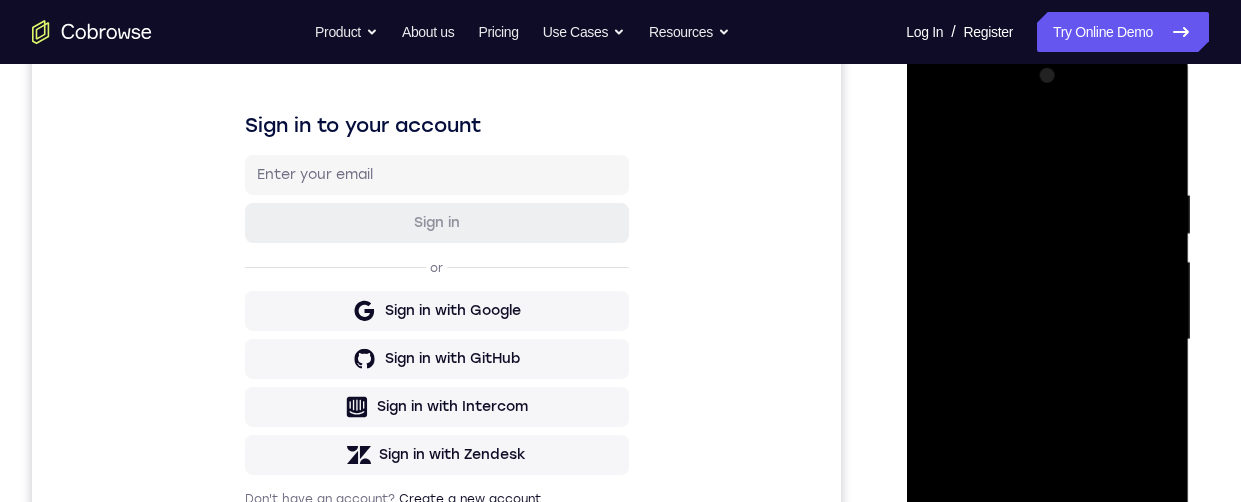 click at bounding box center (1047, 340) 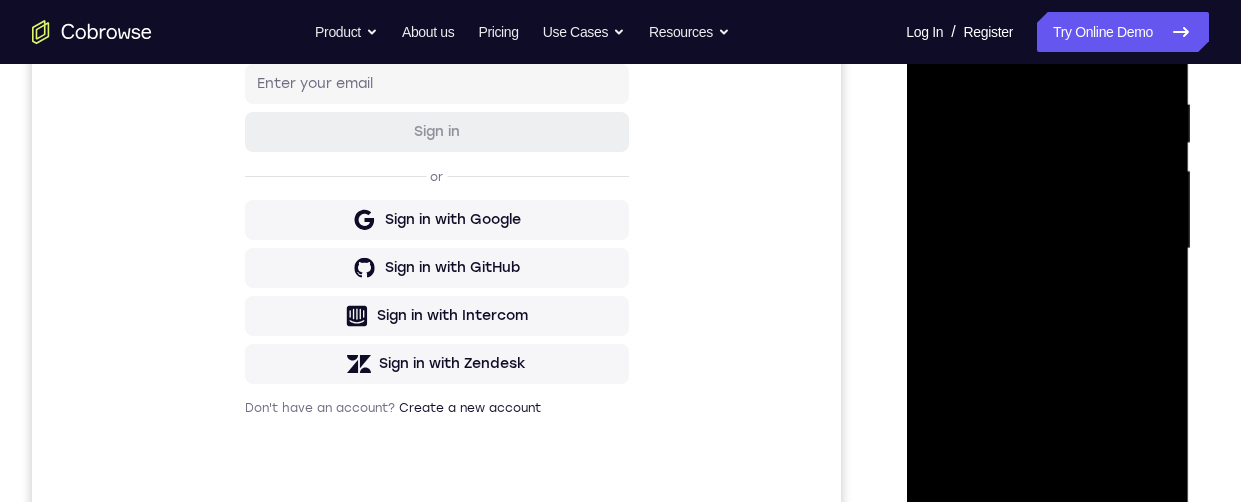 scroll, scrollTop: 397, scrollLeft: 0, axis: vertical 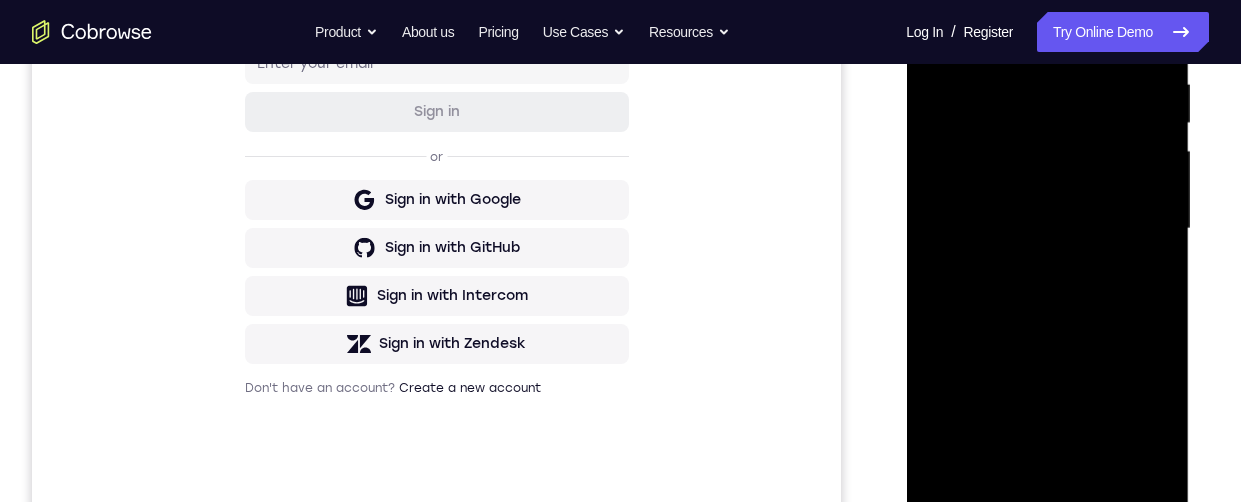 click at bounding box center [1047, 229] 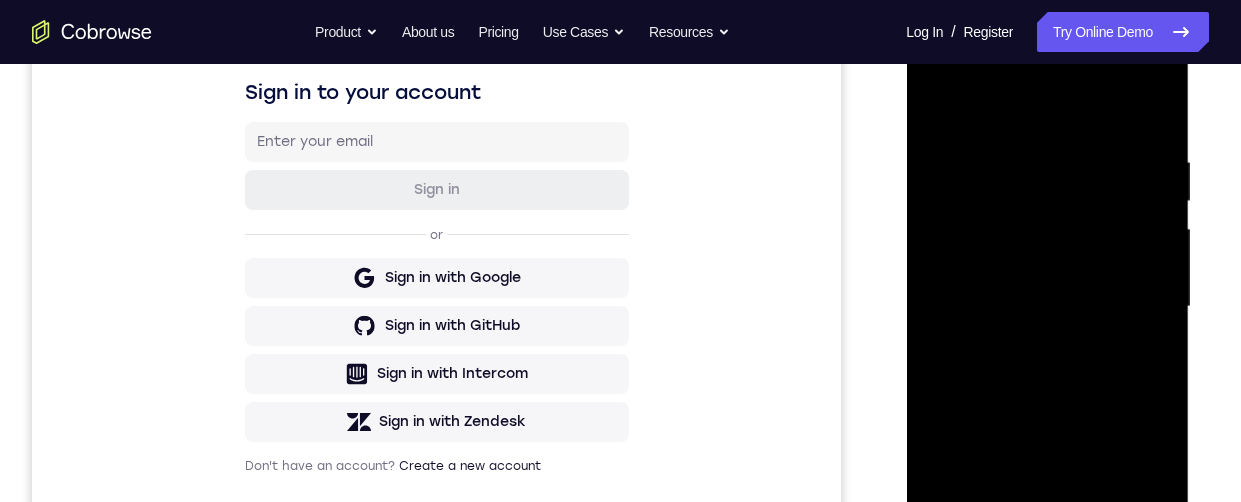 click at bounding box center (1047, 307) 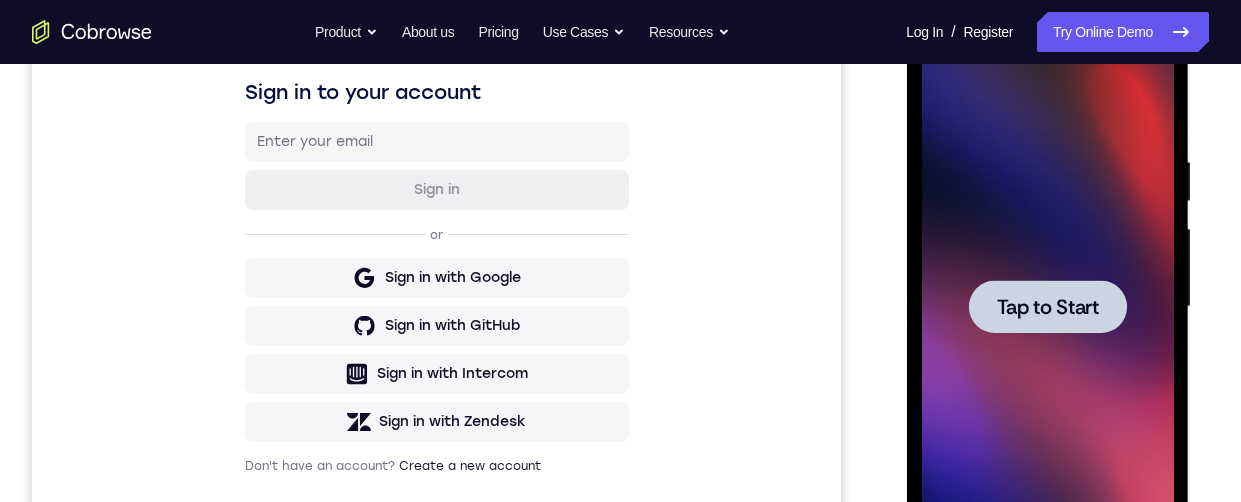 click on "Tap to Start" at bounding box center (1047, 307) 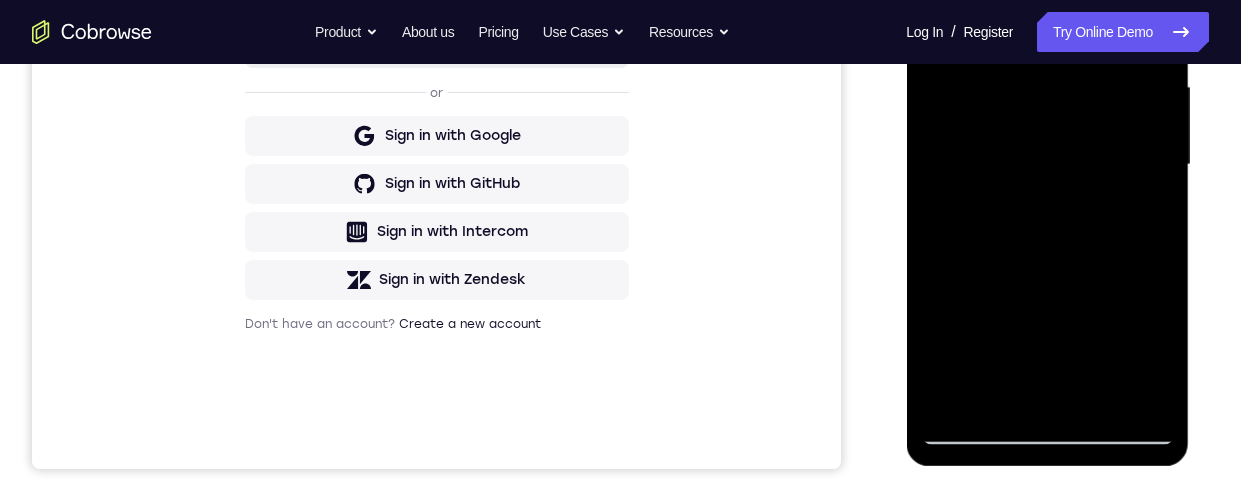 scroll, scrollTop: 479, scrollLeft: 0, axis: vertical 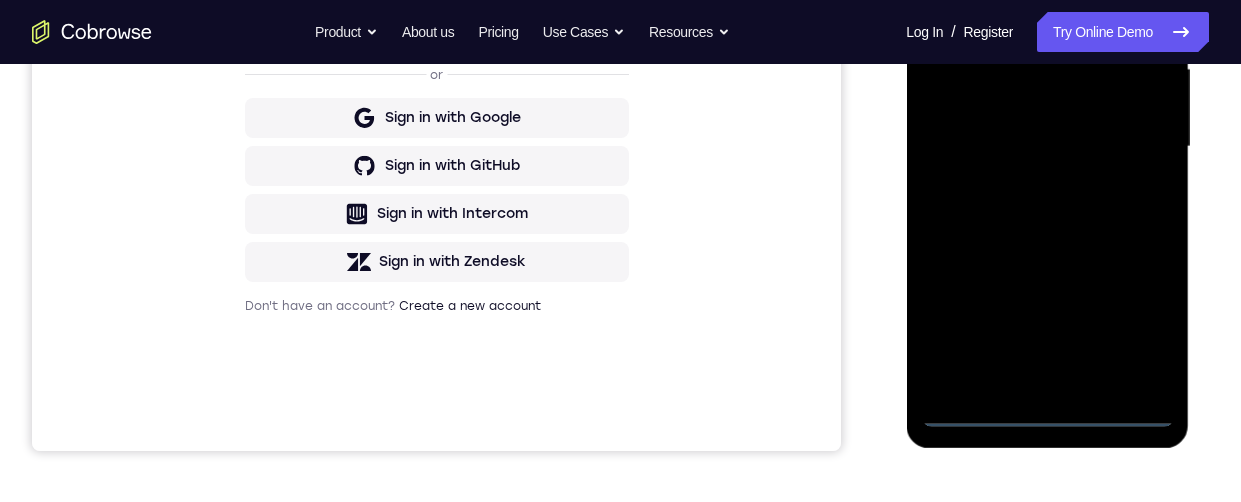 click at bounding box center (1047, 147) 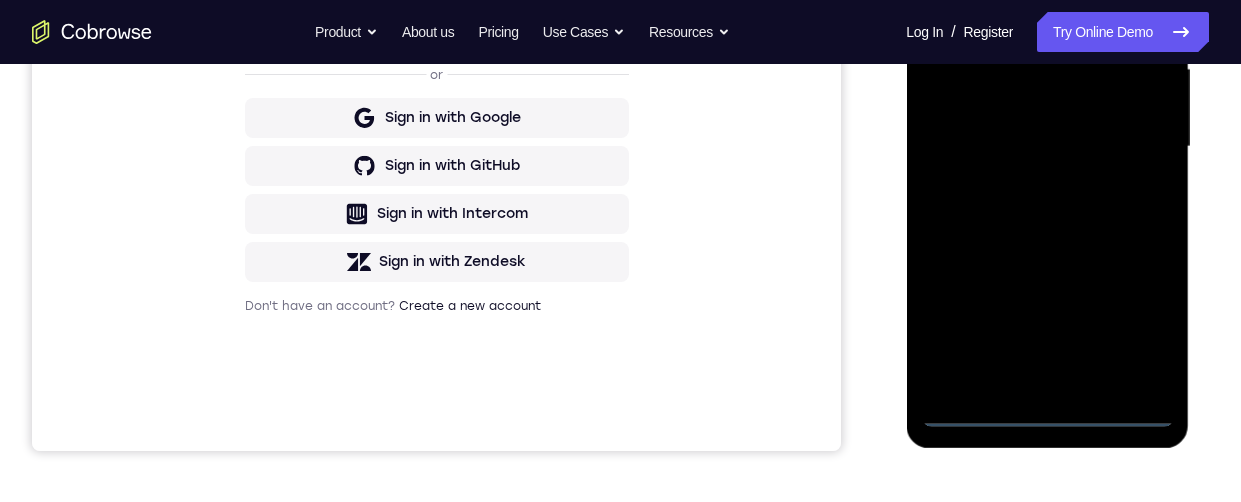 click at bounding box center [1047, 147] 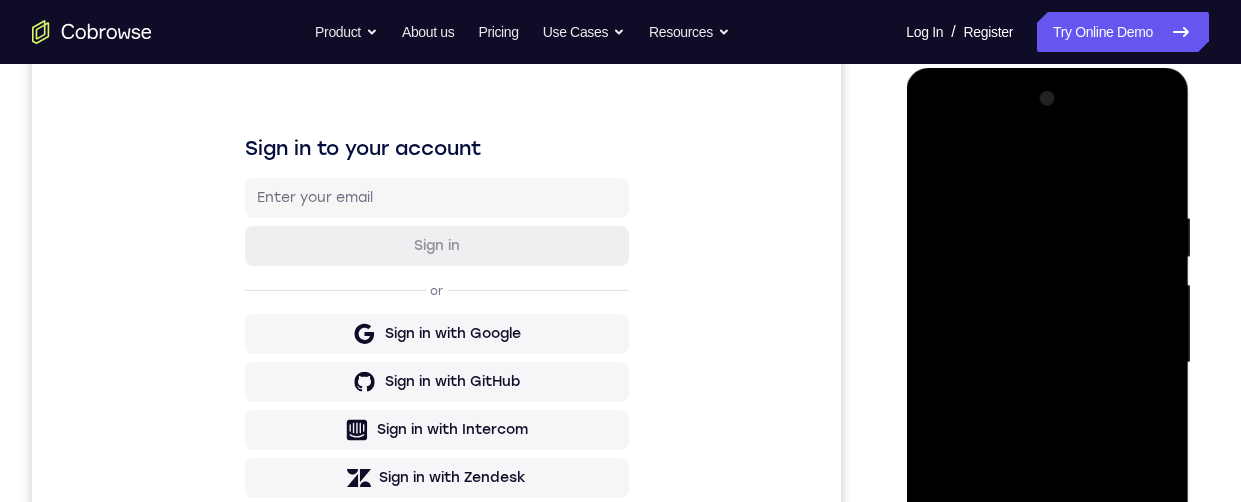 click at bounding box center (1047, 363) 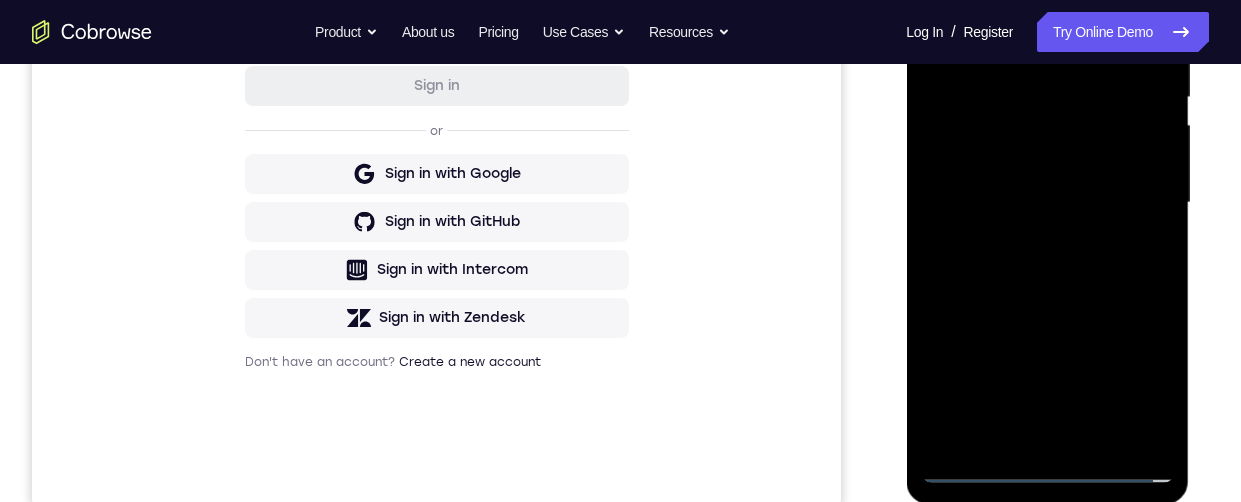 click at bounding box center [1047, 203] 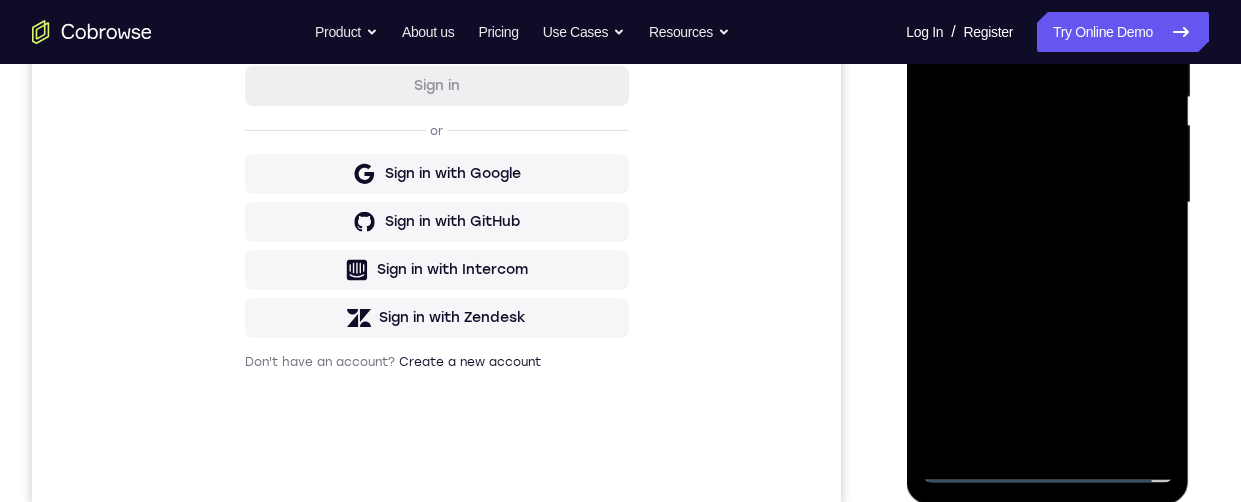 click at bounding box center [1047, 203] 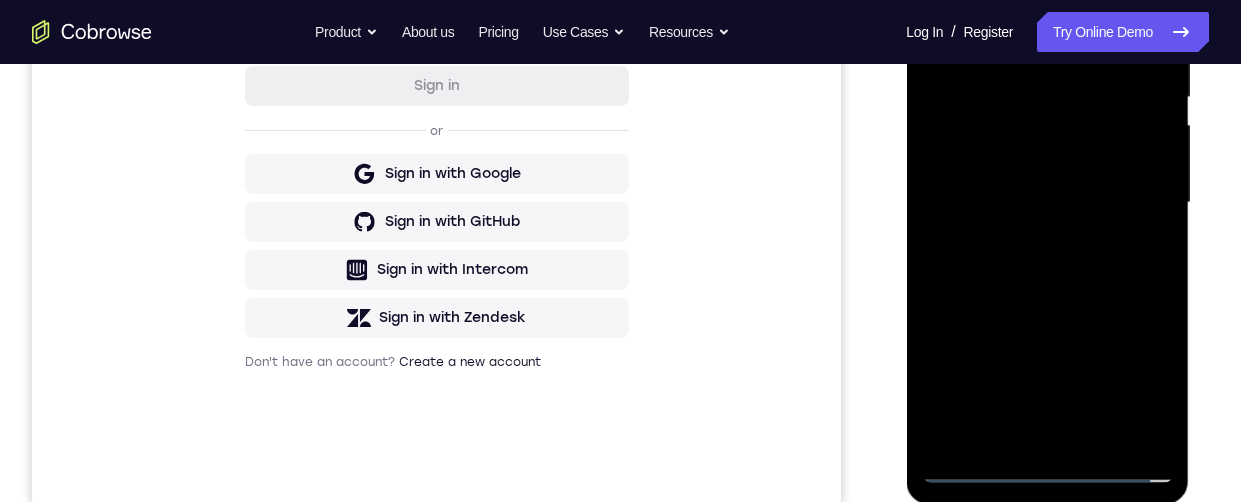 click at bounding box center [1047, 203] 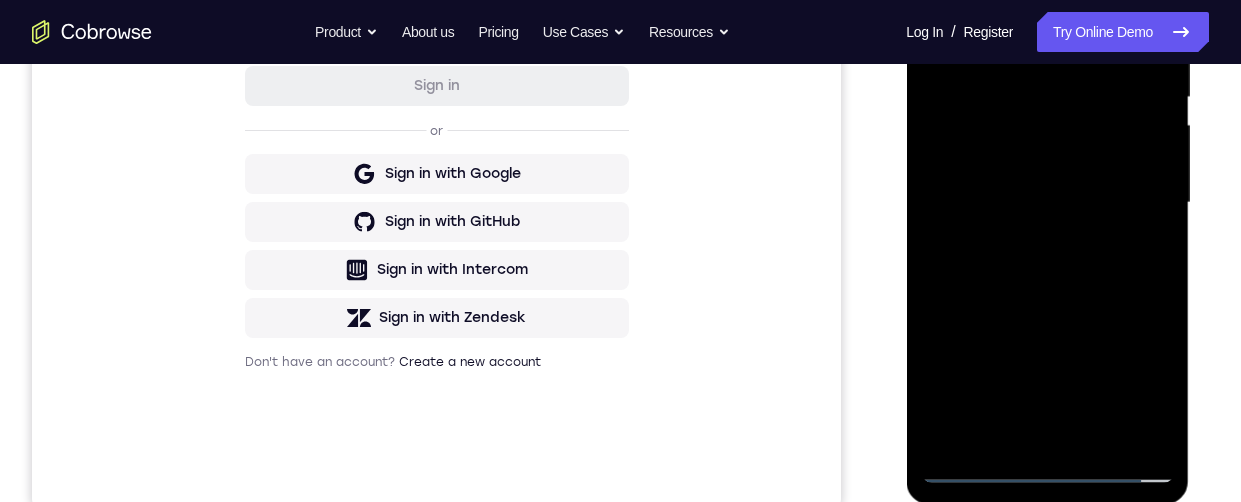 click at bounding box center (1047, 203) 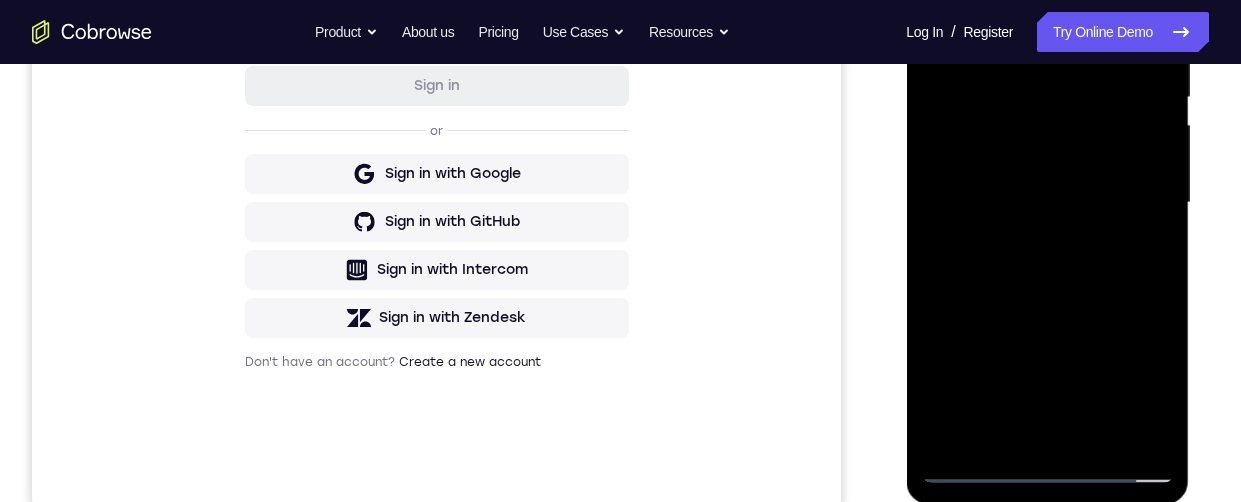 click at bounding box center [1047, 203] 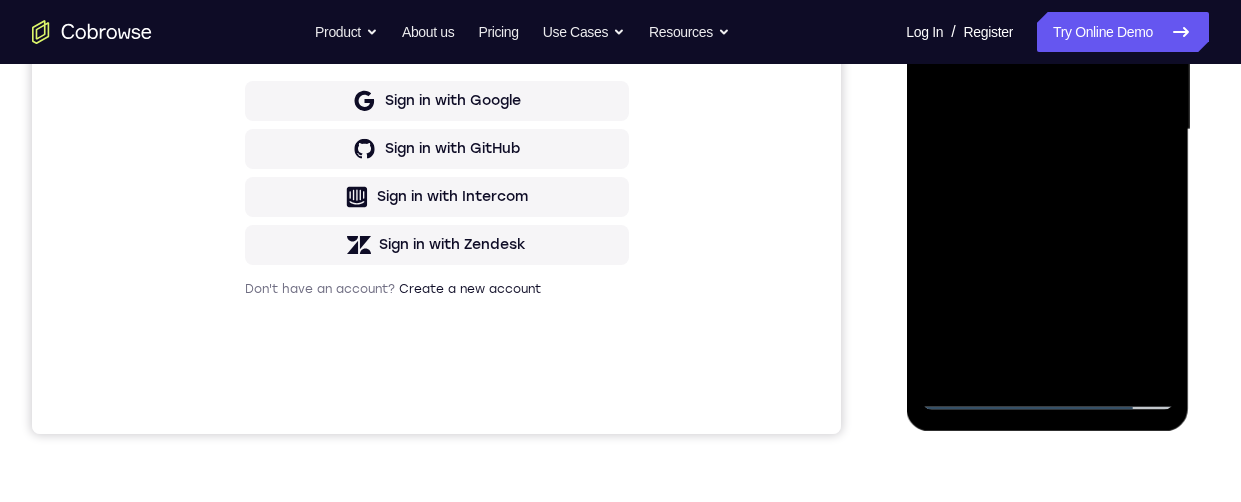 click at bounding box center (1047, 130) 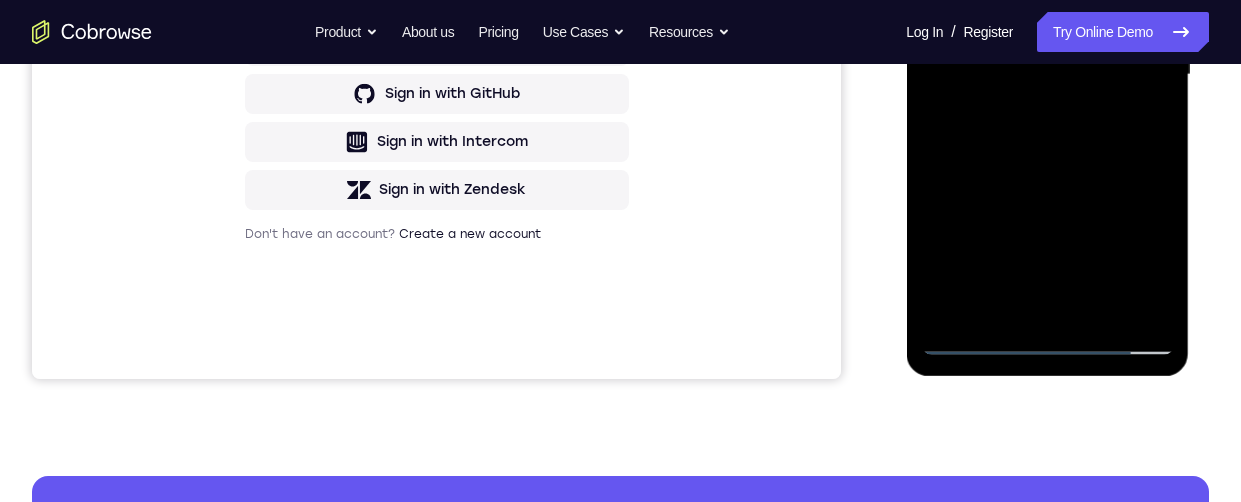 click at bounding box center [1047, 75] 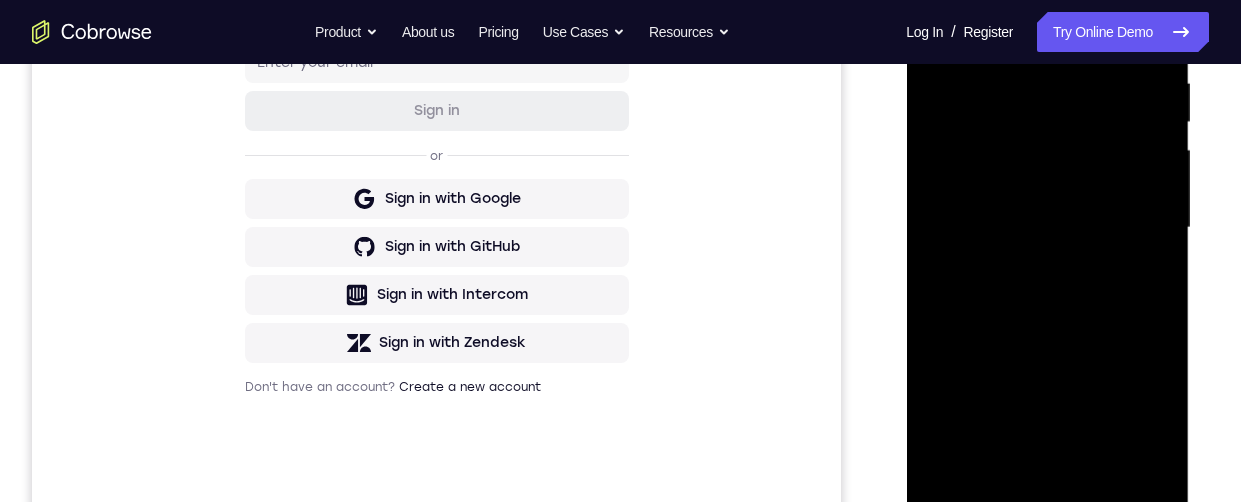 scroll, scrollTop: 397, scrollLeft: 0, axis: vertical 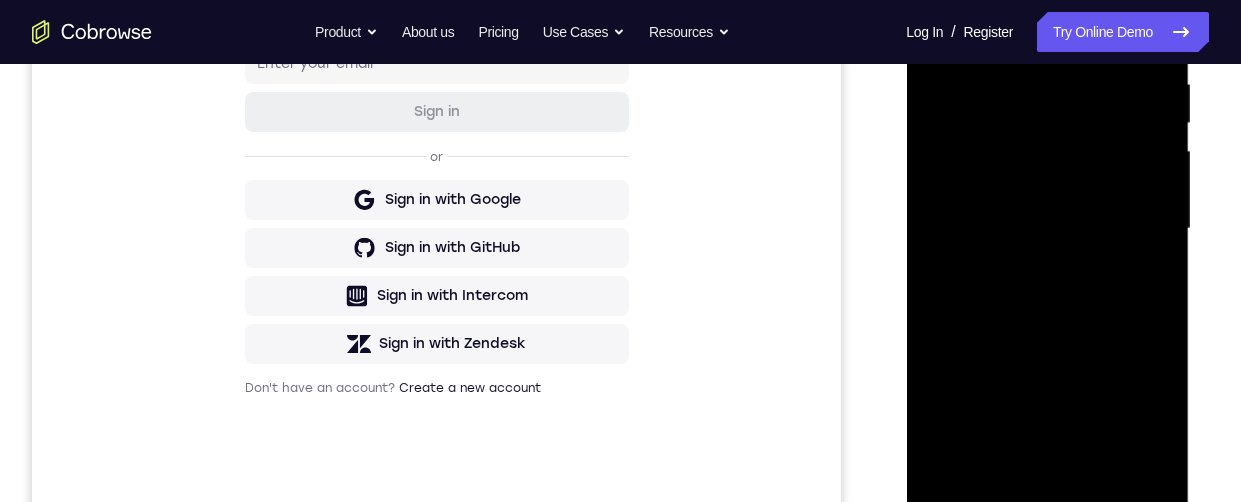 click at bounding box center [1047, 229] 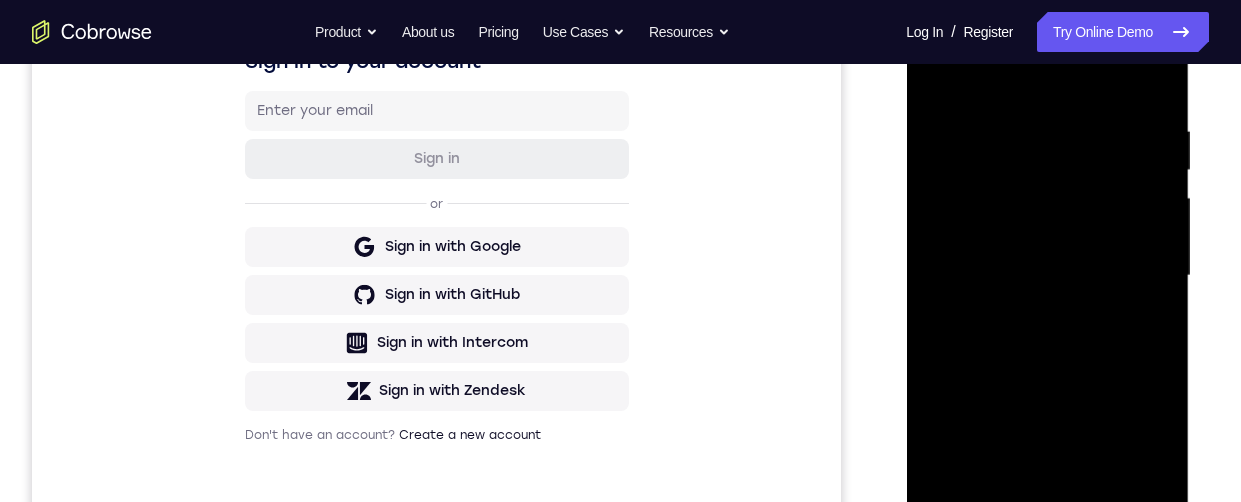 click at bounding box center [1047, 276] 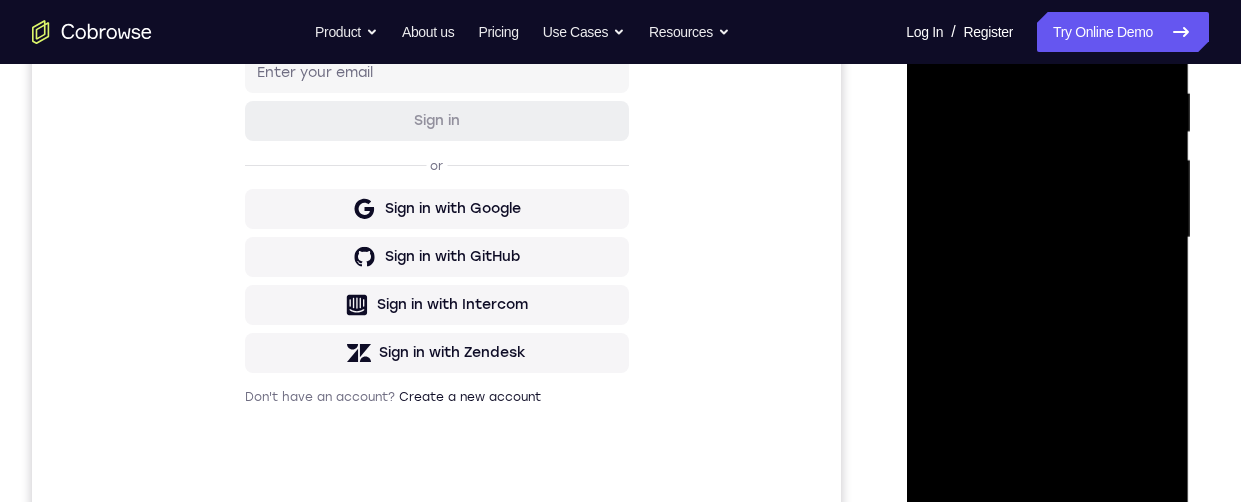 scroll, scrollTop: 391, scrollLeft: 0, axis: vertical 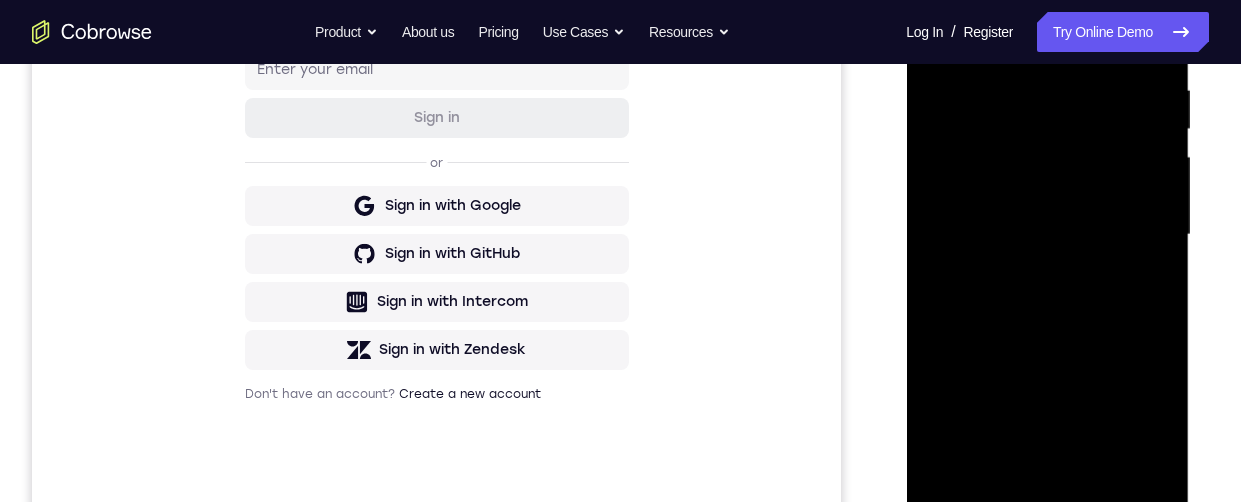 click at bounding box center [1047, 238] 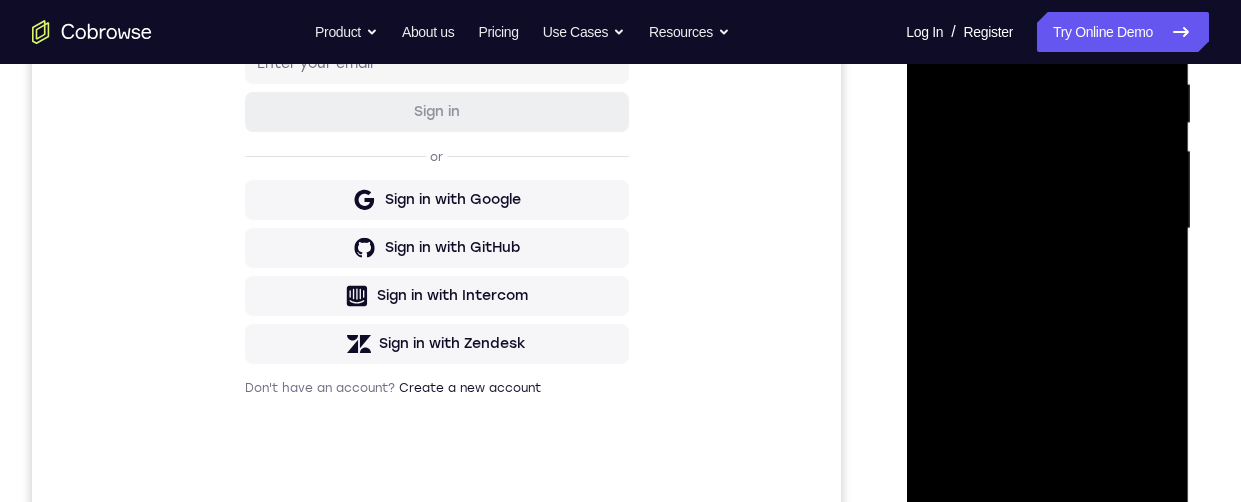 scroll, scrollTop: 571, scrollLeft: 0, axis: vertical 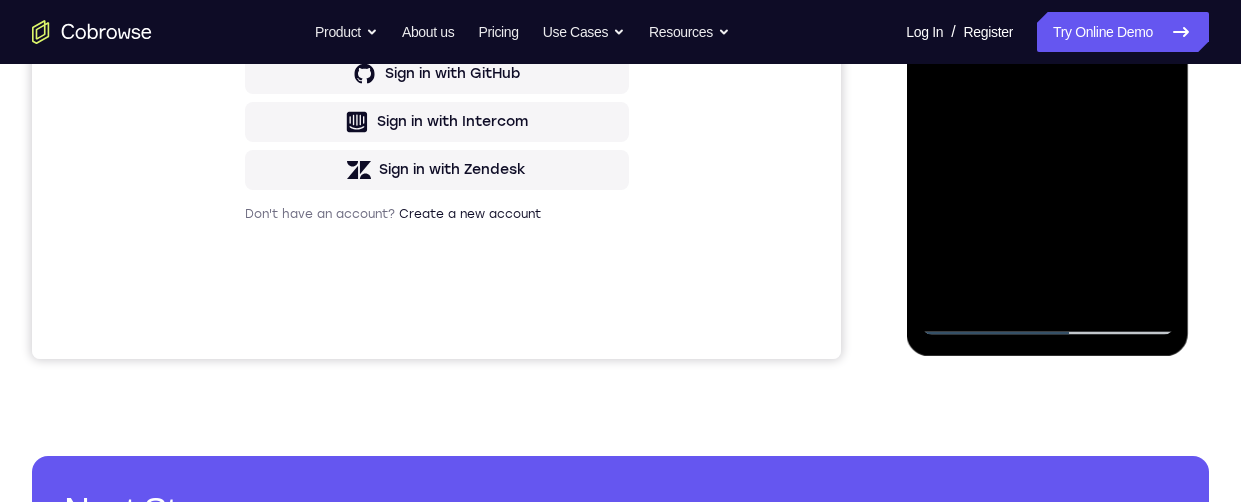 click at bounding box center (1047, 55) 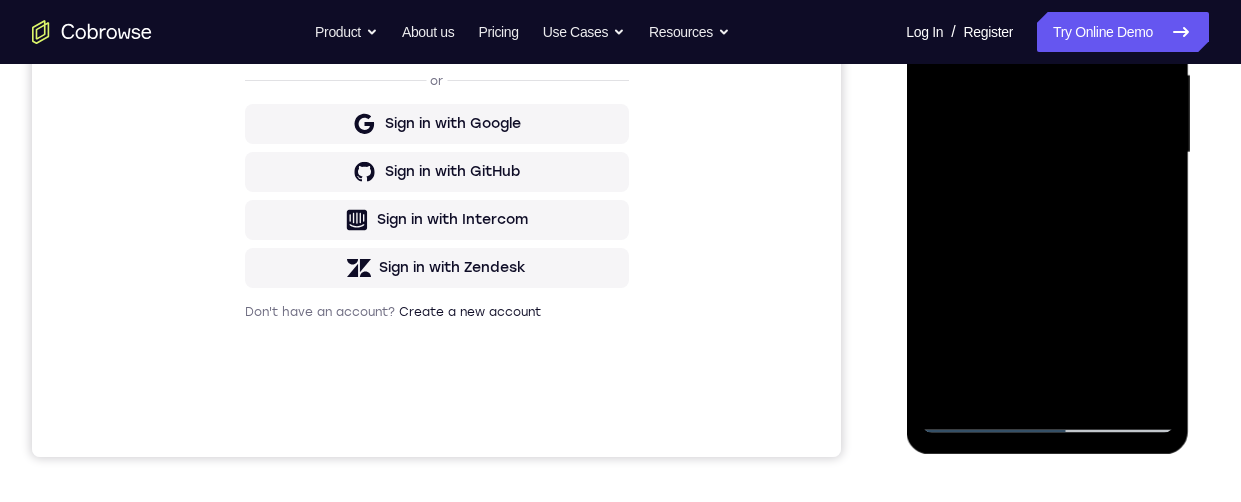 scroll, scrollTop: 378, scrollLeft: 0, axis: vertical 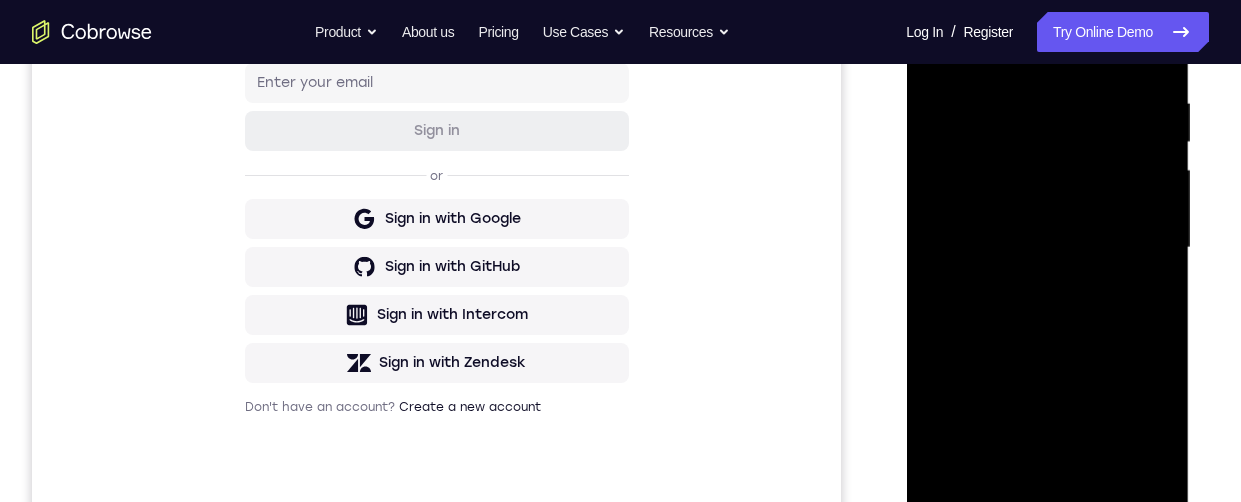 click at bounding box center [1047, 248] 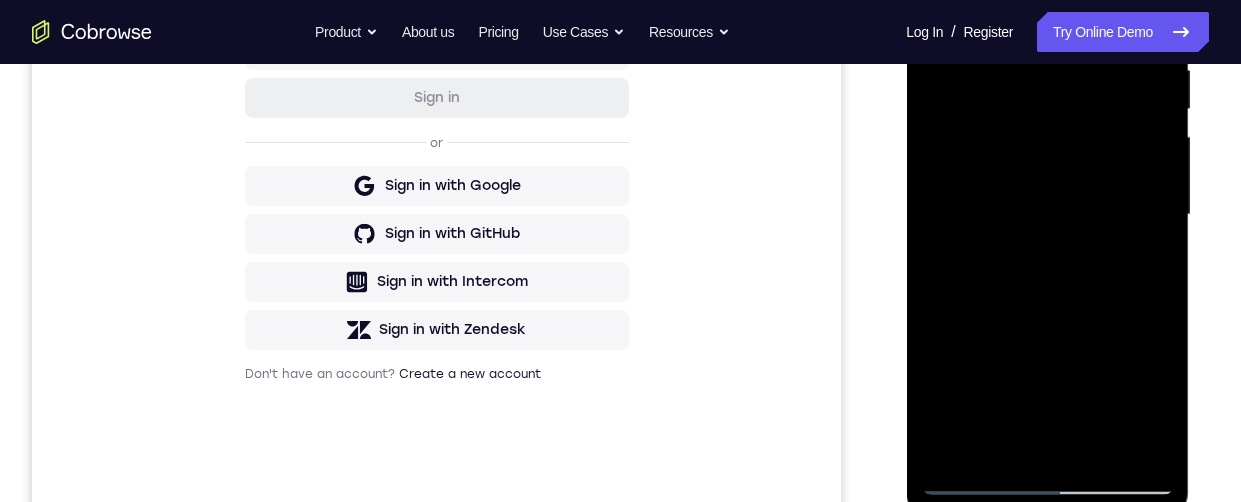scroll, scrollTop: 410, scrollLeft: 0, axis: vertical 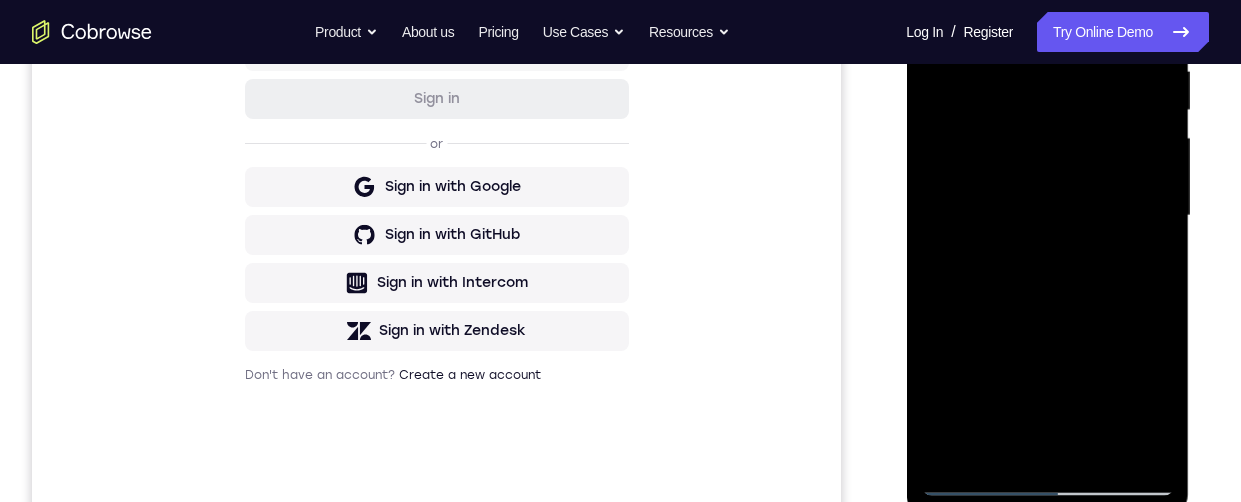 click on "Your Support Agent             Your Customer       Web   iOS   Android                         Next Steps   We’d be happy to give a product demo, answer any technical questions, or share best practices.          Create An Account             Contact Sales" at bounding box center [620, 313] 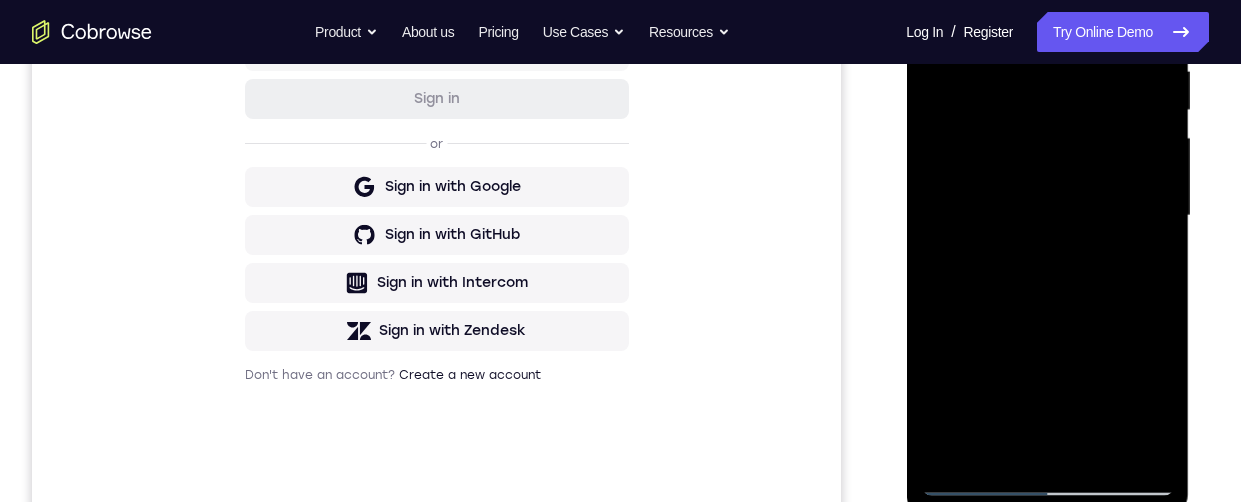 click at bounding box center [1047, 216] 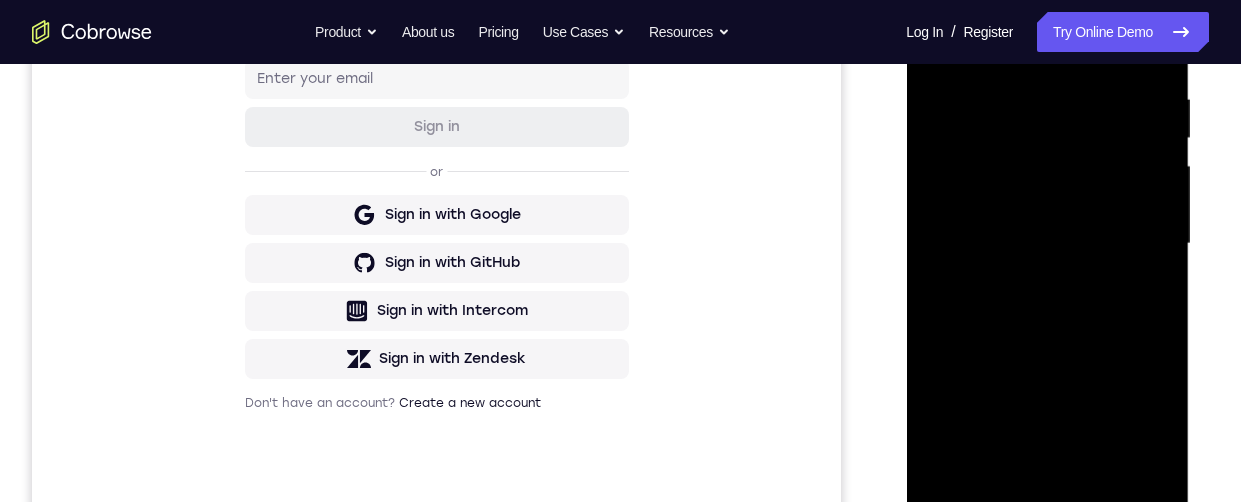 click at bounding box center (1047, 244) 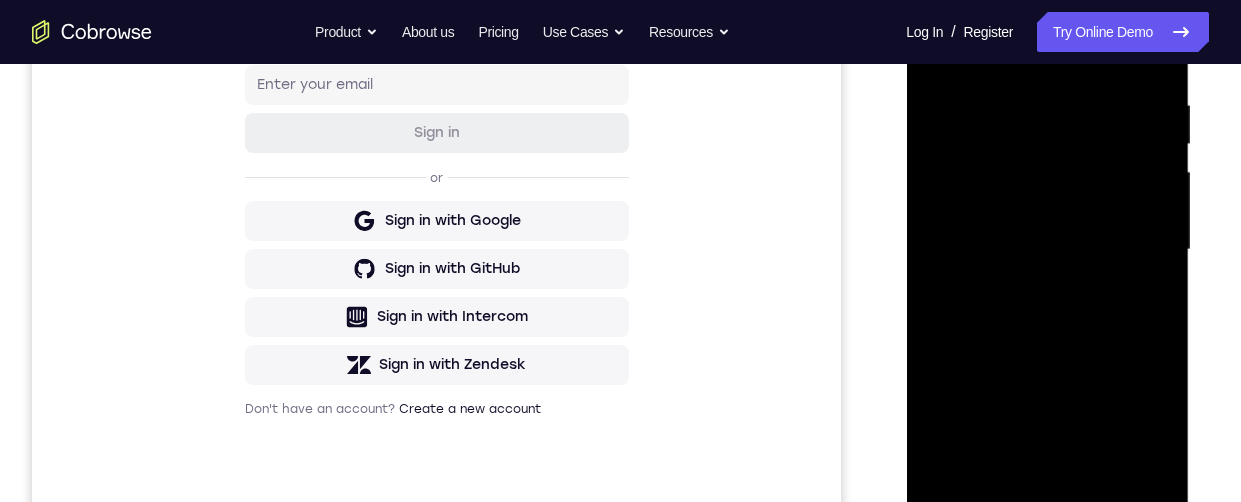 click at bounding box center [1047, 250] 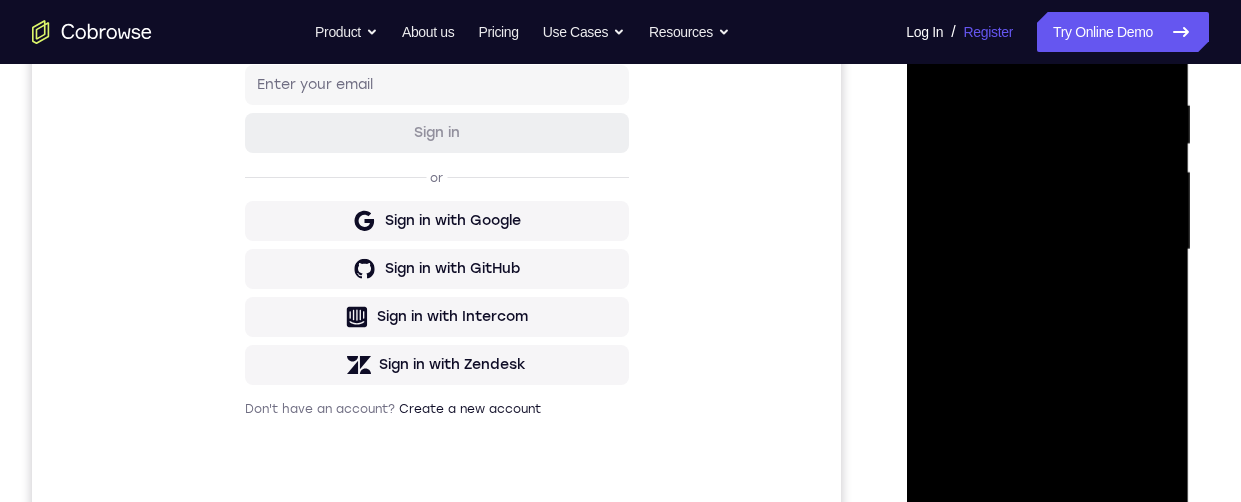 scroll, scrollTop: 350, scrollLeft: 0, axis: vertical 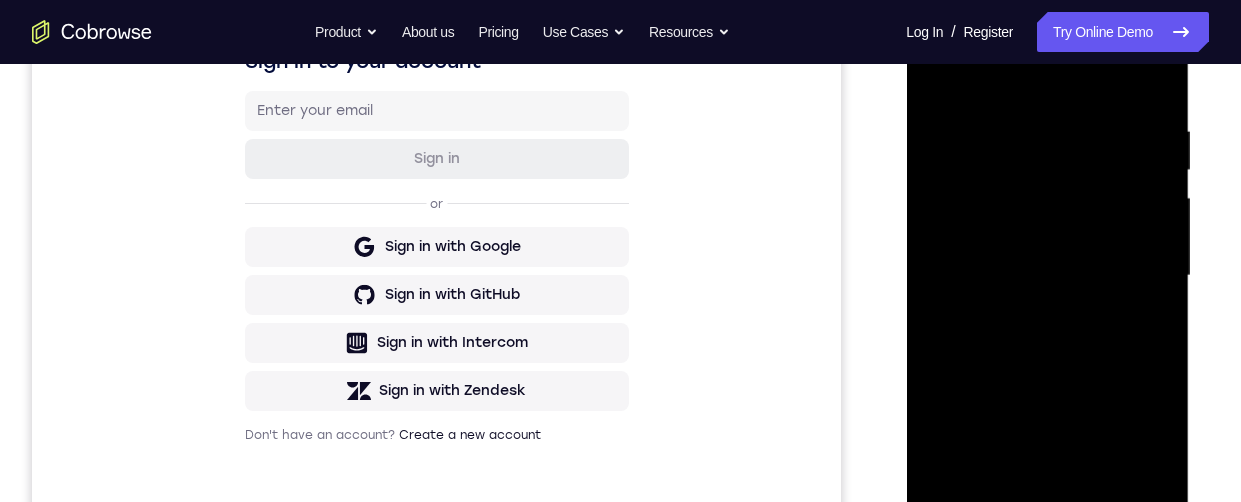 click at bounding box center [1047, 276] 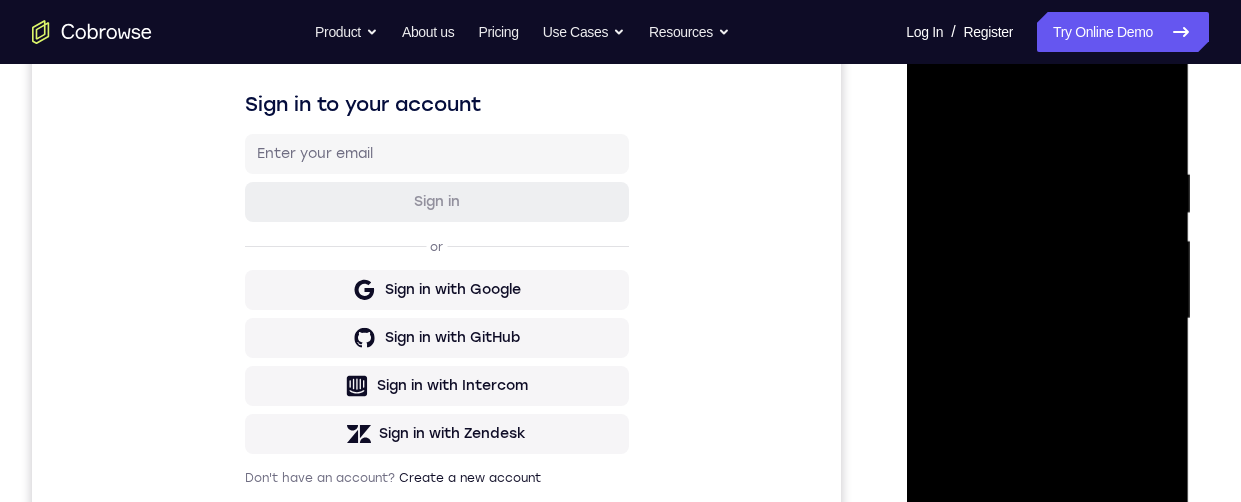 click at bounding box center [1047, 319] 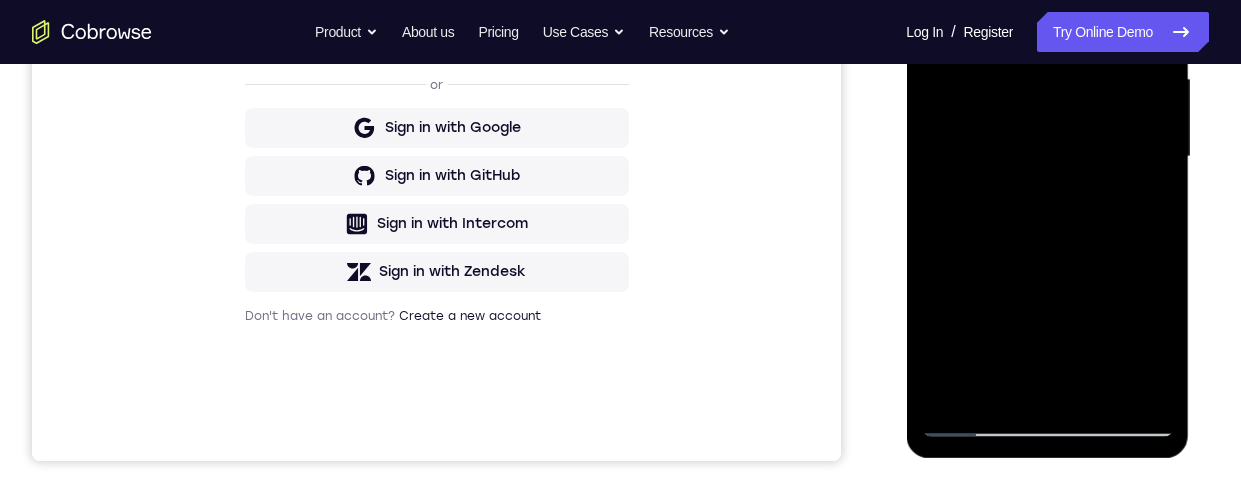 click at bounding box center [1047, 157] 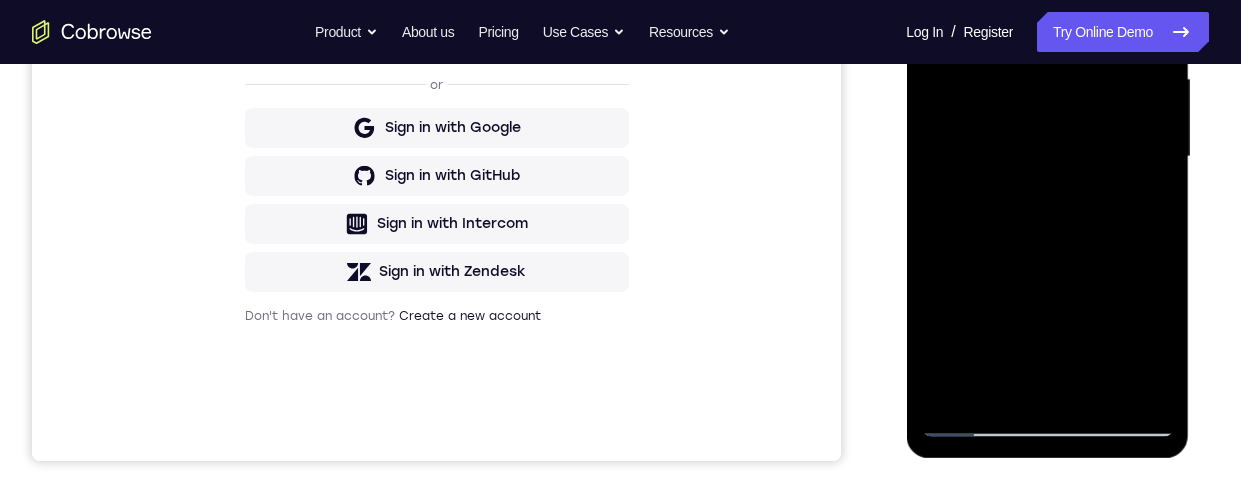 click at bounding box center (1047, 157) 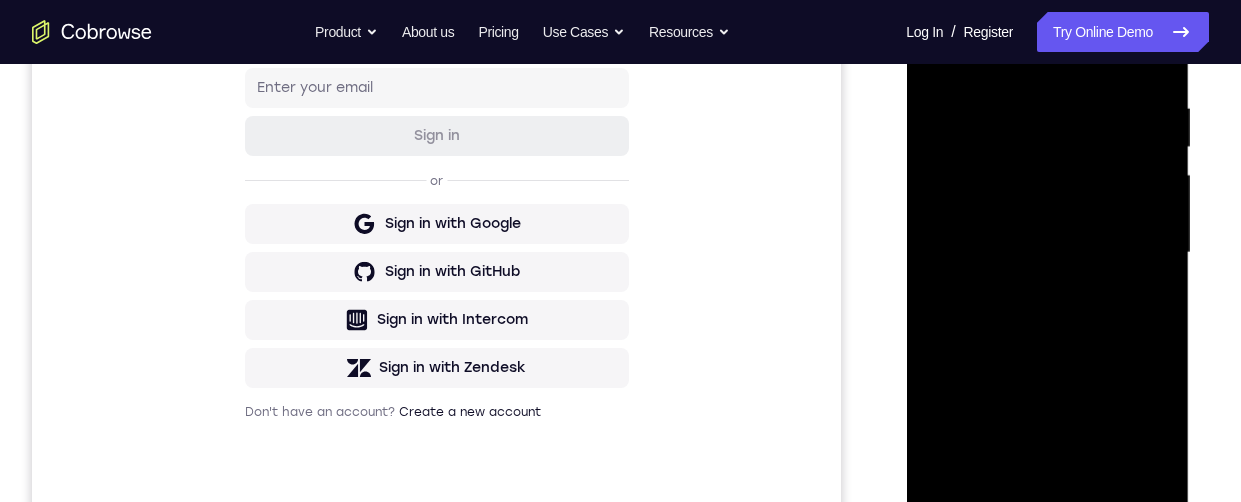 scroll, scrollTop: 303, scrollLeft: 0, axis: vertical 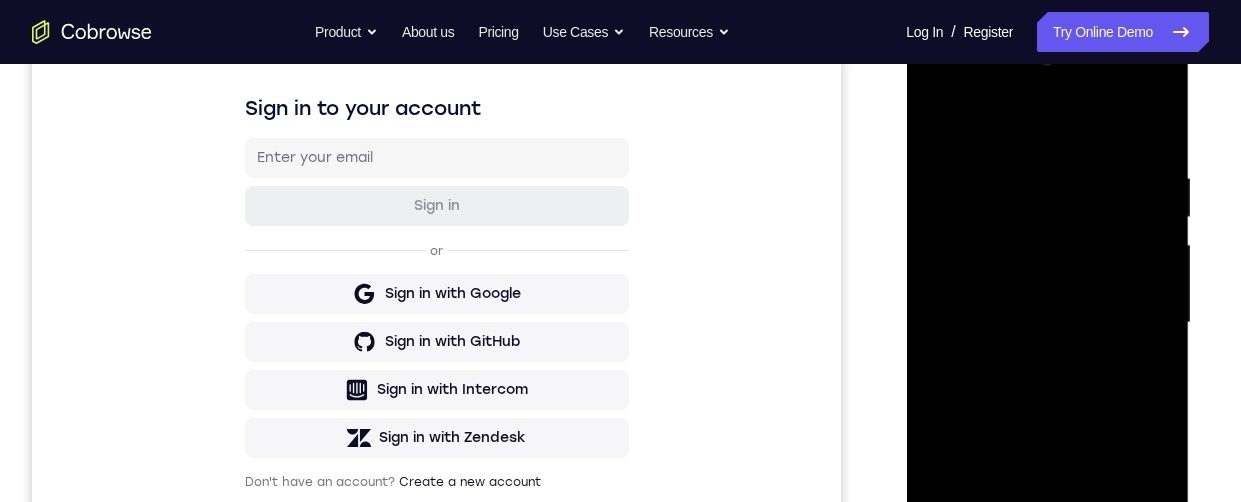 click at bounding box center [1047, 323] 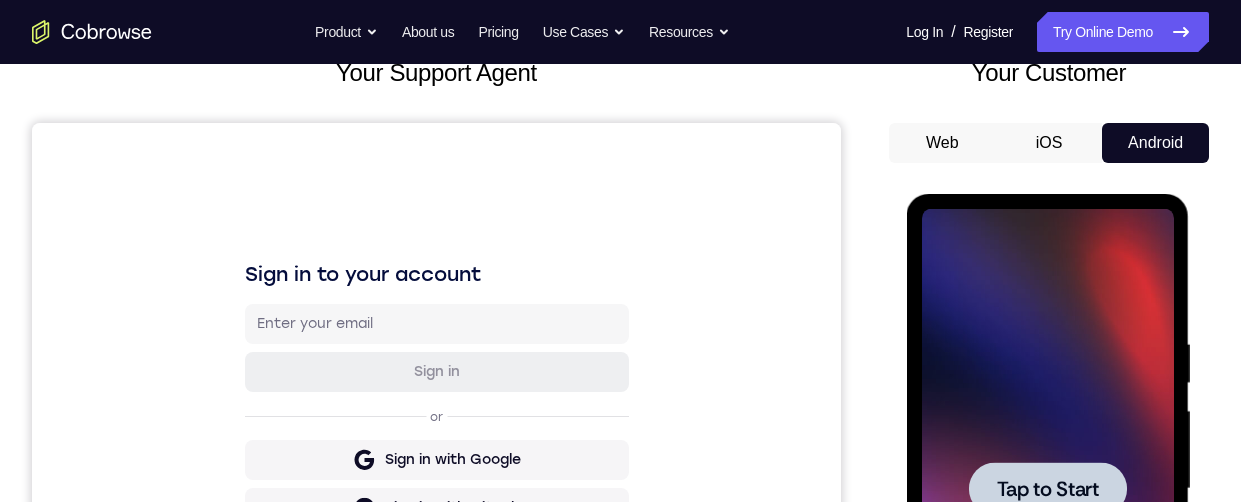 scroll, scrollTop: 322, scrollLeft: 0, axis: vertical 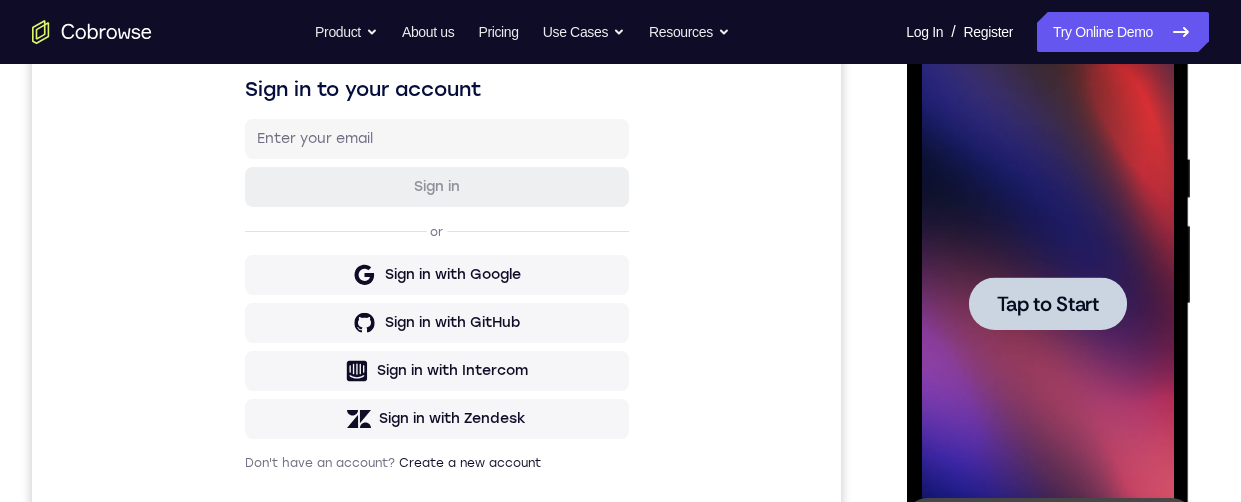 click 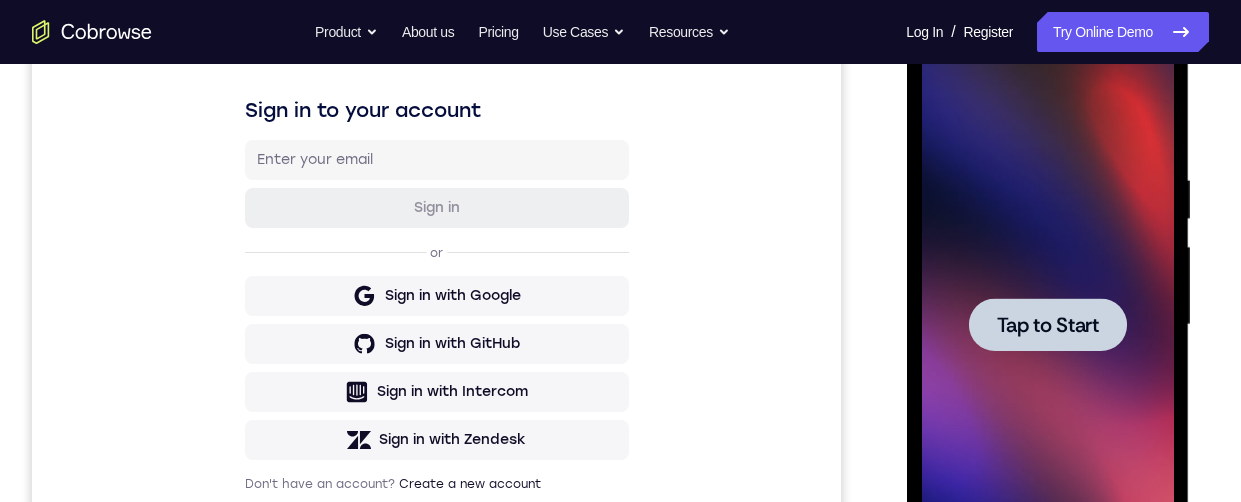 scroll, scrollTop: 275, scrollLeft: 0, axis: vertical 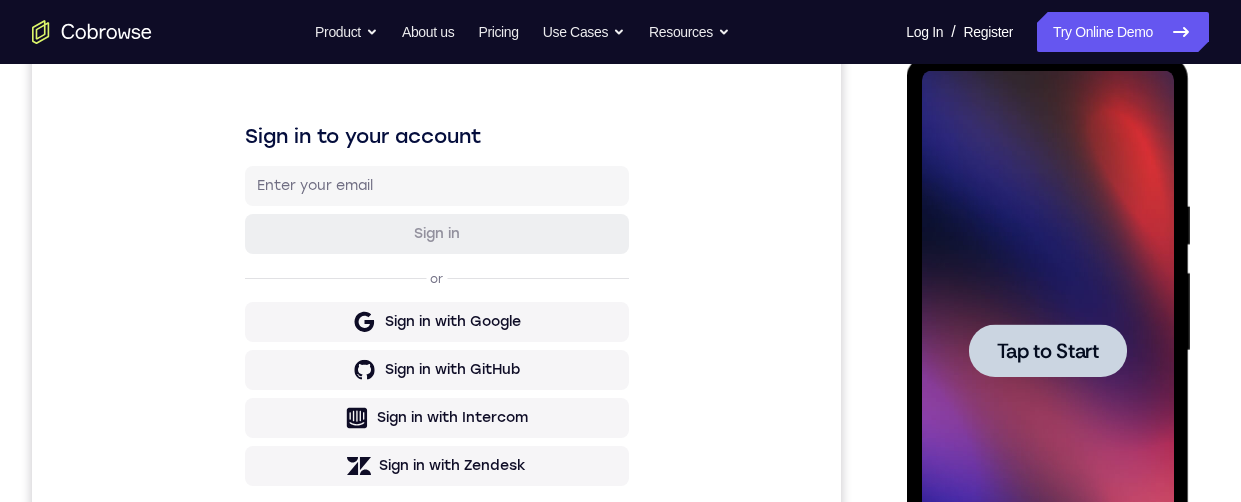click at bounding box center (1047, 350) 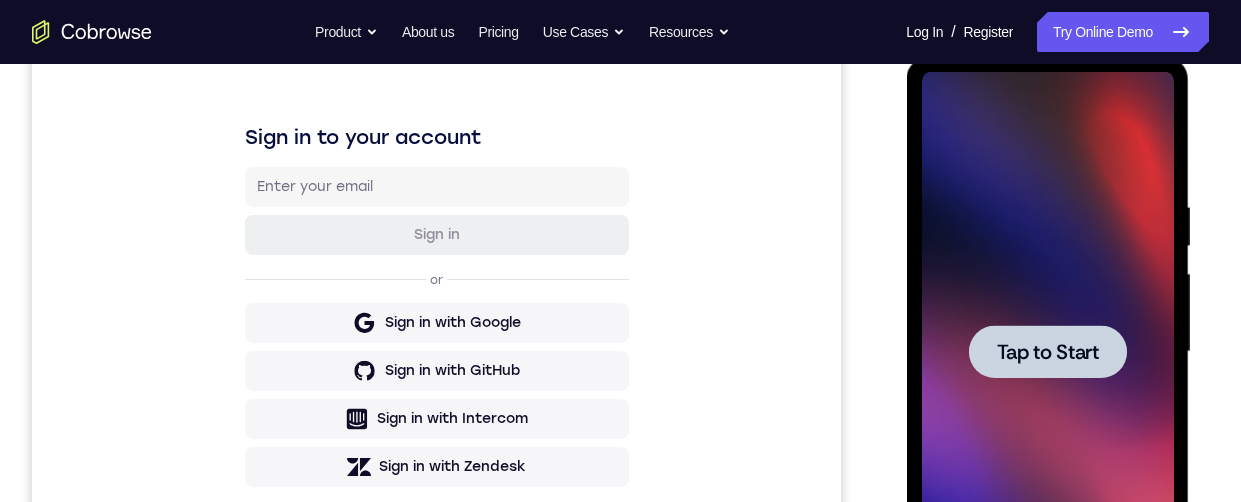 click on "Tap to Start" at bounding box center [1047, 352] 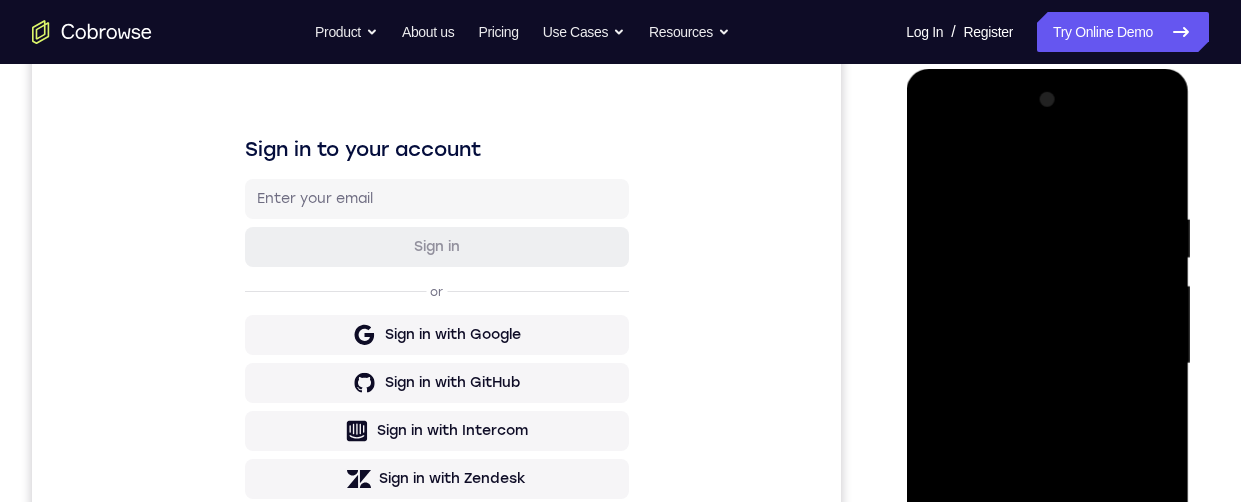 scroll, scrollTop: 416, scrollLeft: 0, axis: vertical 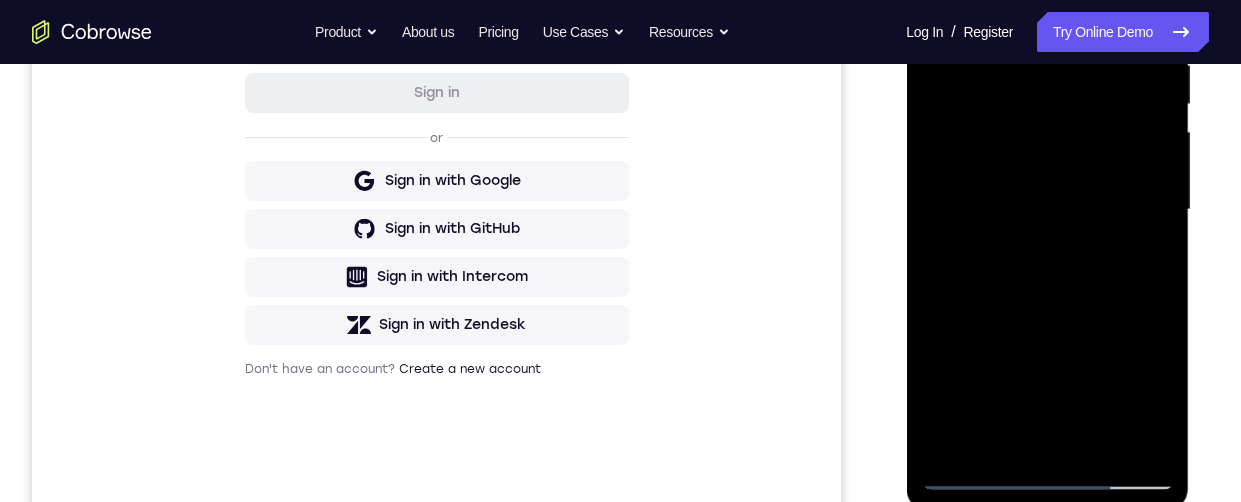 click at bounding box center [1047, 210] 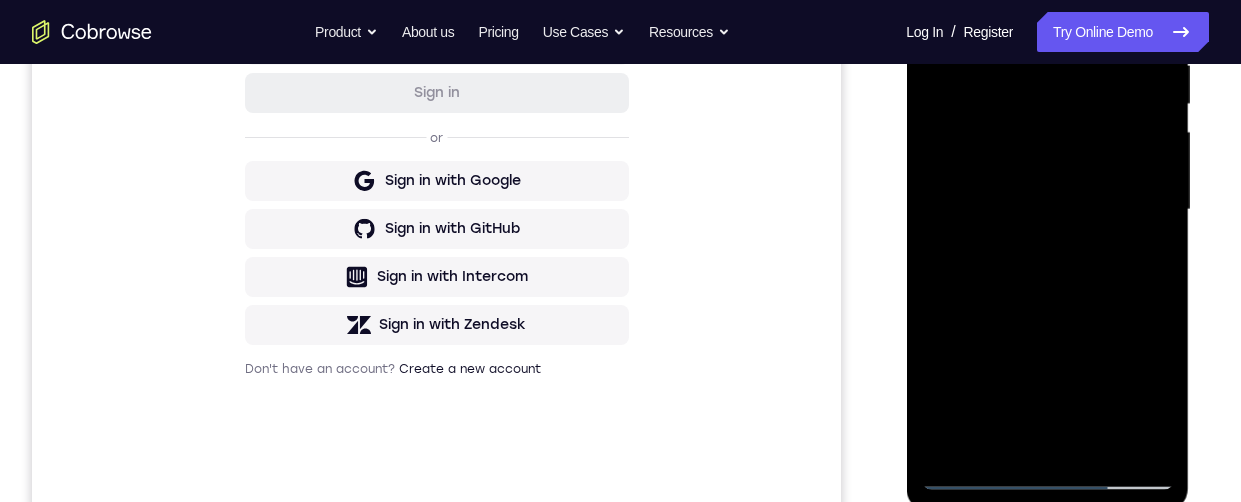 click at bounding box center [1047, 210] 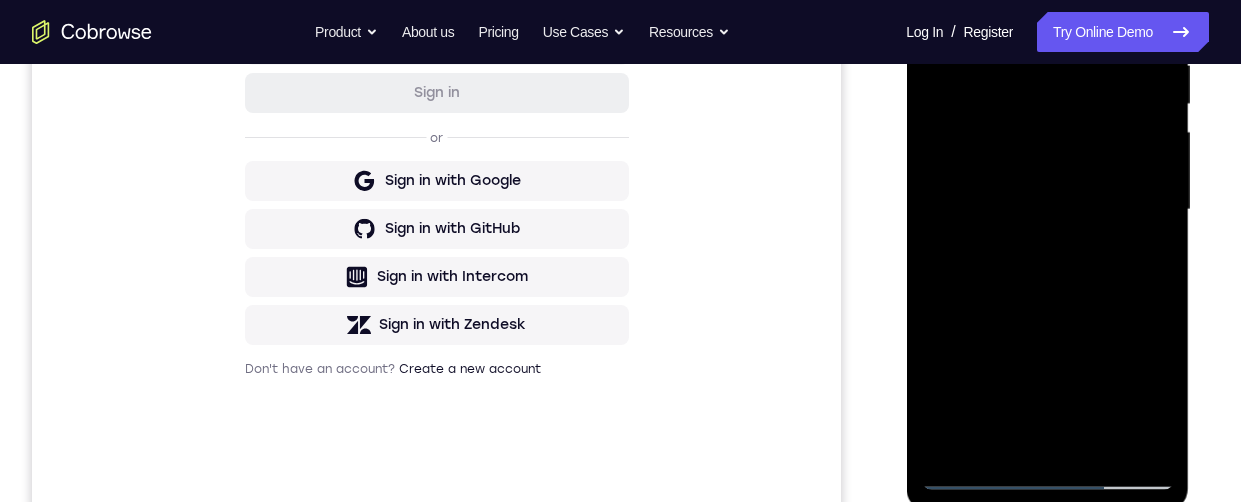 click at bounding box center [1047, 210] 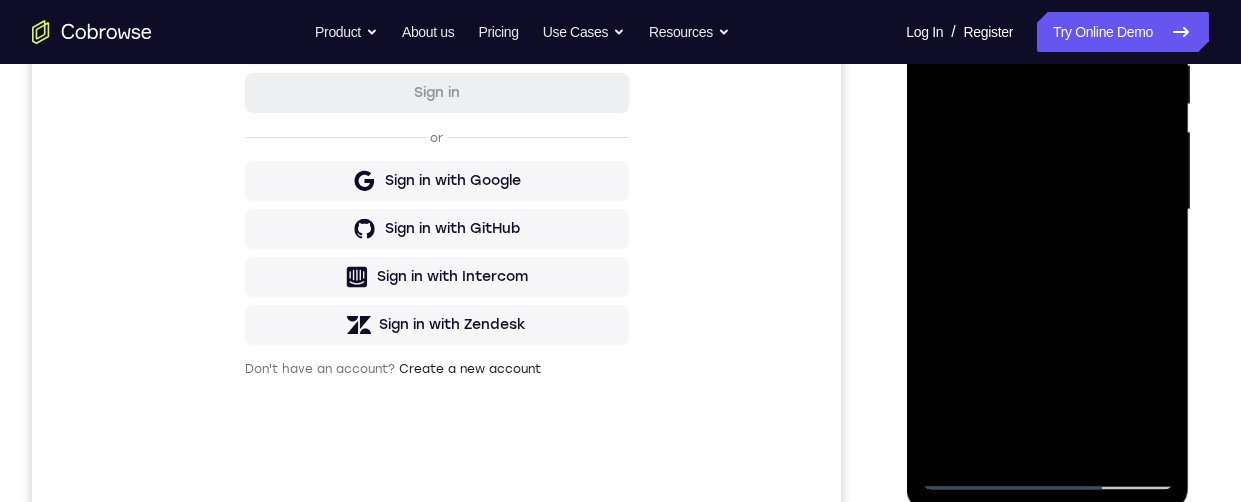 click at bounding box center (1047, 210) 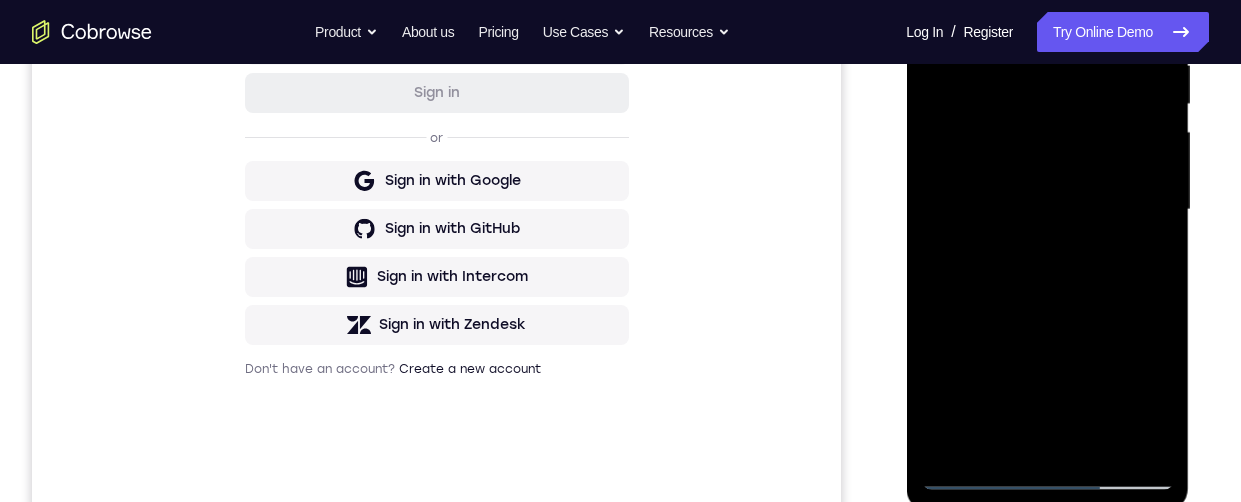 click at bounding box center [1047, 210] 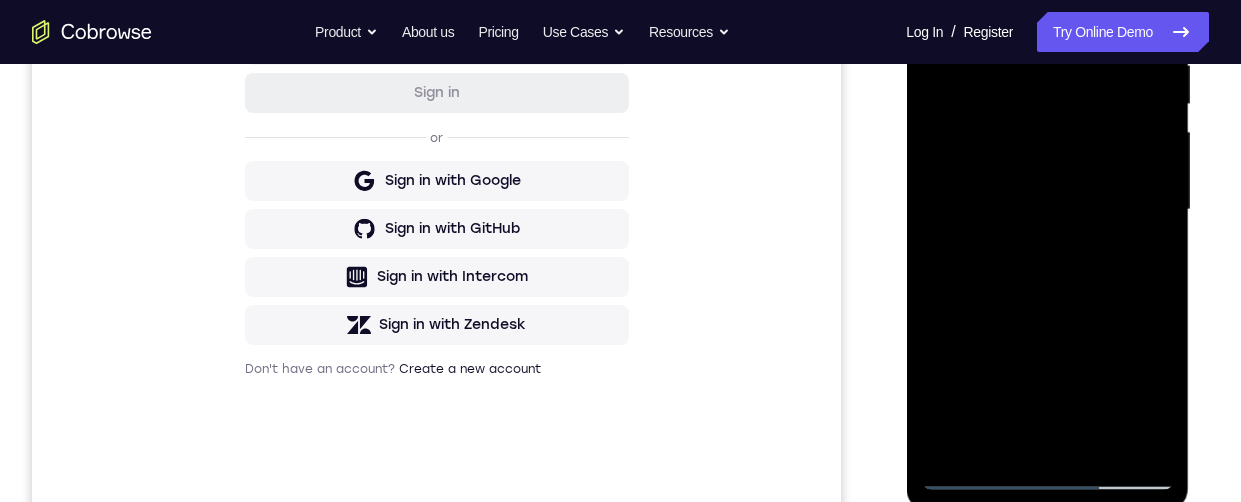 click at bounding box center [1047, 210] 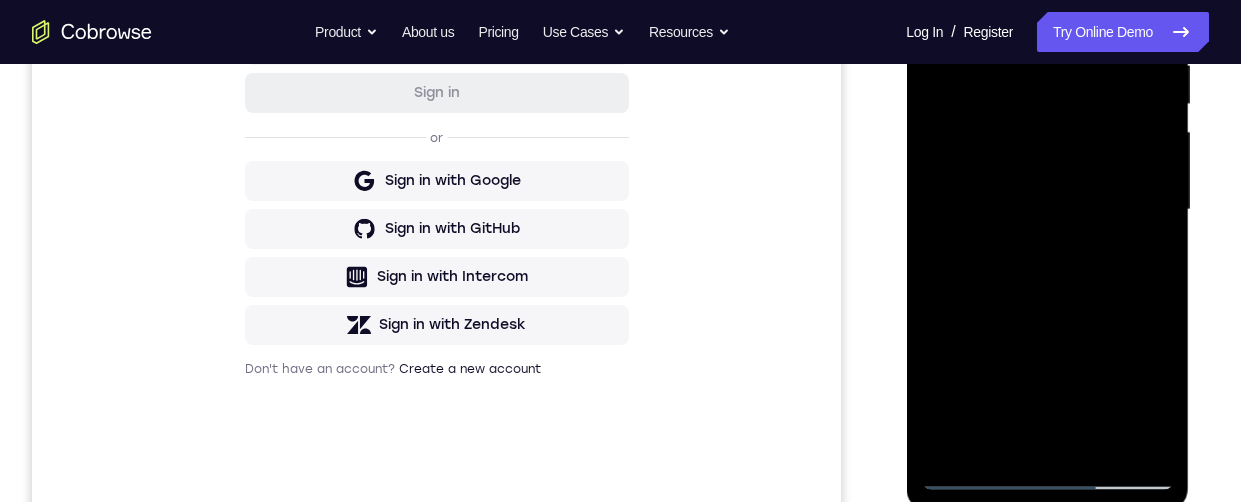 scroll, scrollTop: 430, scrollLeft: 0, axis: vertical 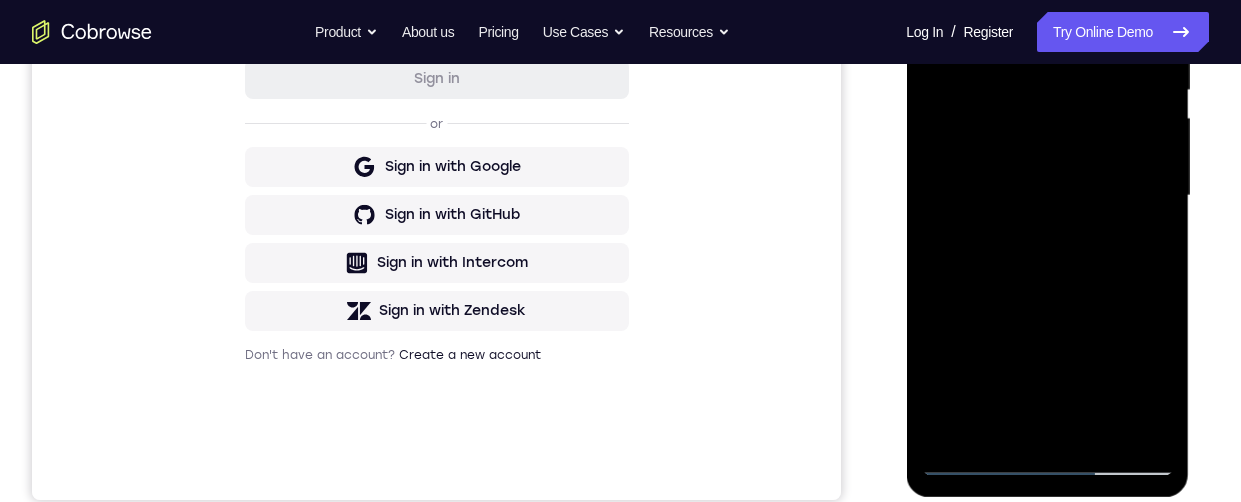 click at bounding box center (1047, 196) 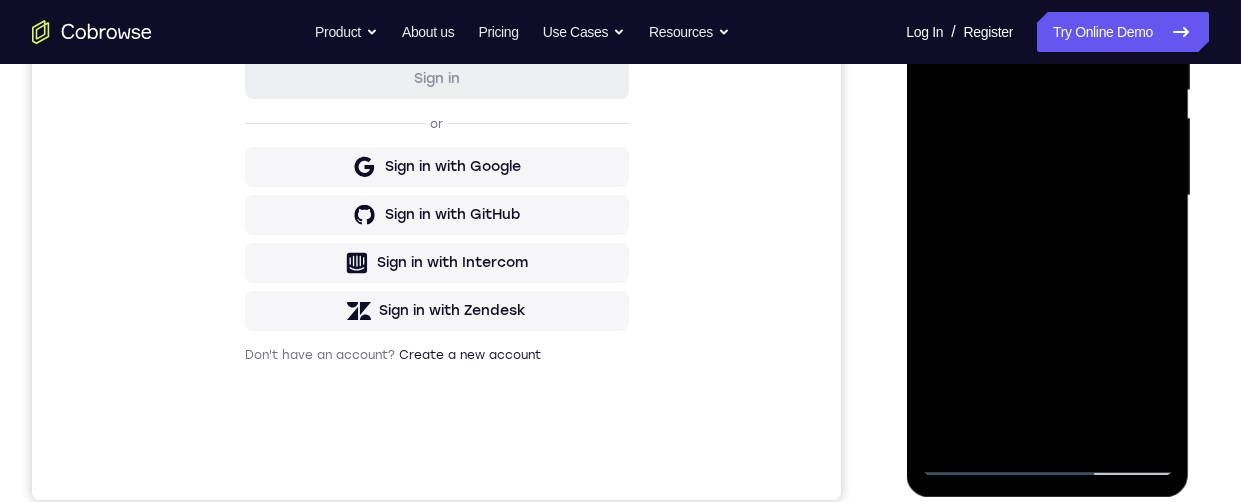 click at bounding box center [1047, 196] 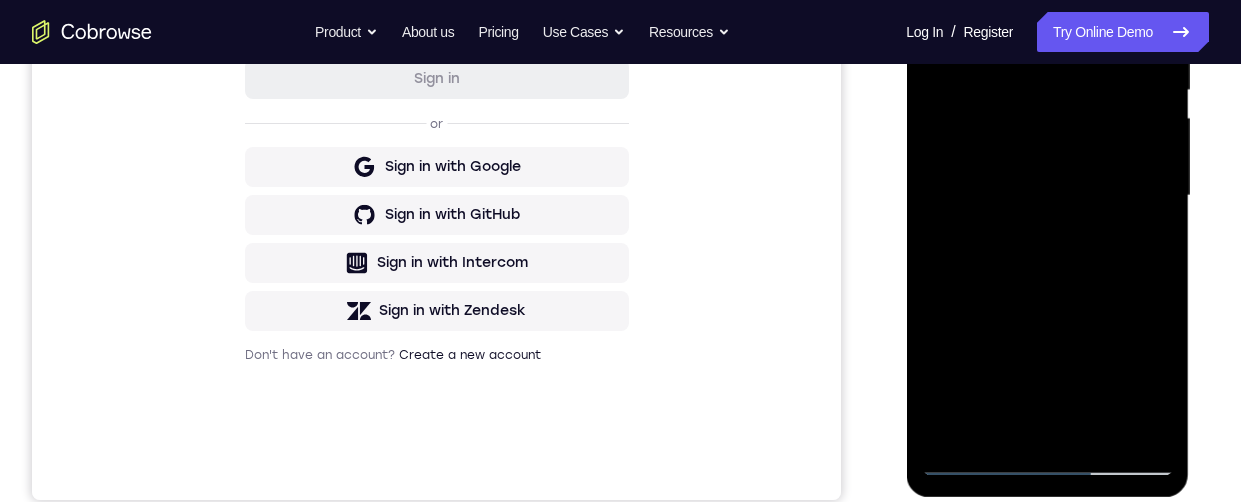 click at bounding box center [1047, 196] 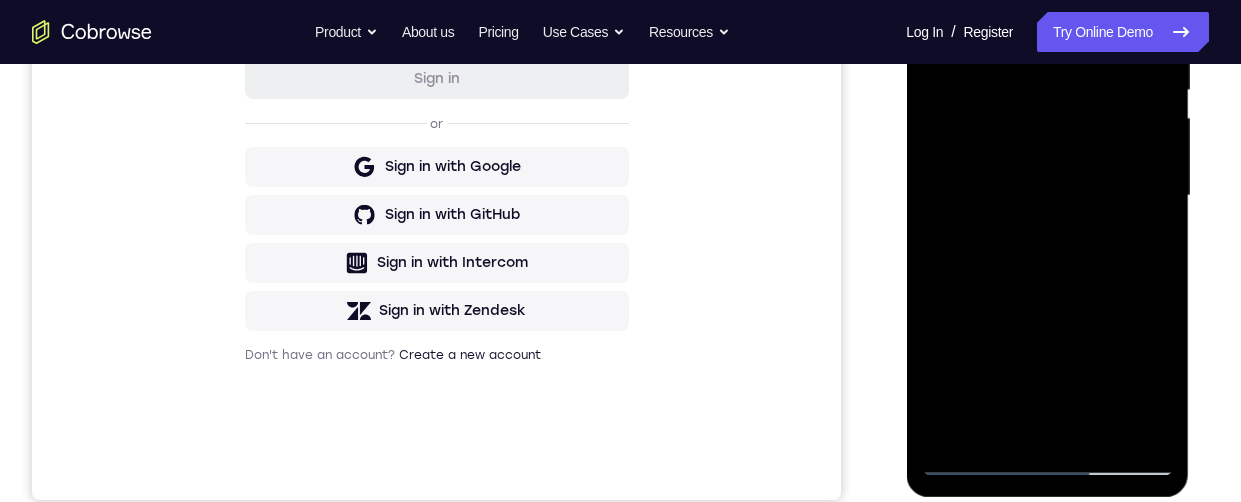 click at bounding box center [1047, 196] 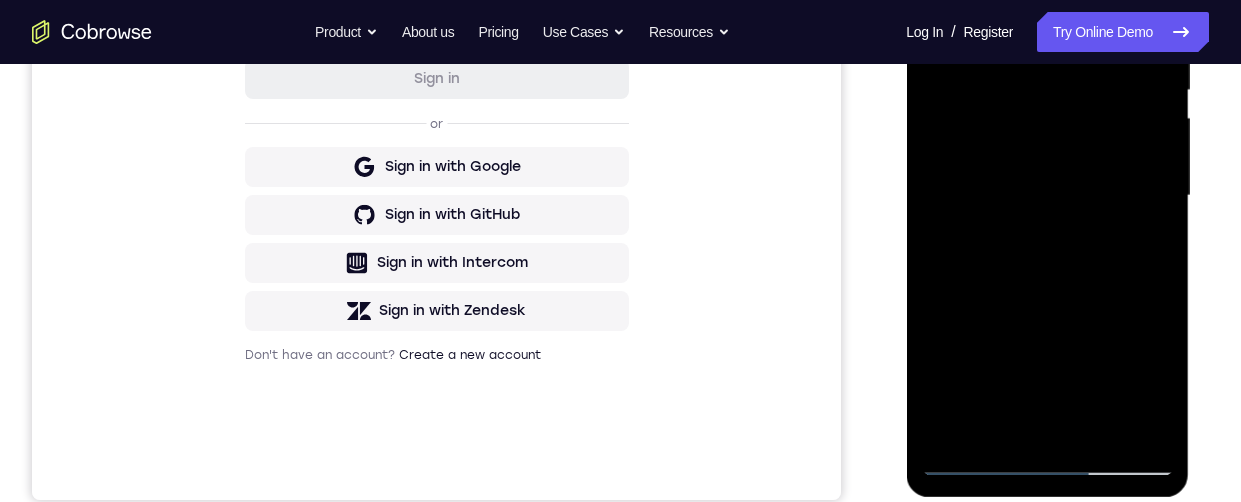 click at bounding box center [1047, 196] 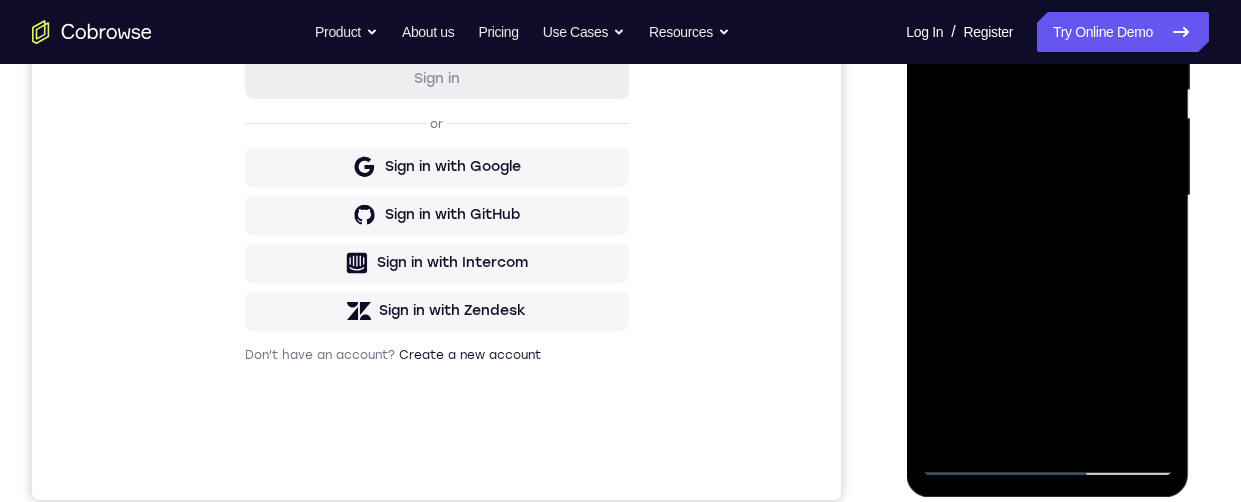 click at bounding box center (1047, 196) 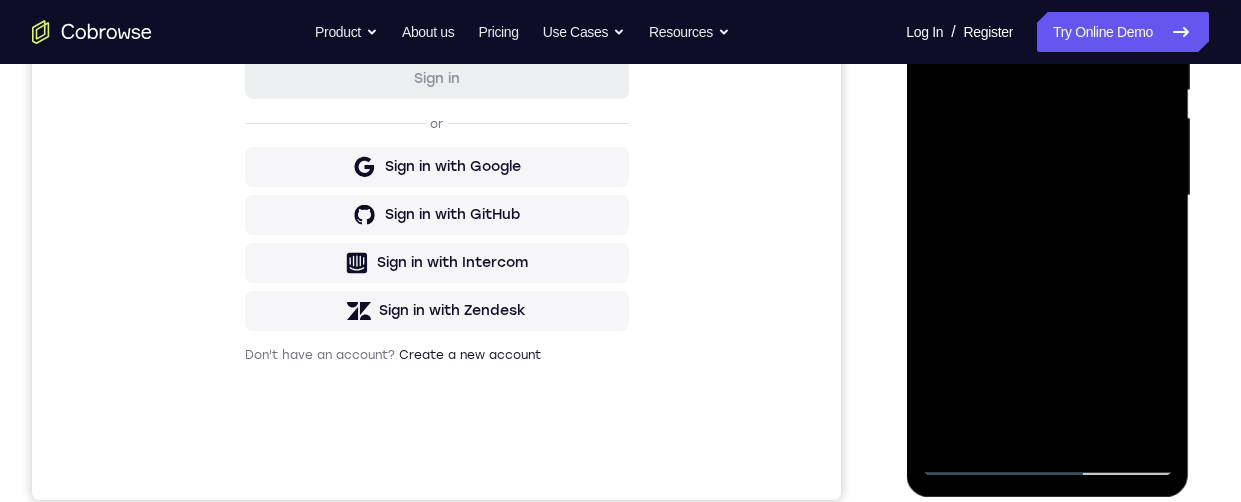 click at bounding box center (1047, 196) 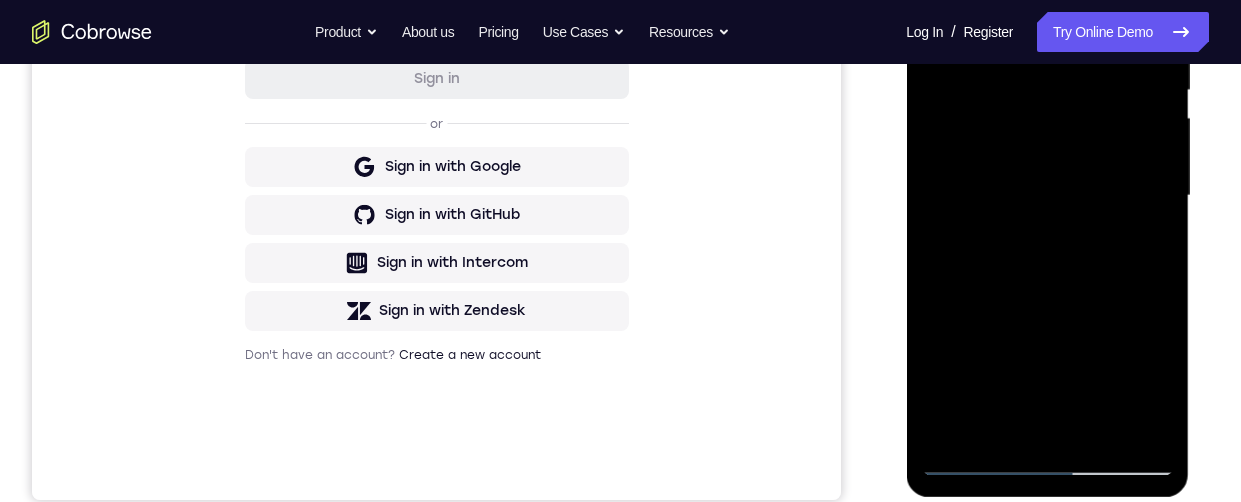 click at bounding box center [1047, 196] 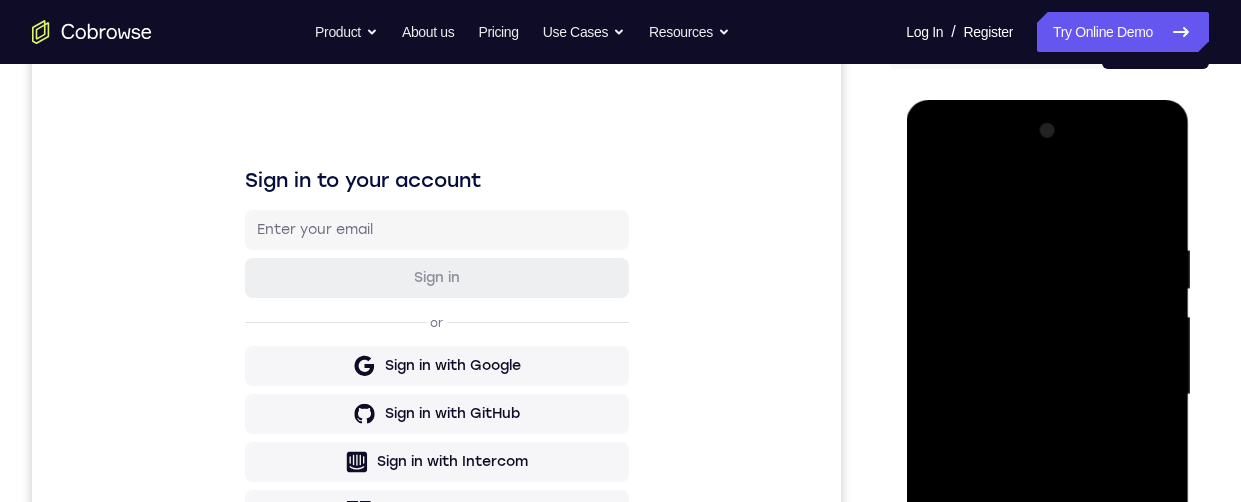 scroll, scrollTop: 248, scrollLeft: 0, axis: vertical 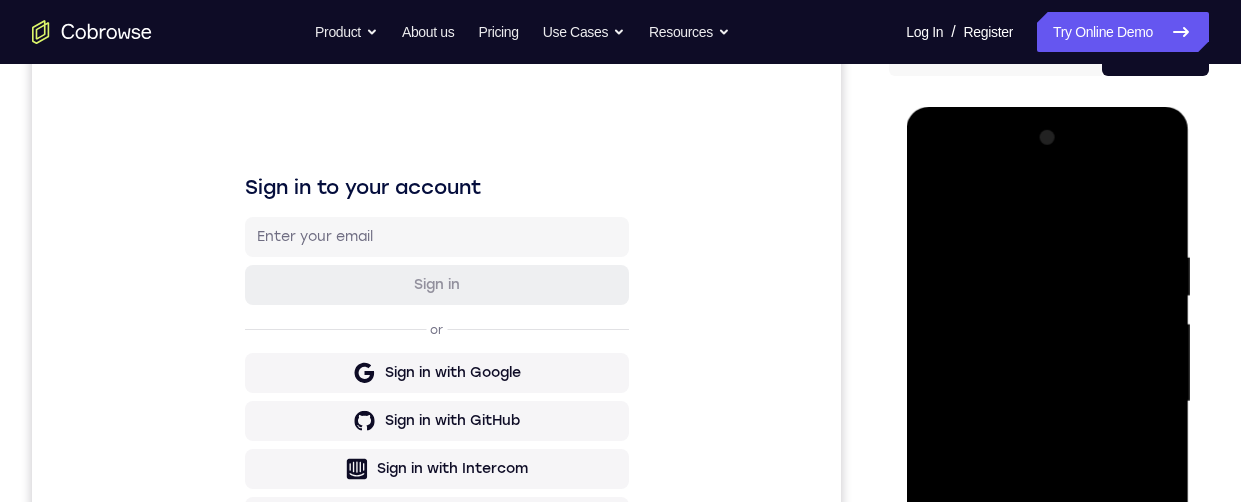 click at bounding box center (1047, 402) 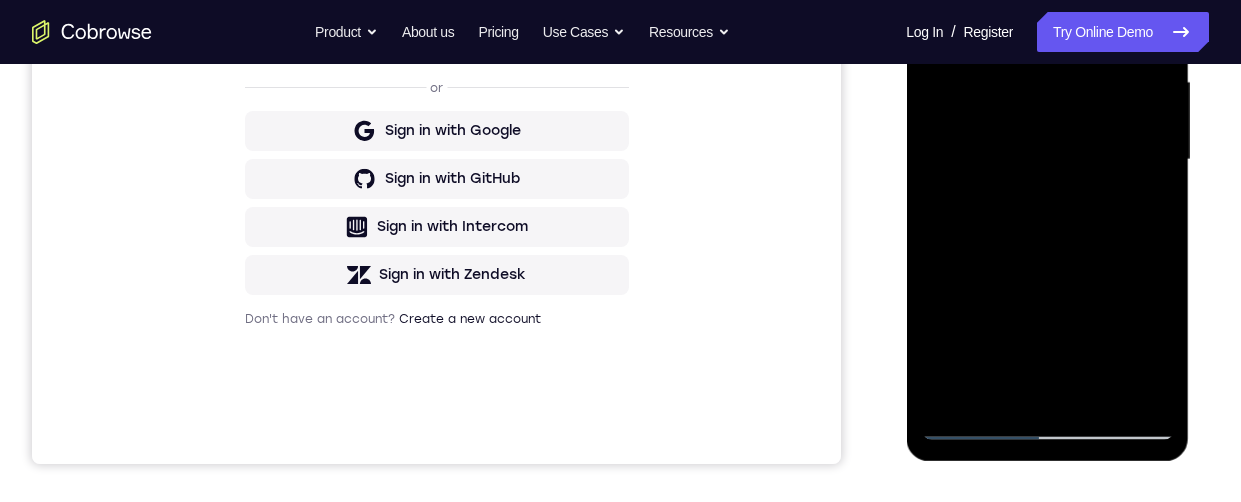 scroll, scrollTop: 407, scrollLeft: 0, axis: vertical 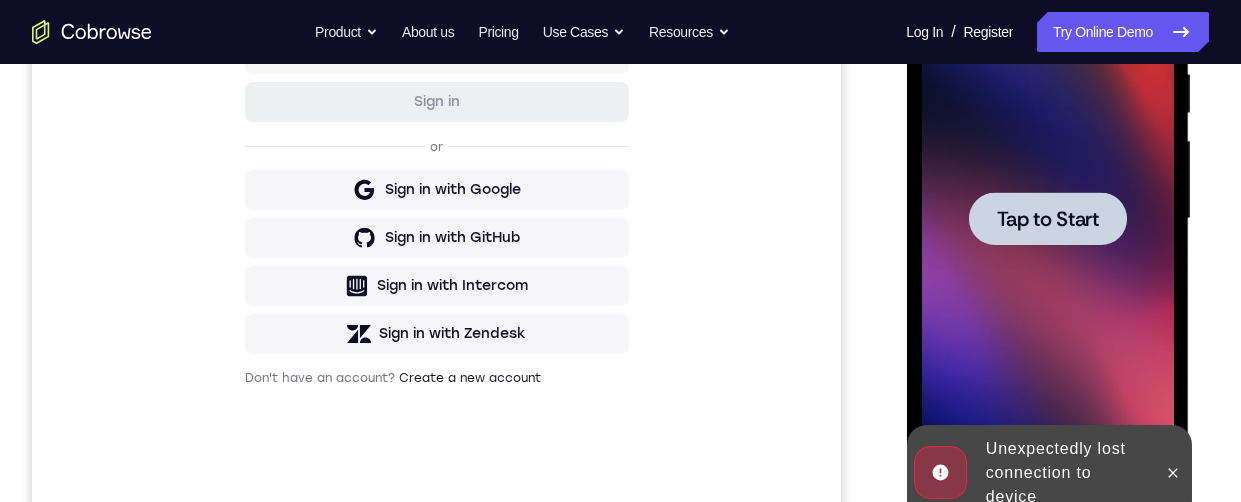 click at bounding box center (1047, 218) 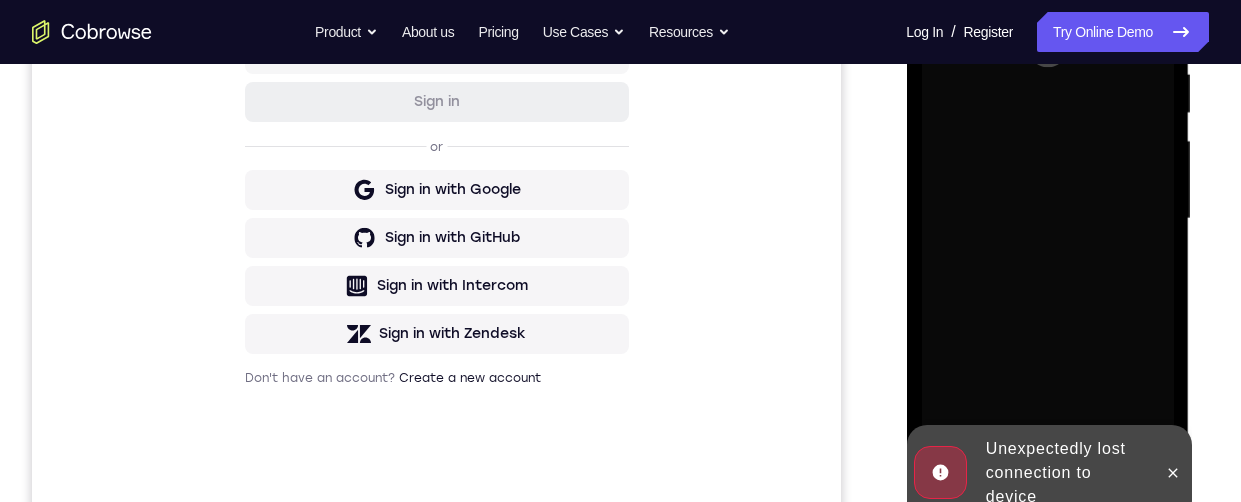 scroll, scrollTop: 129, scrollLeft: 0, axis: vertical 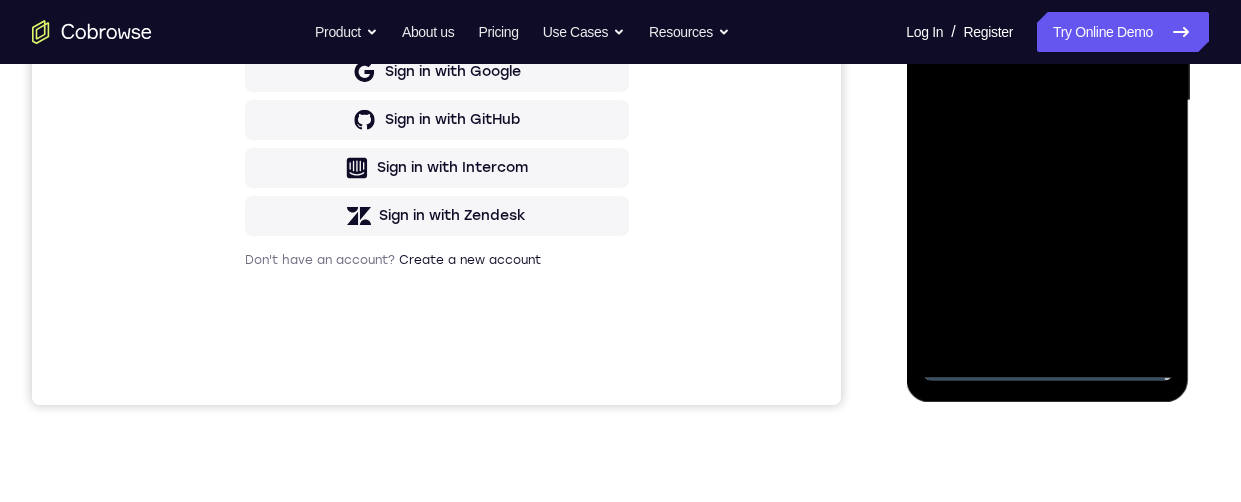 click at bounding box center [1047, 101] 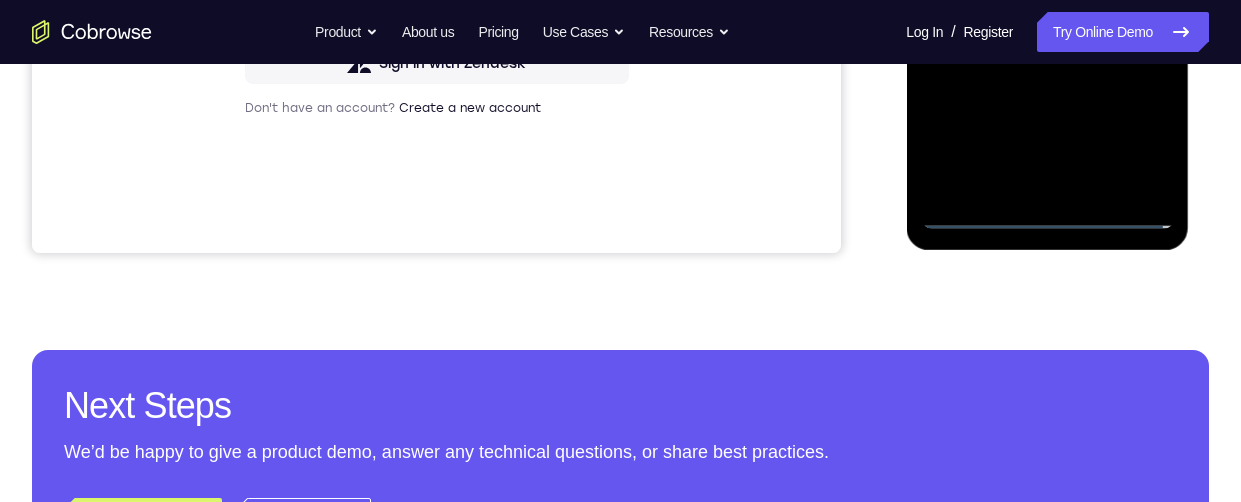 click at bounding box center [1047, -51] 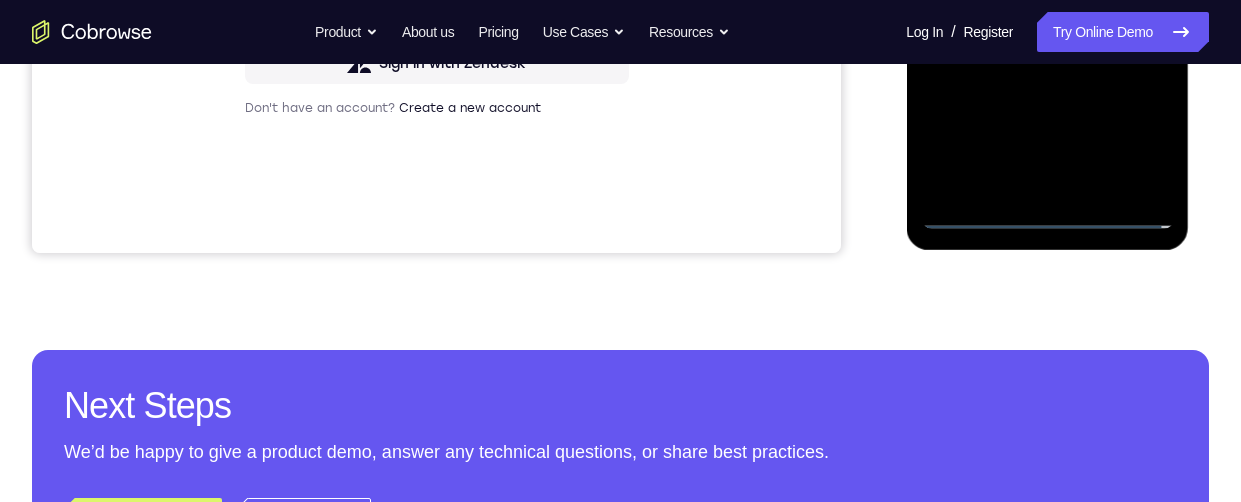 click at bounding box center [1047, -51] 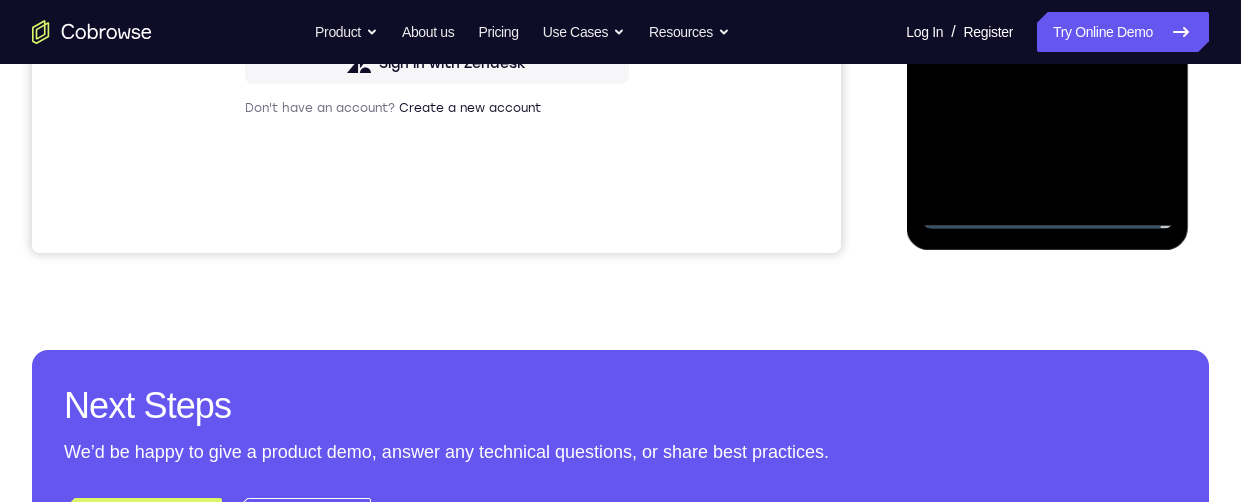 click at bounding box center (1047, -51) 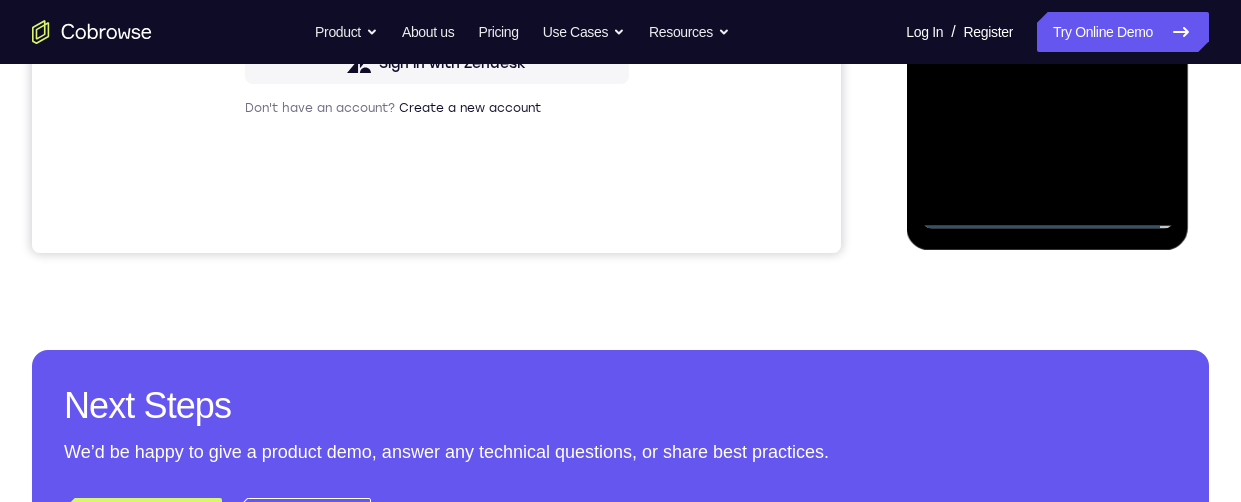 click at bounding box center (1047, -51) 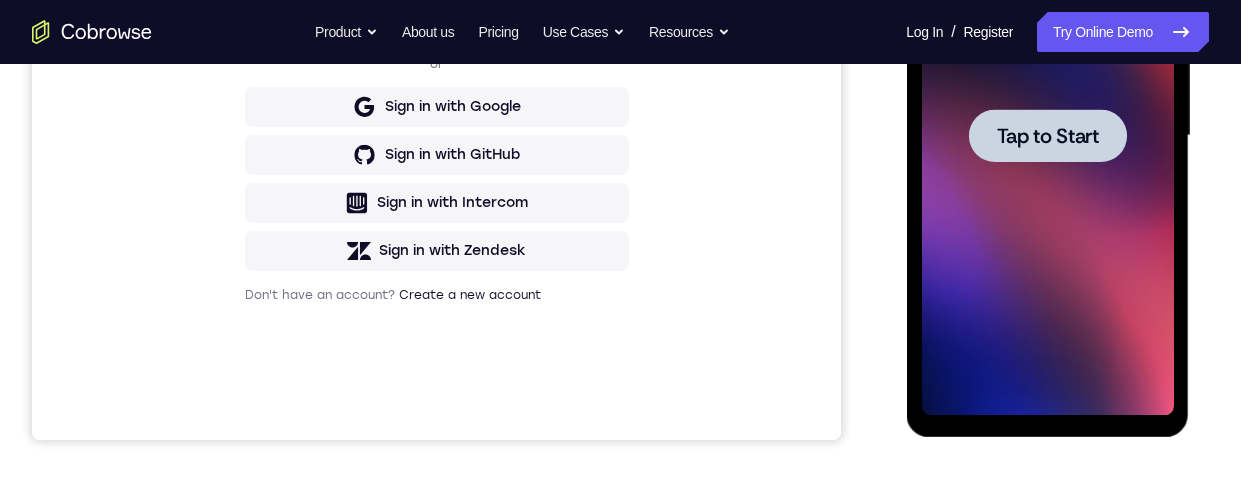 scroll, scrollTop: 463, scrollLeft: 0, axis: vertical 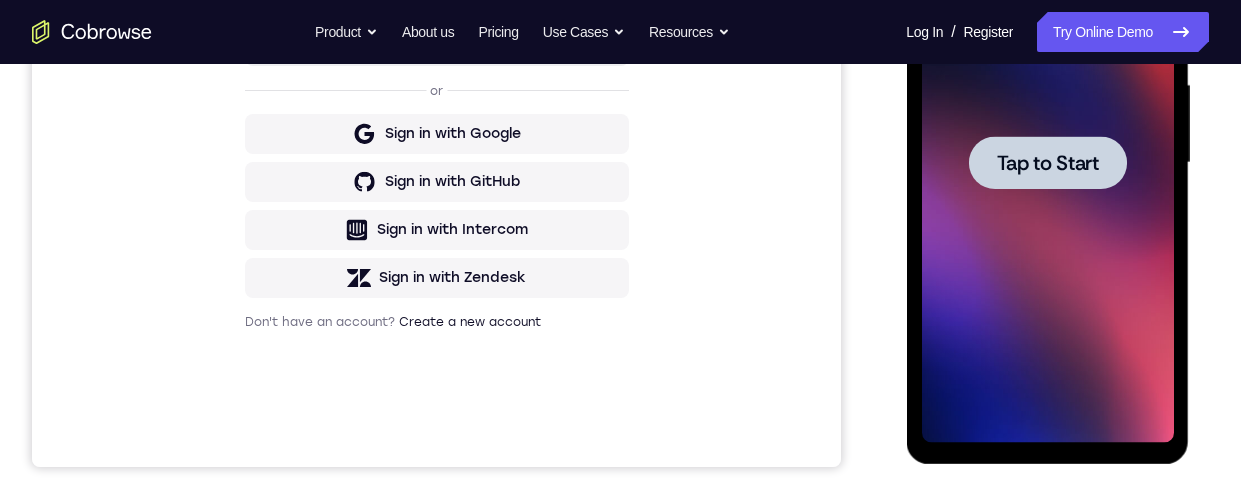 click on "Tap to Start" at bounding box center (1047, 163) 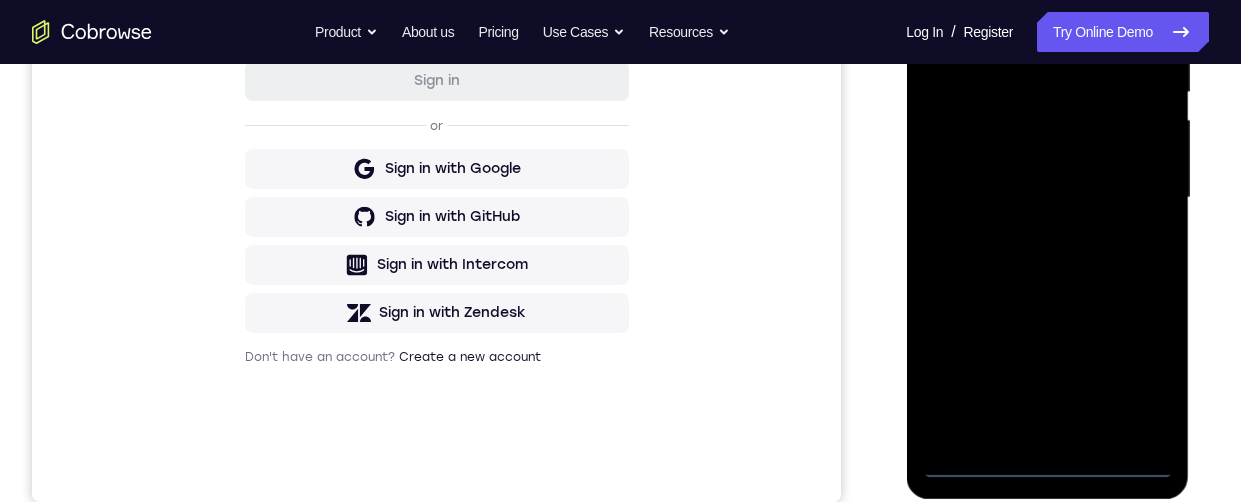 scroll, scrollTop: 436, scrollLeft: 0, axis: vertical 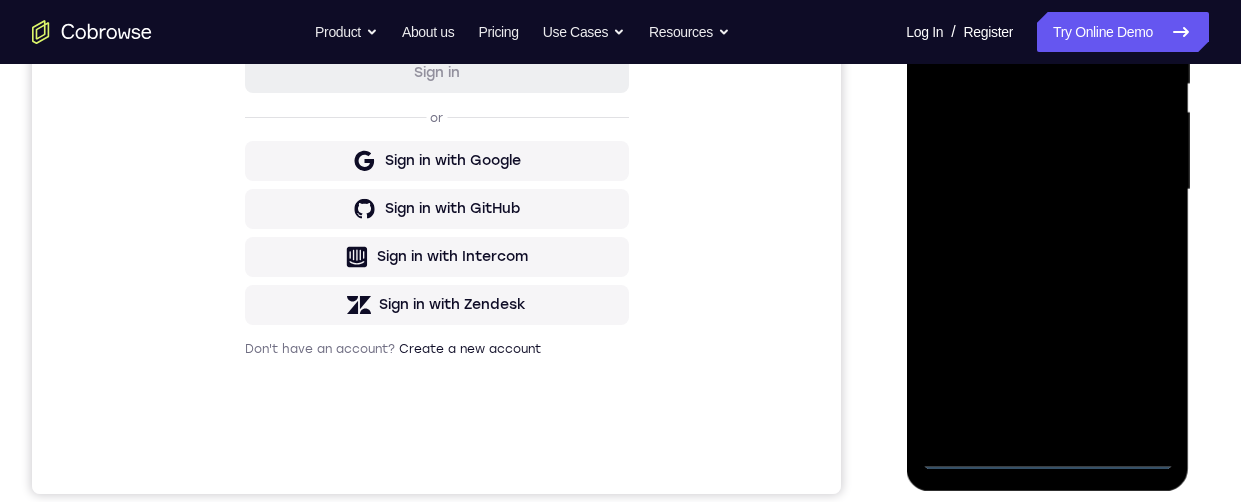 click at bounding box center (1047, 190) 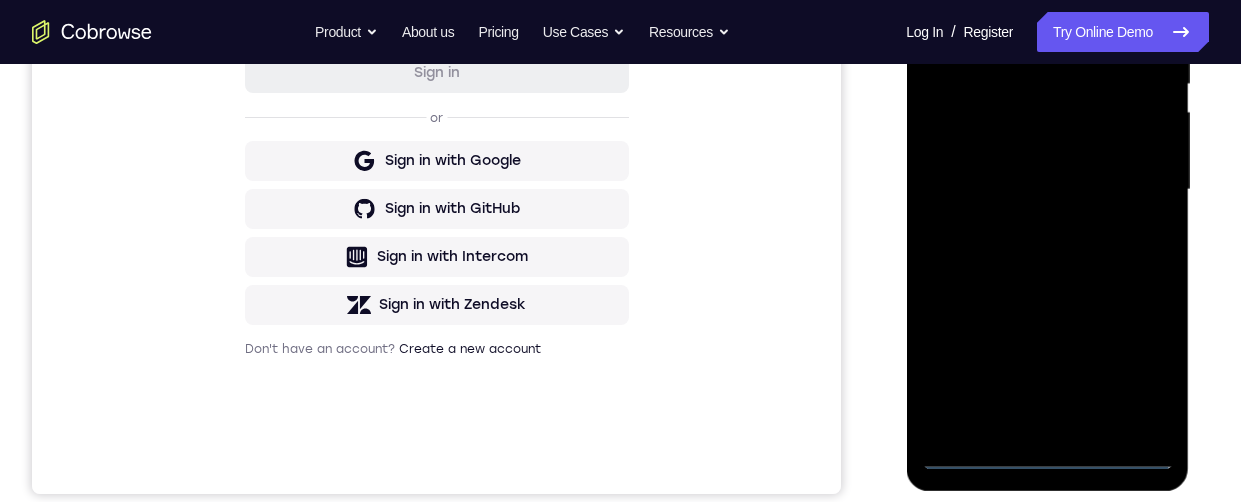 click at bounding box center [1047, 190] 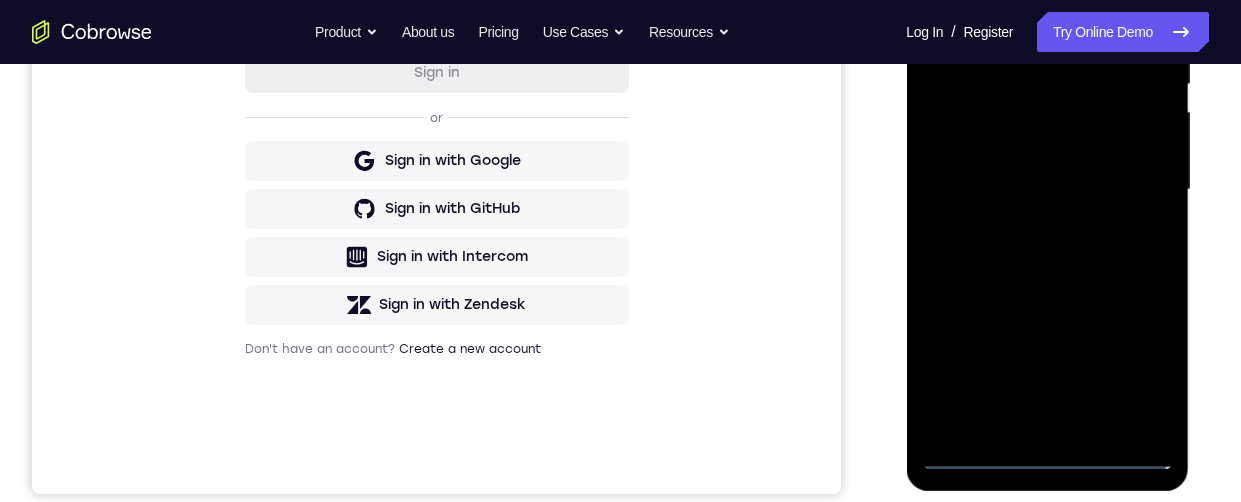 click at bounding box center (1047, 190) 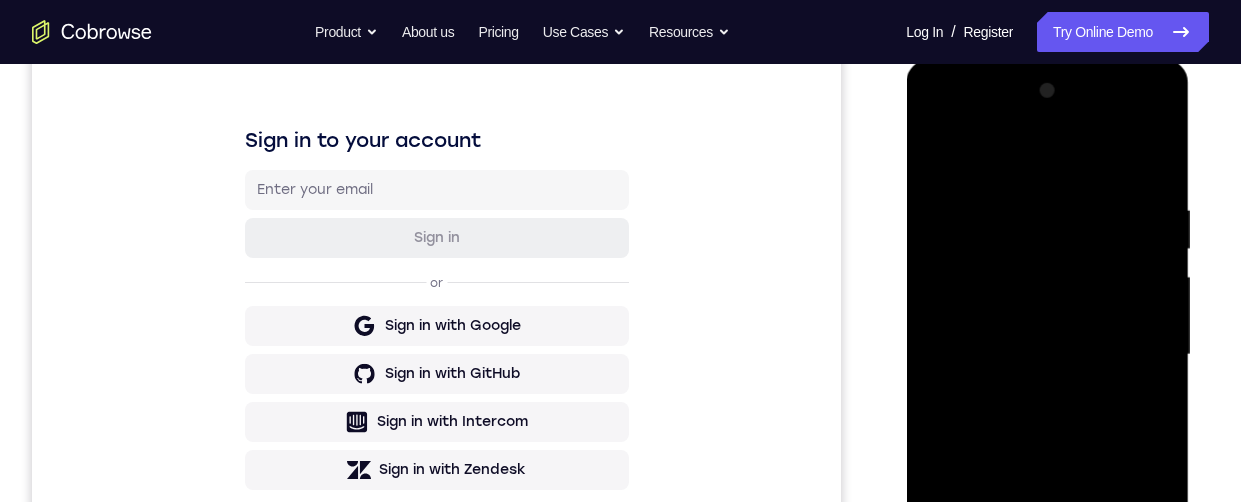 scroll, scrollTop: 444, scrollLeft: 0, axis: vertical 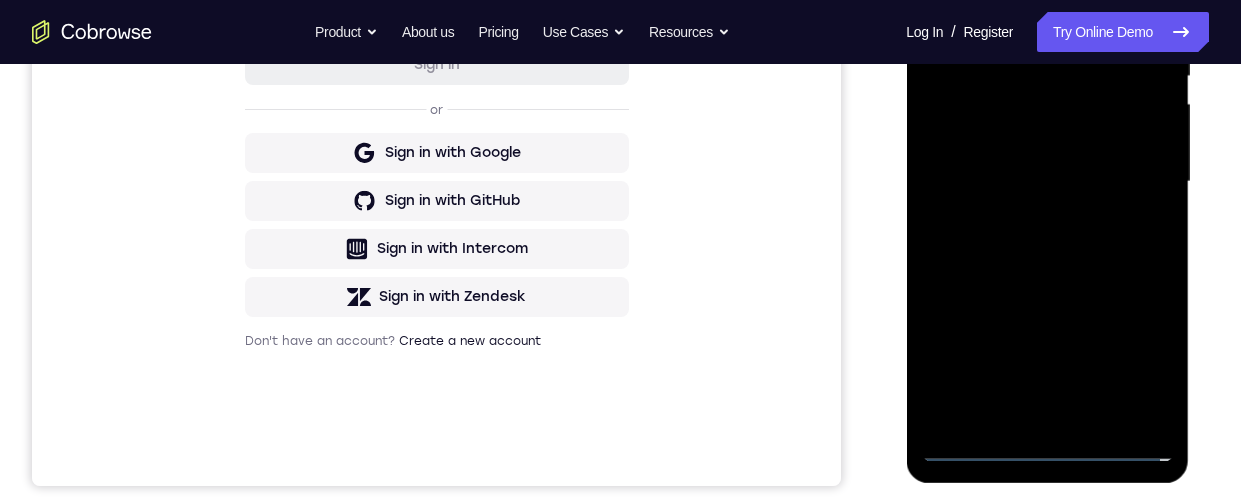 click at bounding box center (1047, 182) 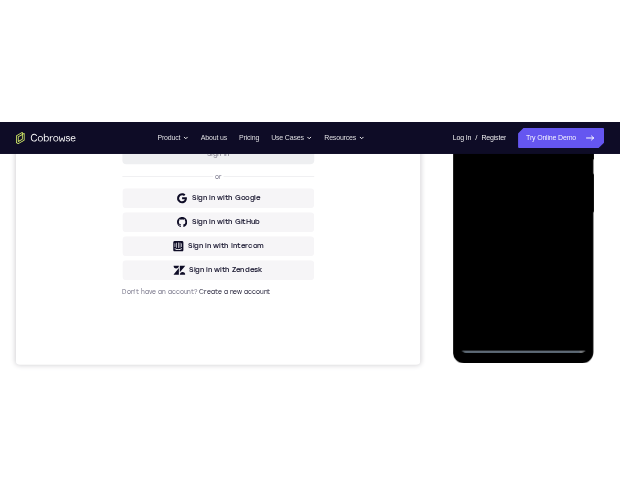 scroll, scrollTop: 533, scrollLeft: 0, axis: vertical 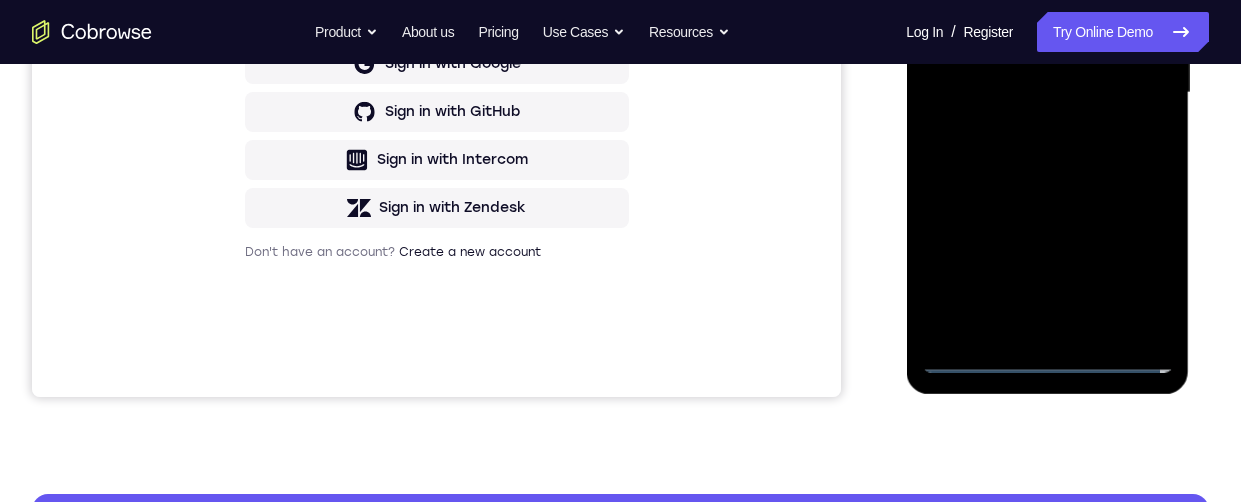 click at bounding box center [1047, 93] 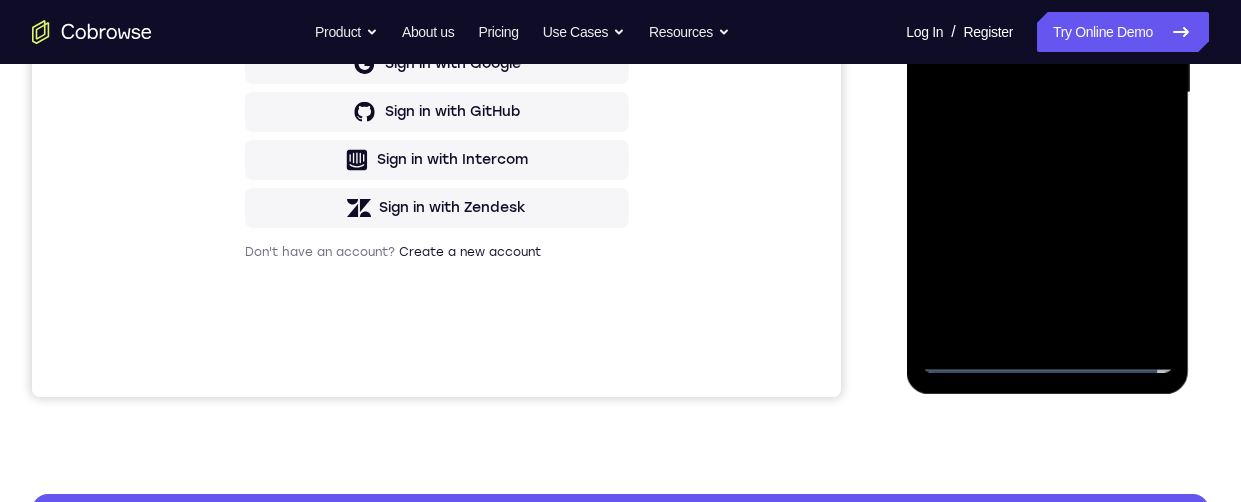 click at bounding box center [1047, 93] 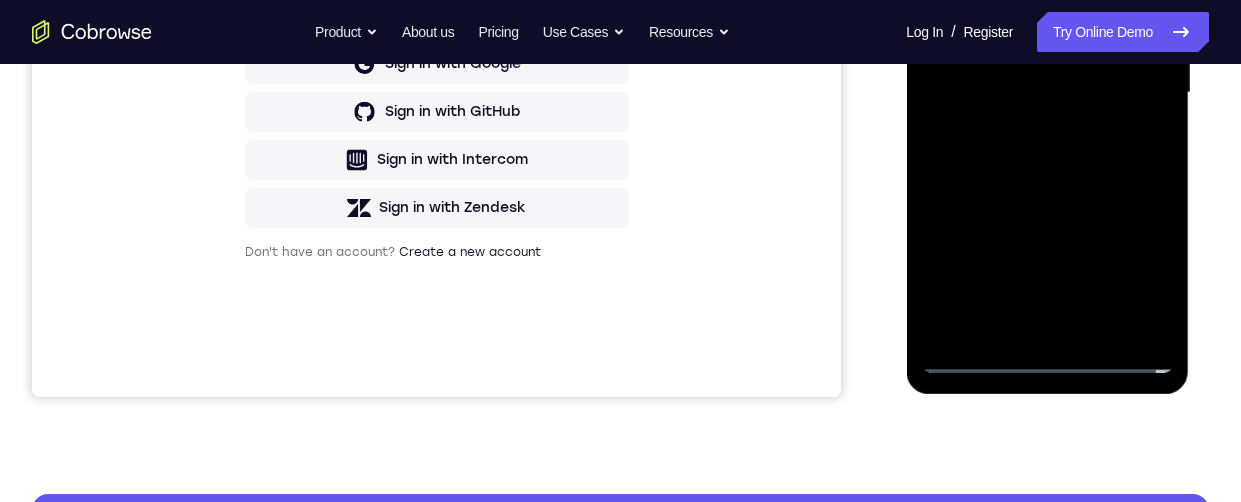 click at bounding box center (1047, 93) 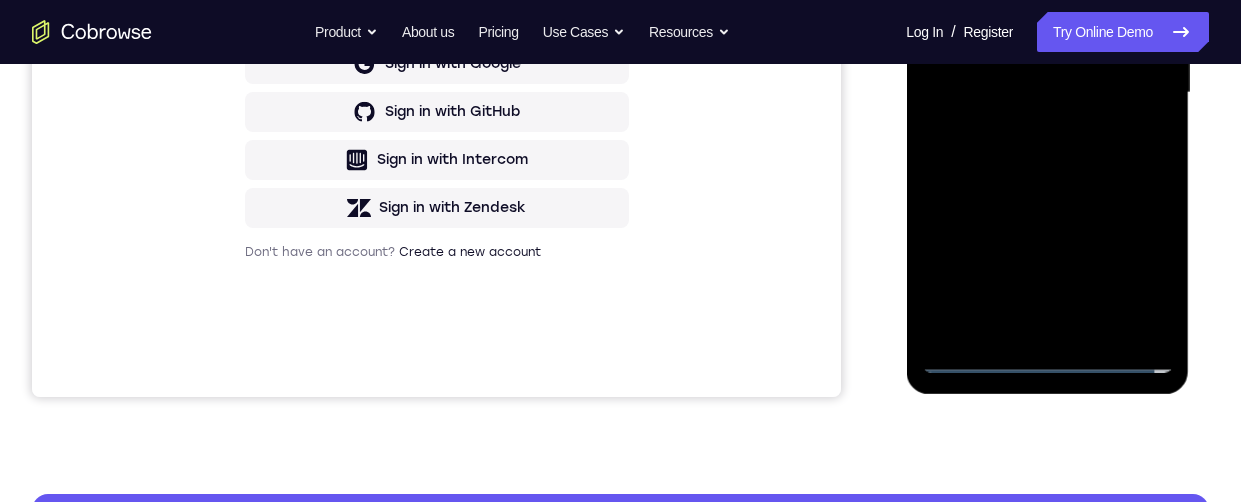 click at bounding box center (1047, 93) 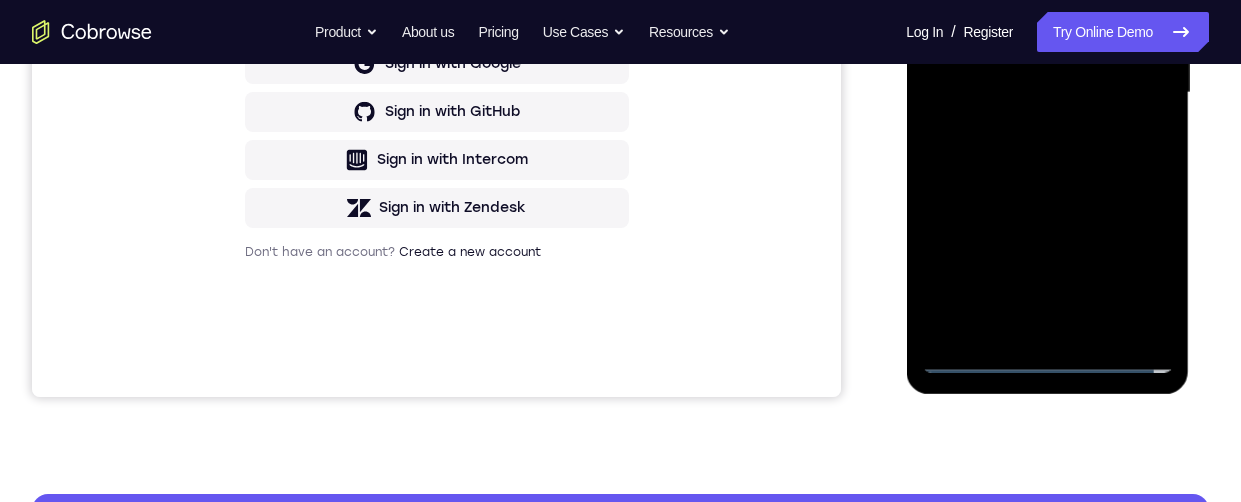 click at bounding box center [1047, 93] 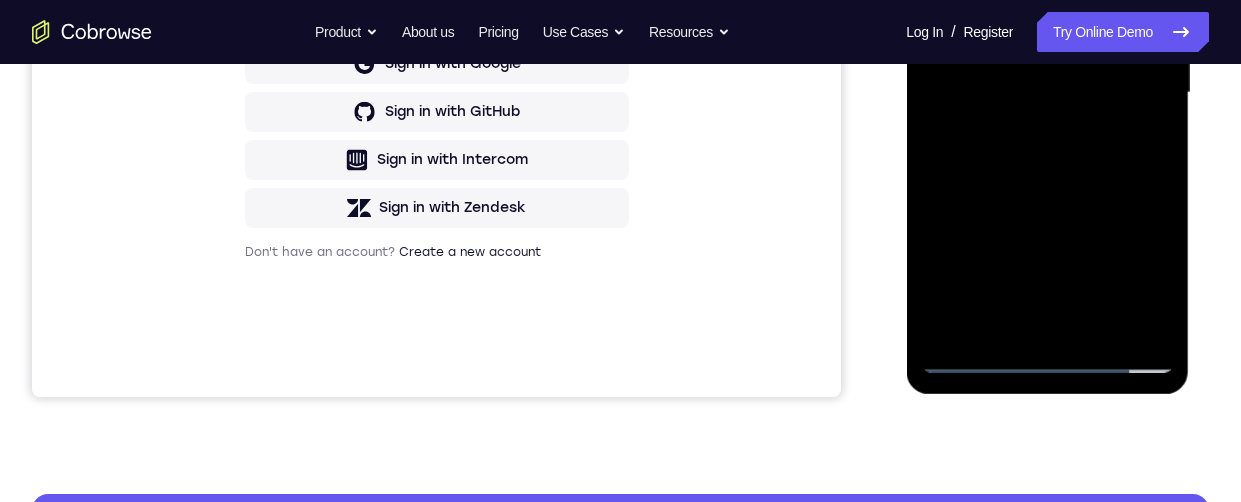 click at bounding box center (1047, 93) 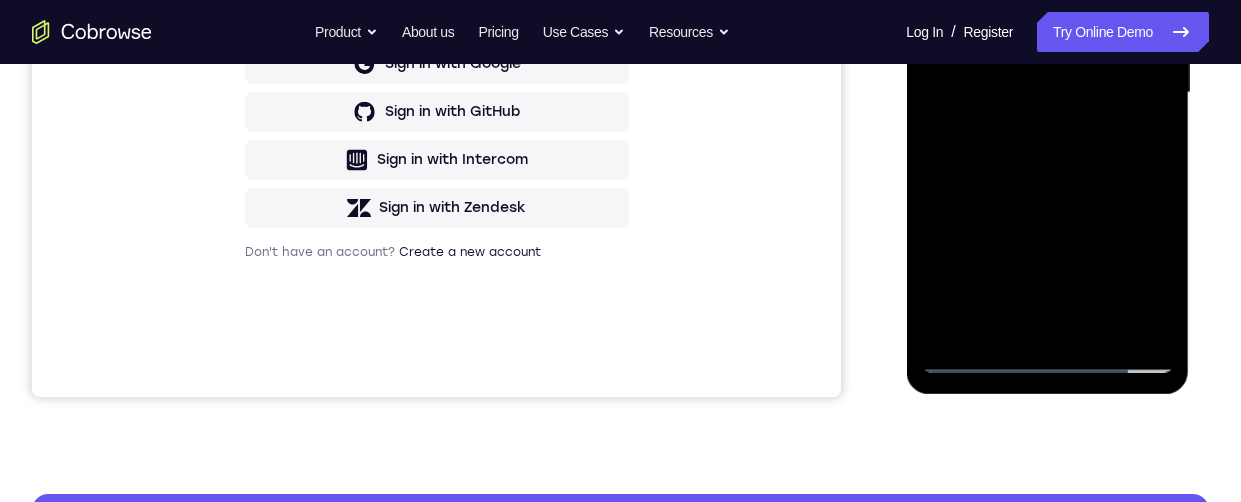 click at bounding box center (1047, 93) 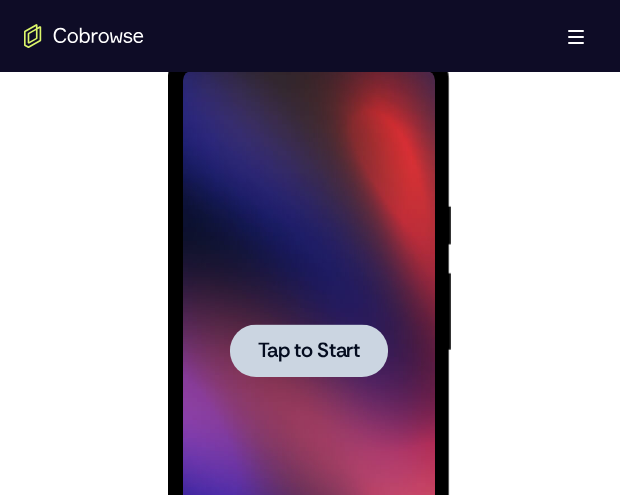 scroll, scrollTop: 1041, scrollLeft: 0, axis: vertical 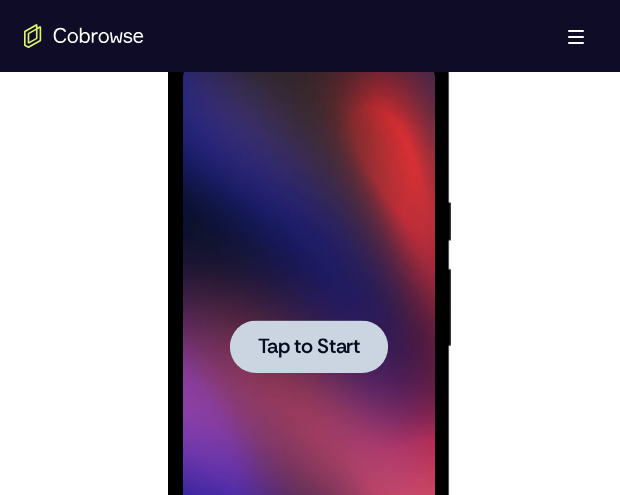 click at bounding box center [308, 346] 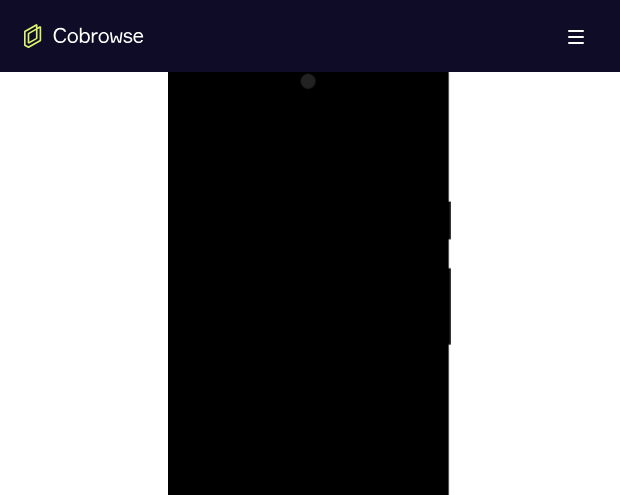 scroll, scrollTop: 1341, scrollLeft: 0, axis: vertical 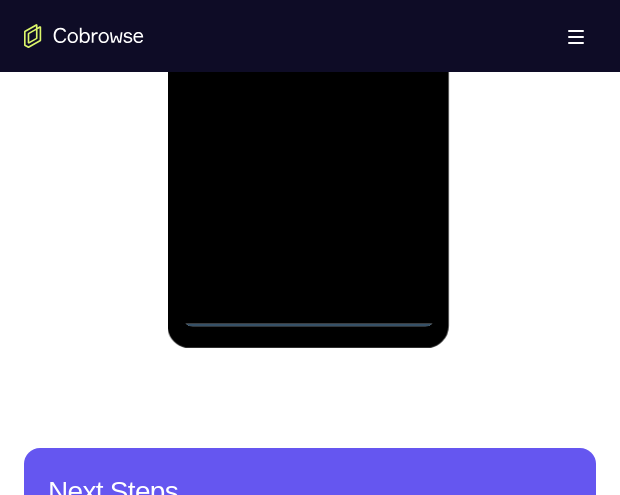 click at bounding box center (308, 47) 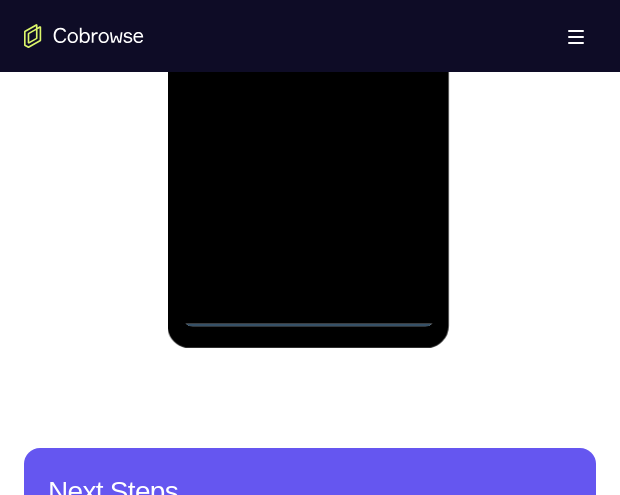 click at bounding box center (308, 47) 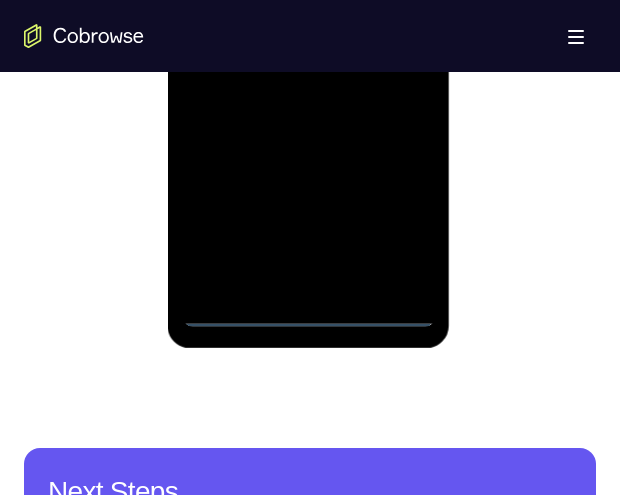 click at bounding box center [308, 47] 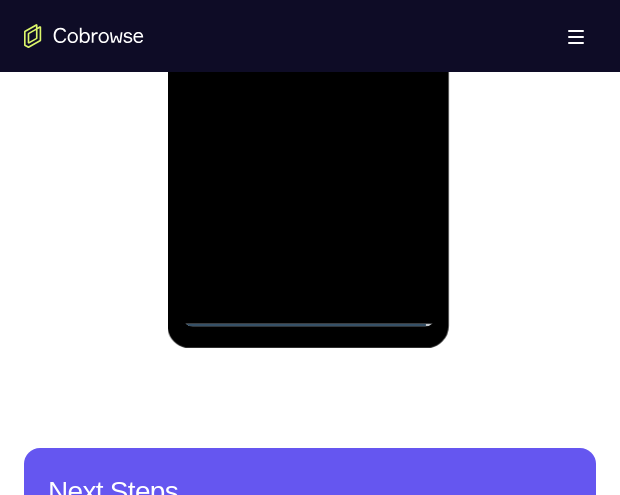 click at bounding box center [308, 47] 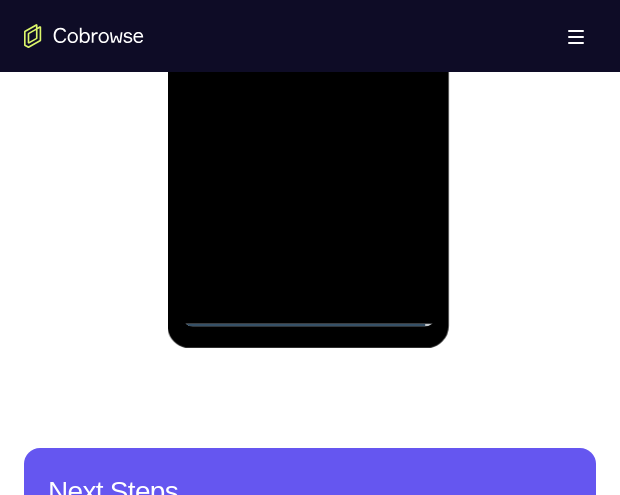 click at bounding box center [308, 47] 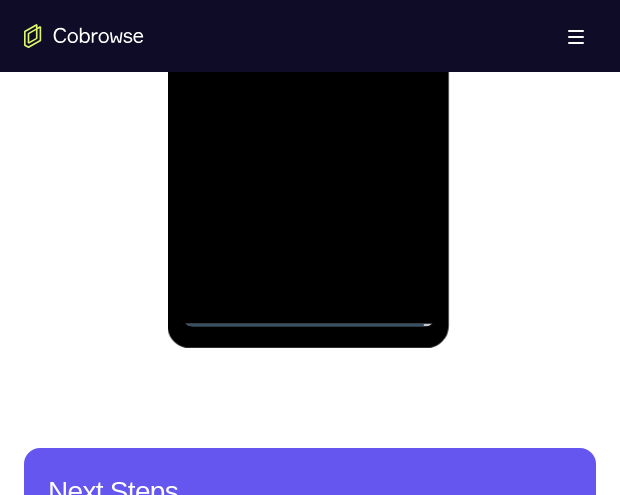 click at bounding box center [308, 47] 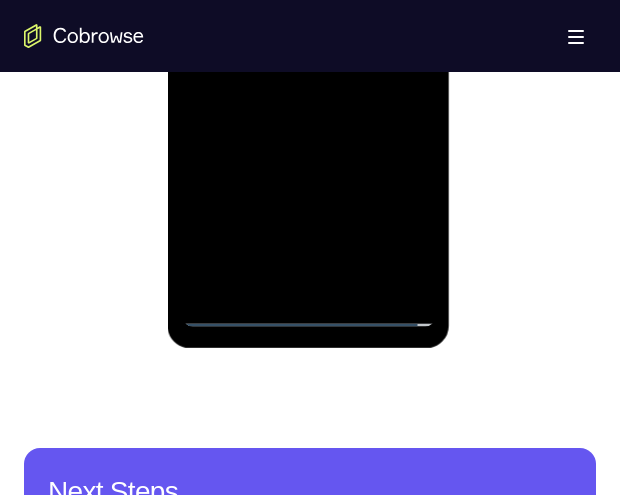 scroll, scrollTop: 1253, scrollLeft: 0, axis: vertical 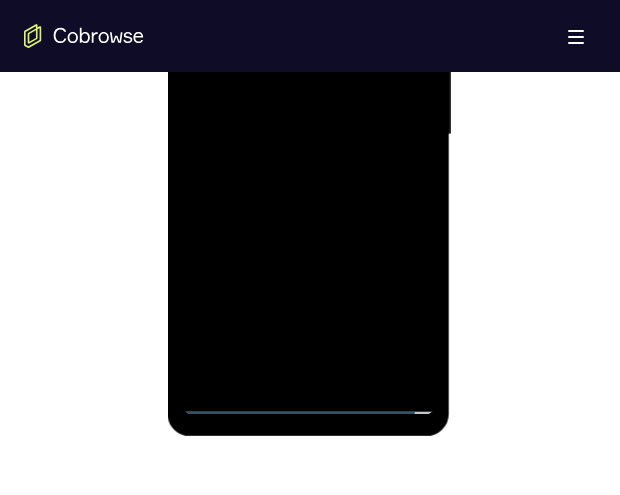 click at bounding box center (308, 135) 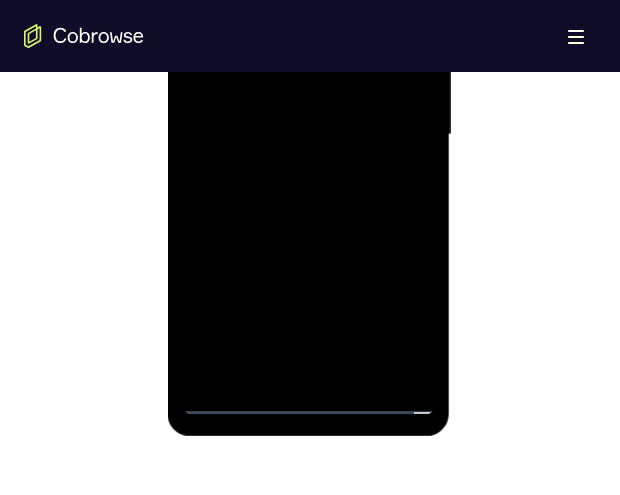 click at bounding box center (308, 135) 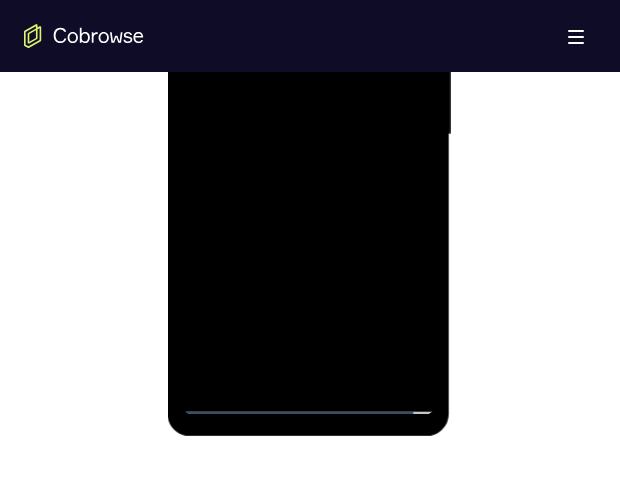 click at bounding box center [308, 135] 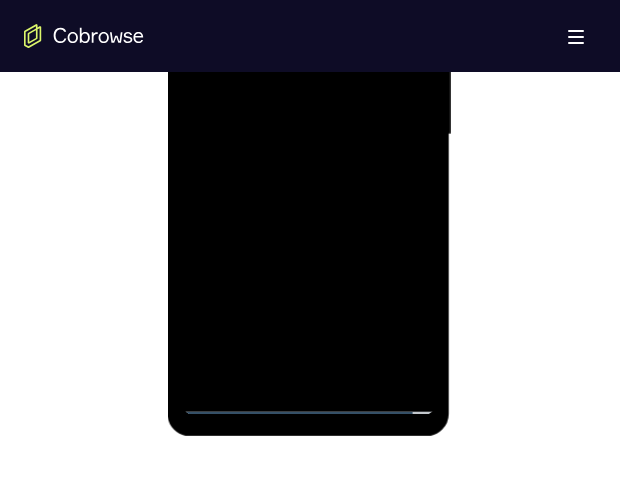 click at bounding box center [308, 135] 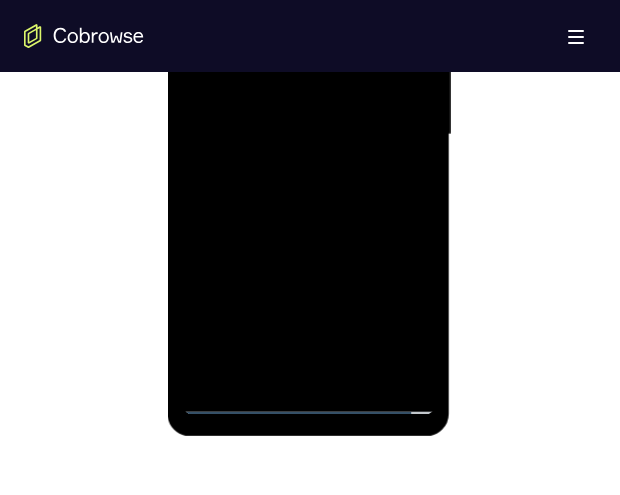 click at bounding box center (308, 135) 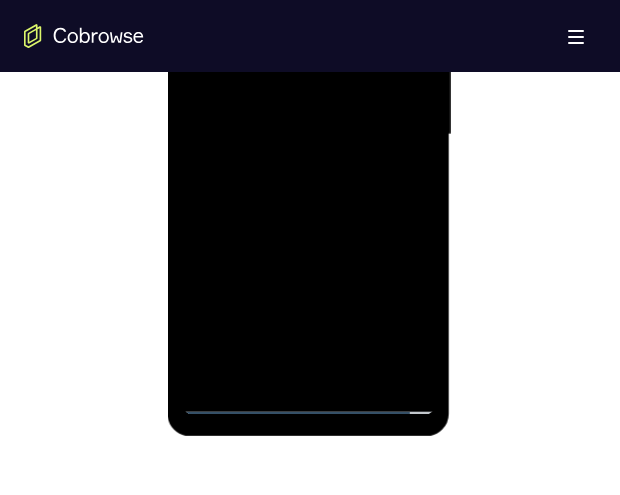 click at bounding box center (308, 135) 